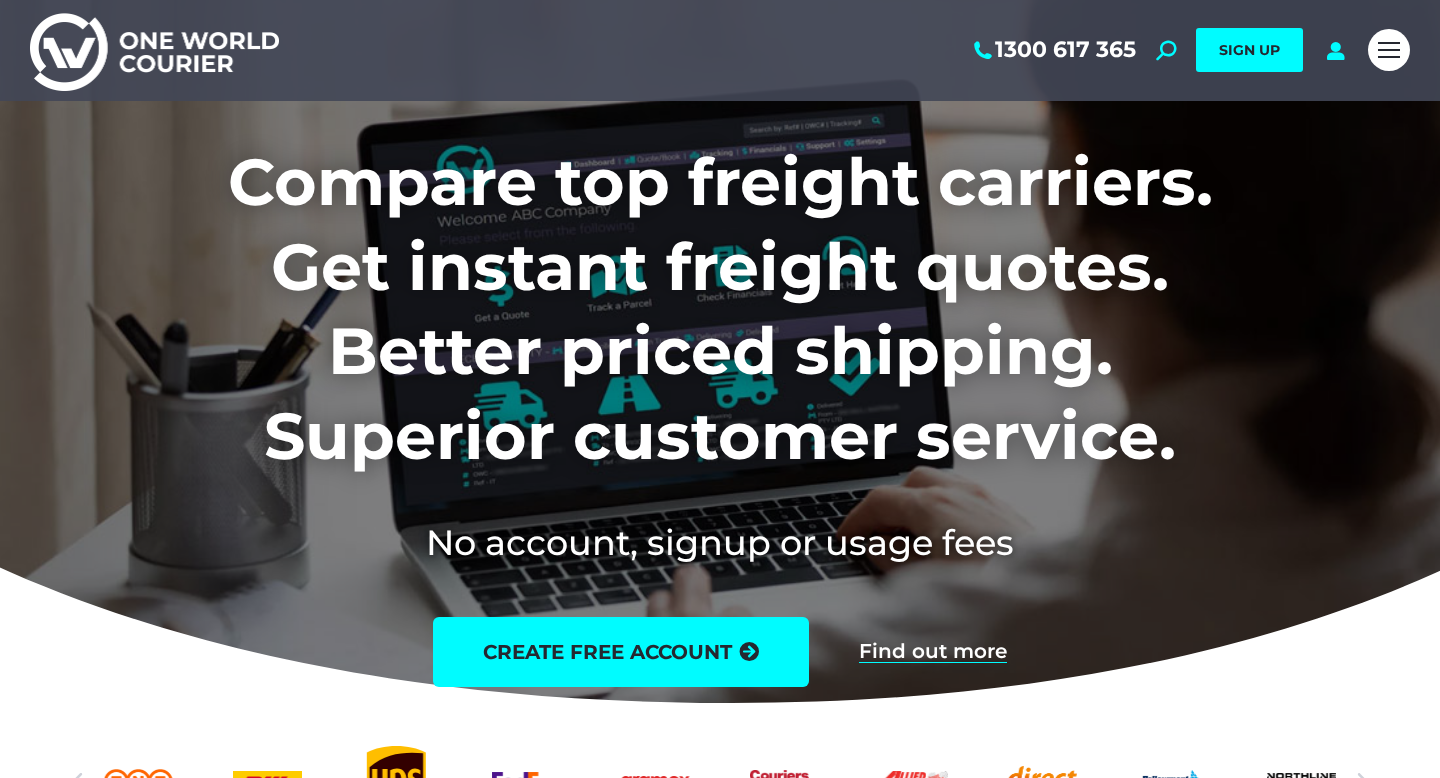 scroll, scrollTop: 0, scrollLeft: 0, axis: both 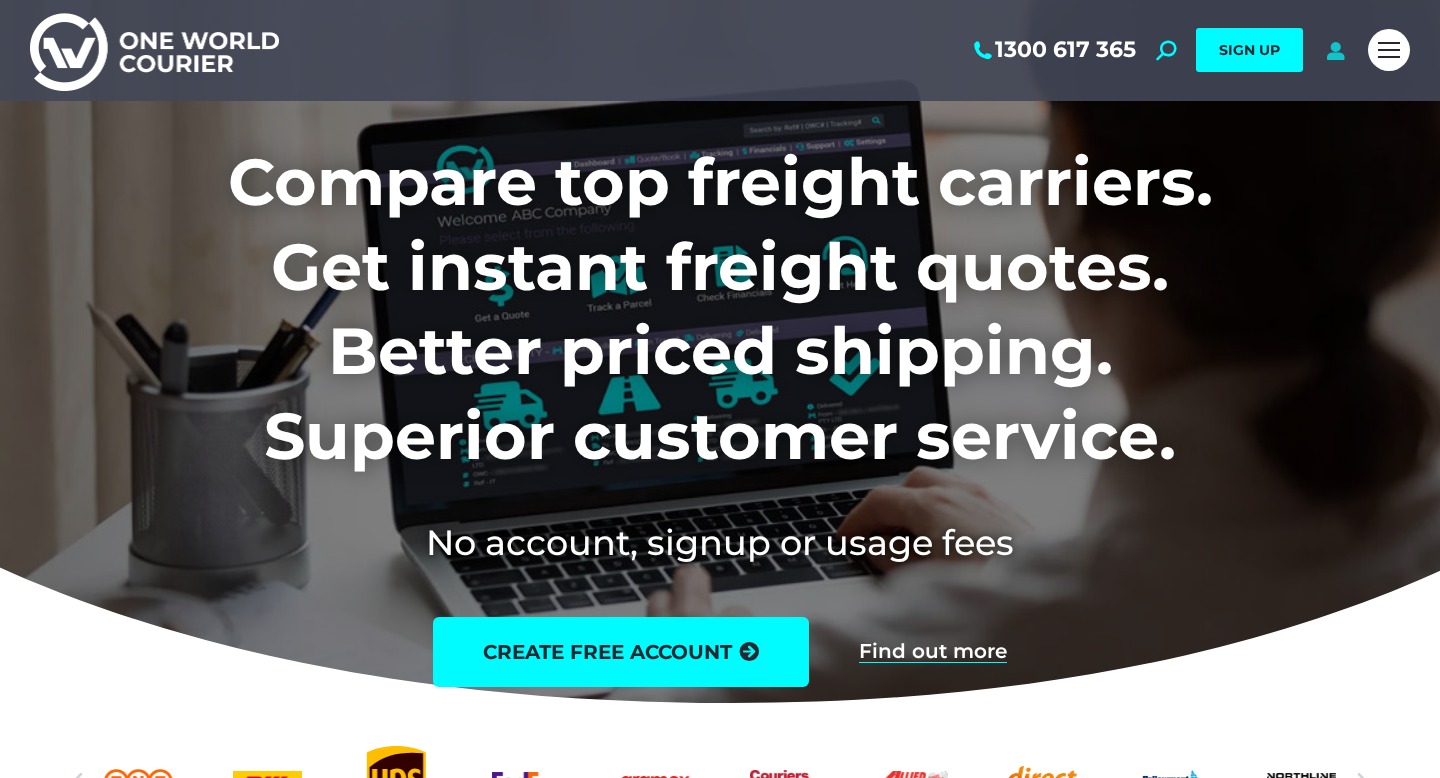 click at bounding box center (1335, 50) 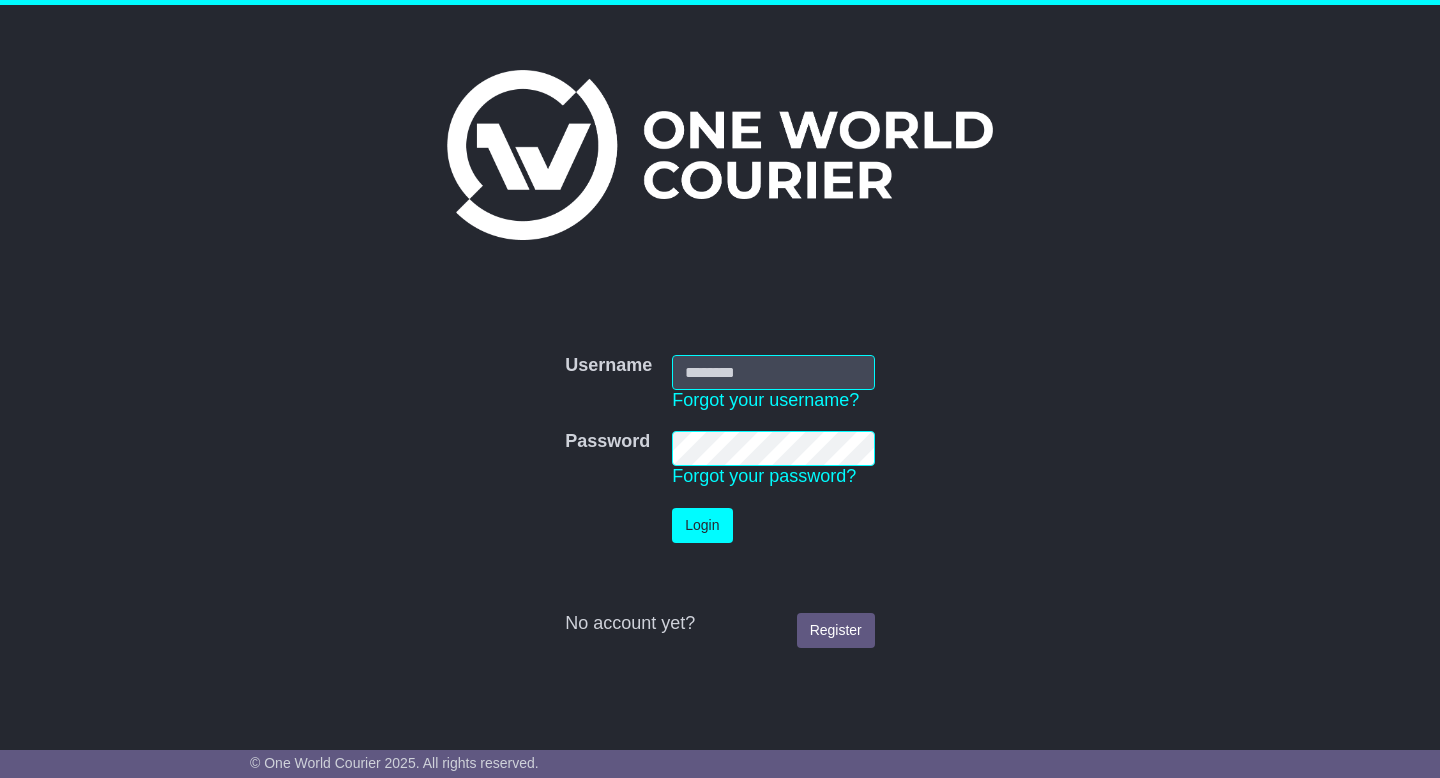 scroll, scrollTop: 0, scrollLeft: 0, axis: both 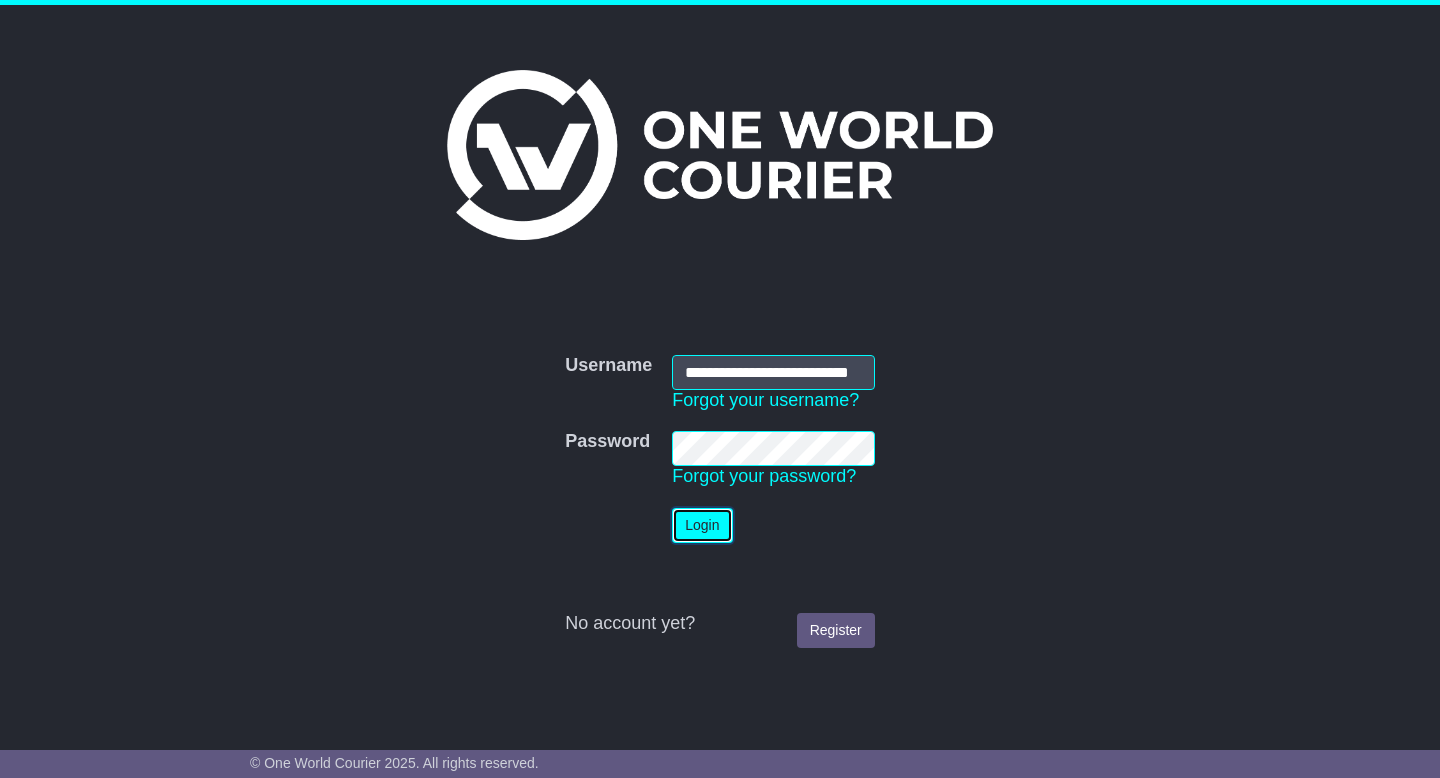 click on "Login" at bounding box center [702, 525] 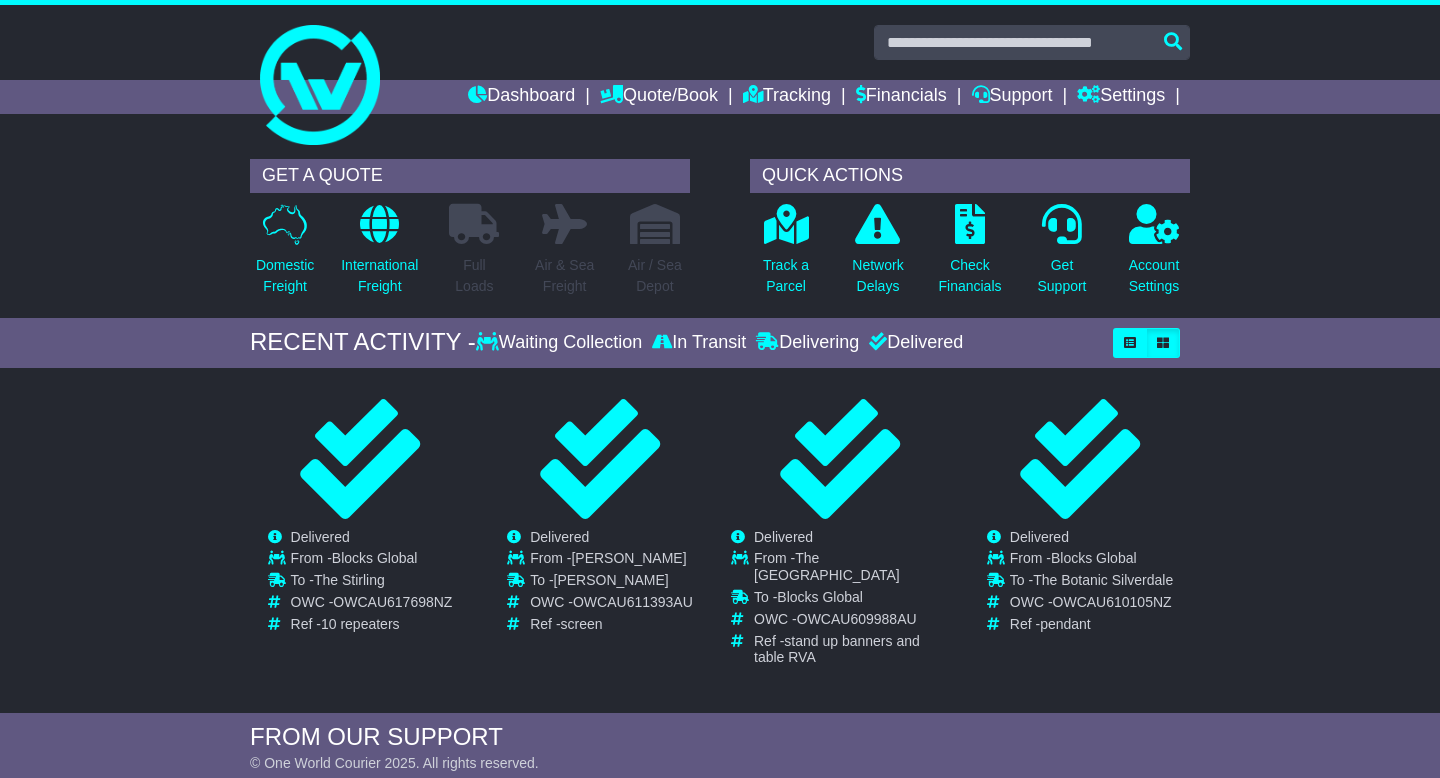 scroll, scrollTop: 0, scrollLeft: 0, axis: both 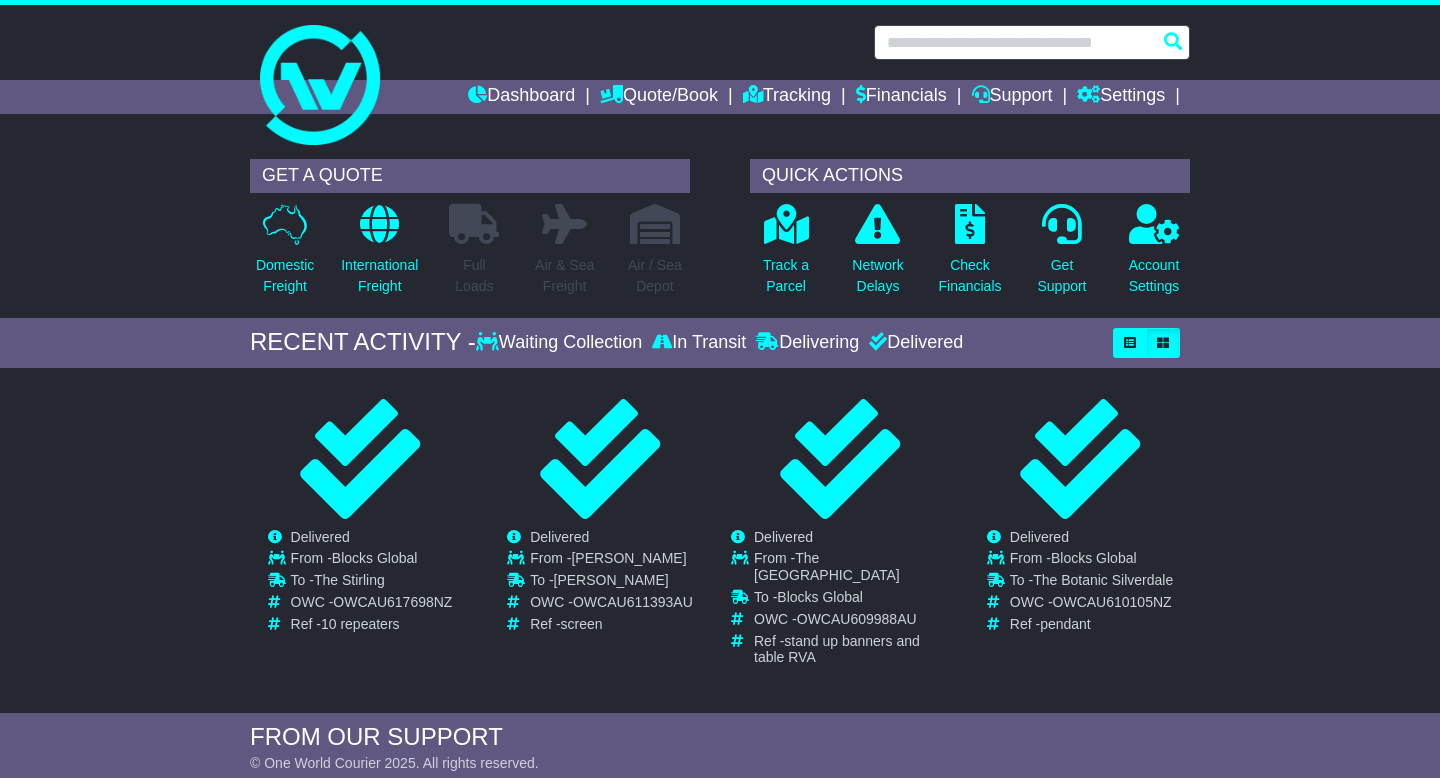 click at bounding box center (1032, 42) 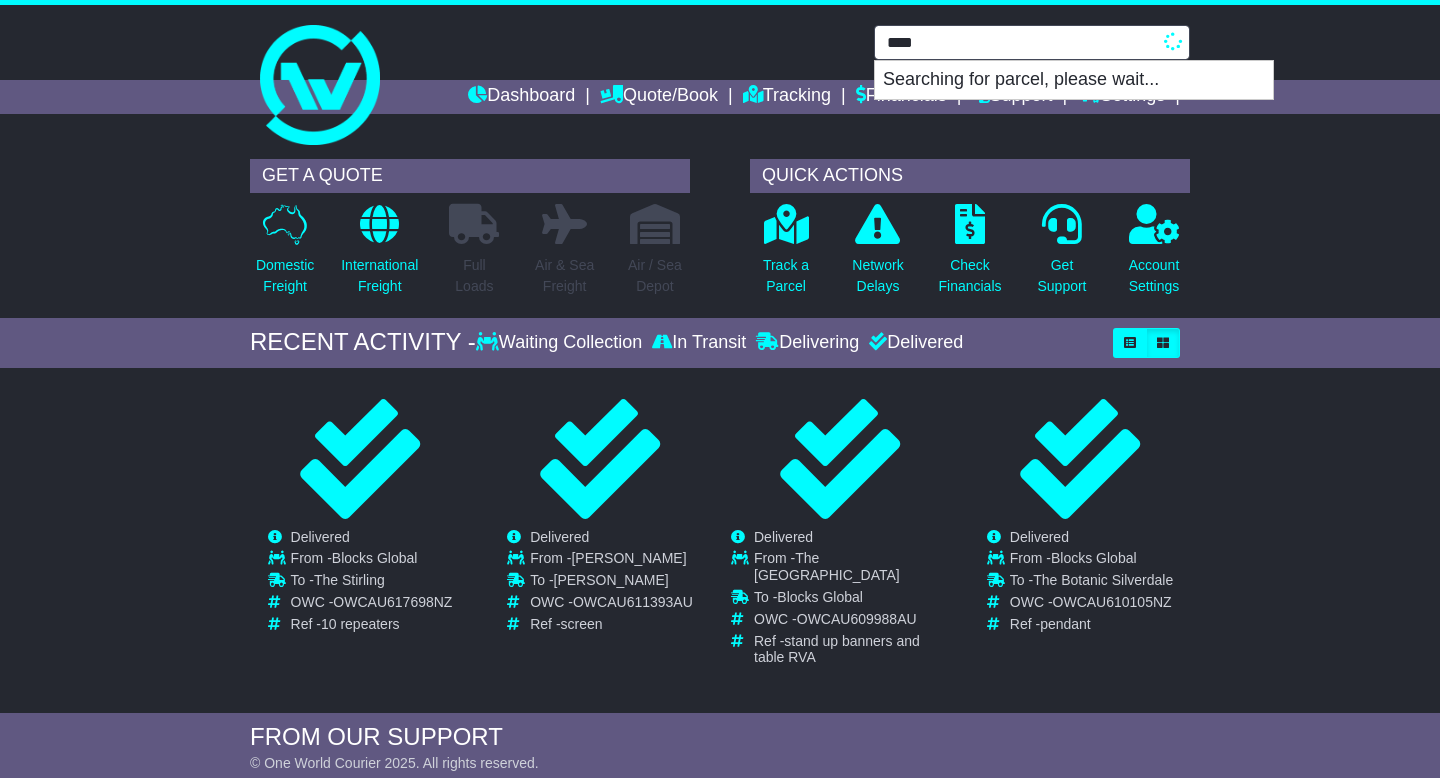 type on "****" 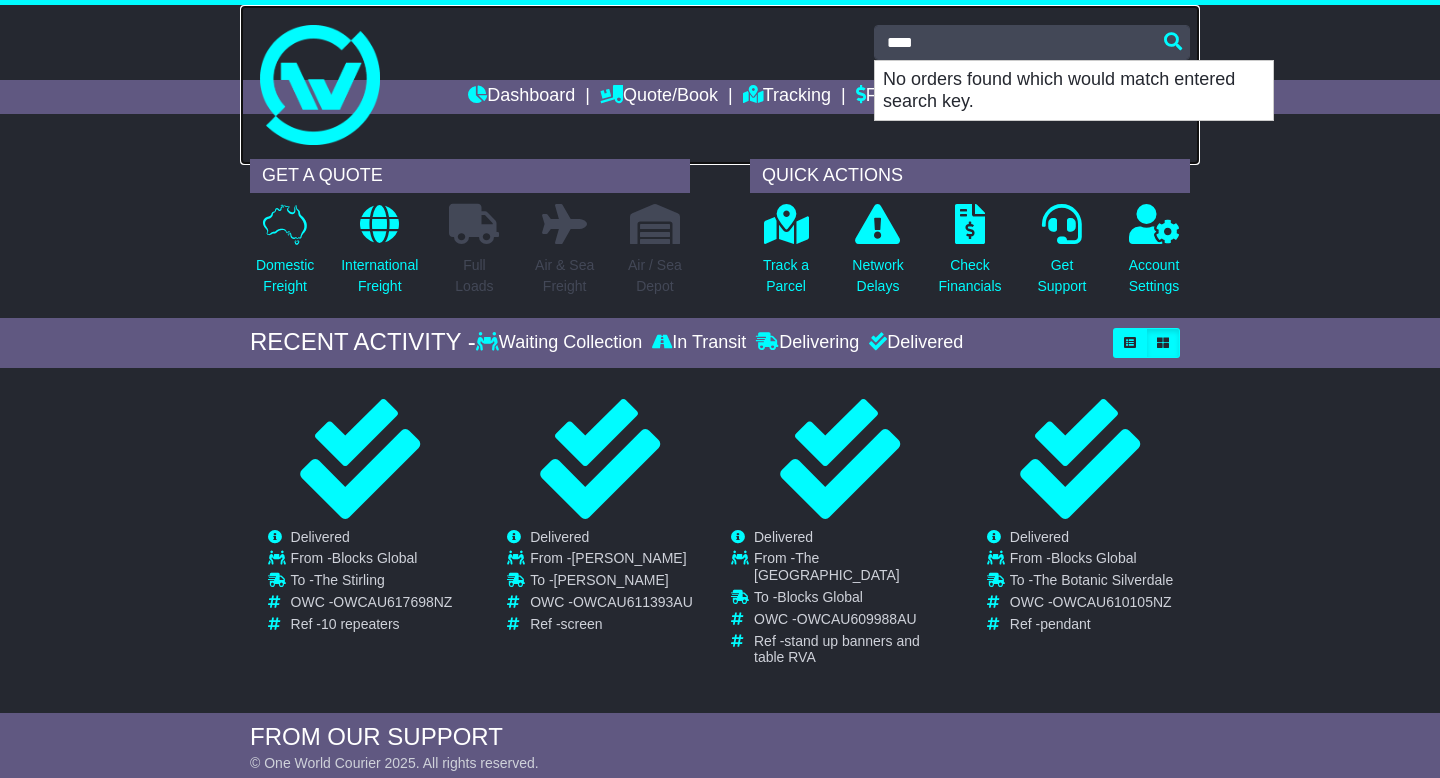 click at bounding box center [720, 85] 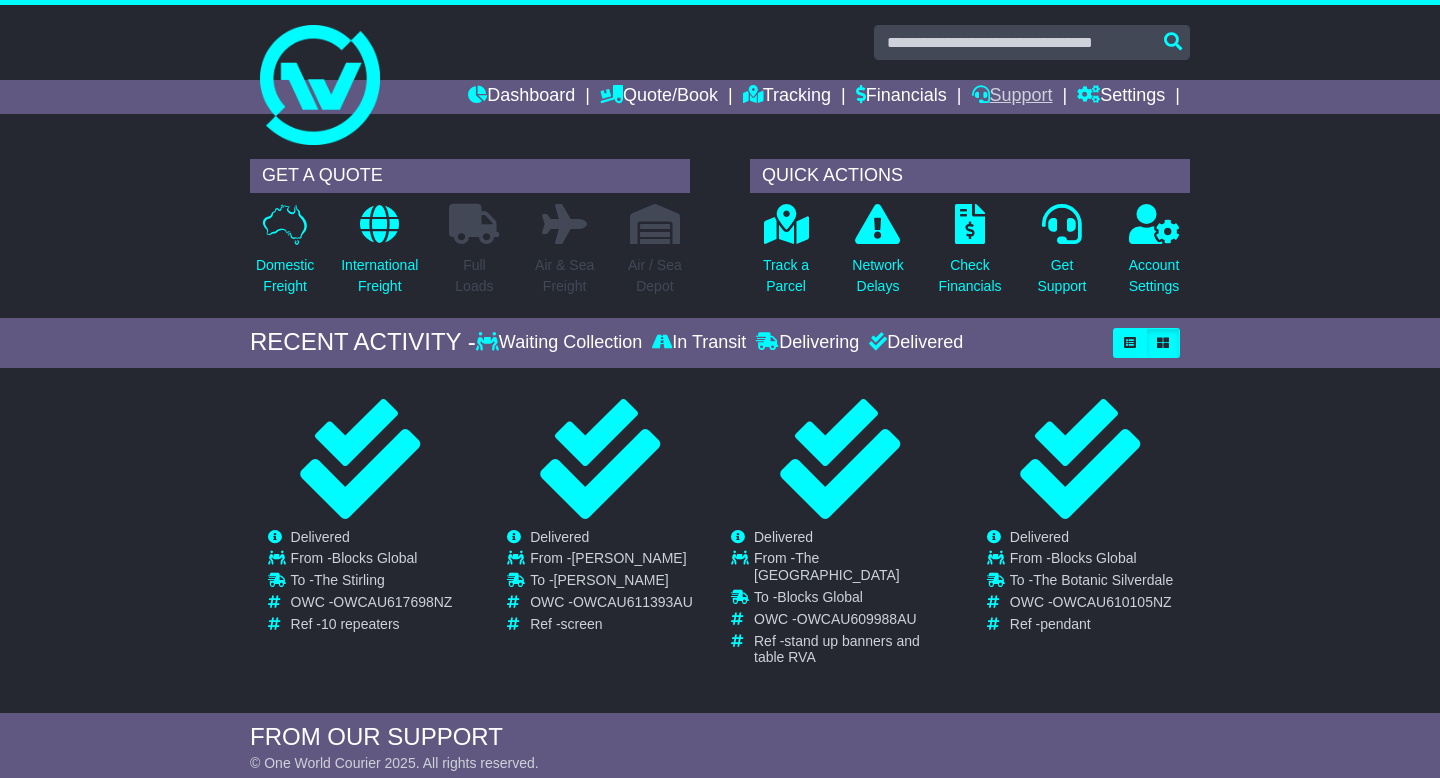 scroll, scrollTop: 0, scrollLeft: 0, axis: both 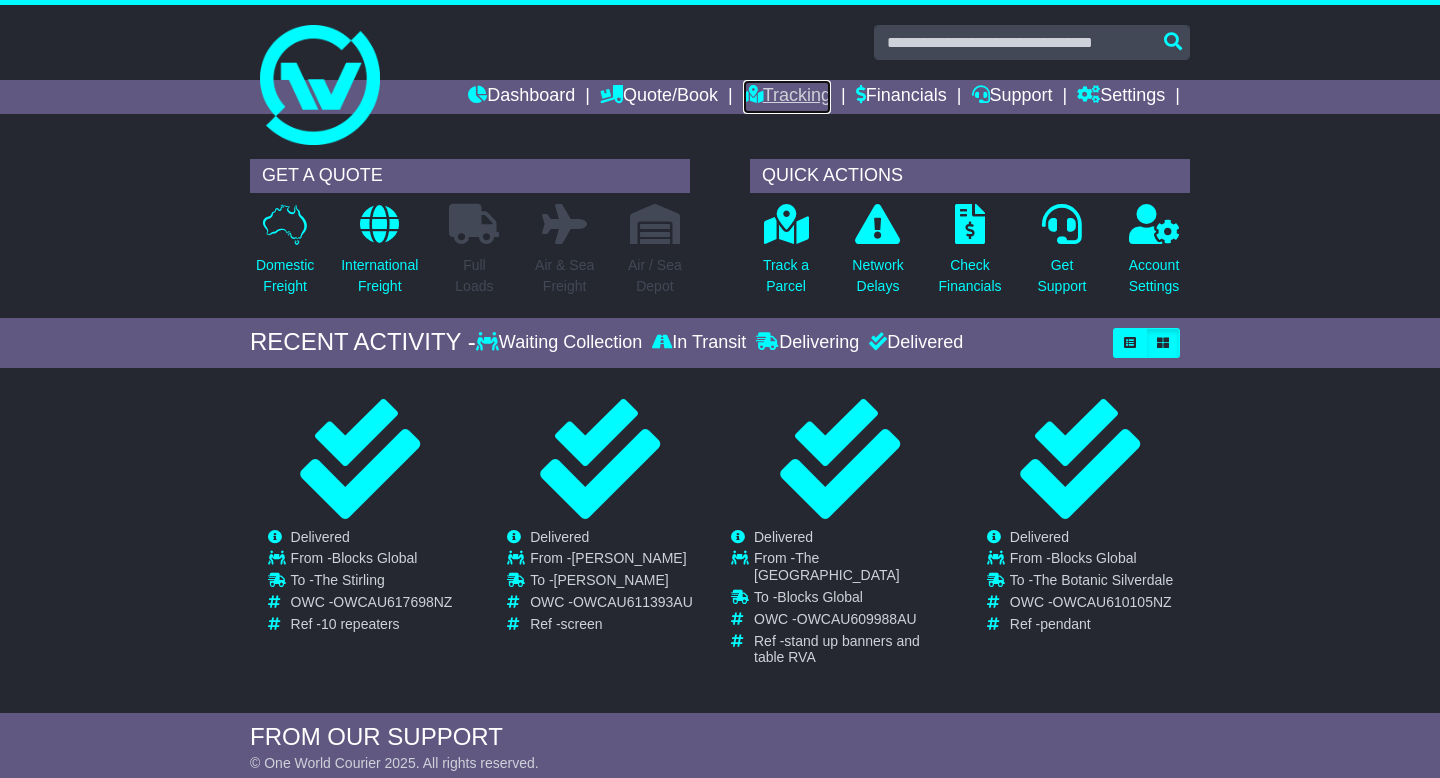 click on "Tracking" at bounding box center [787, 97] 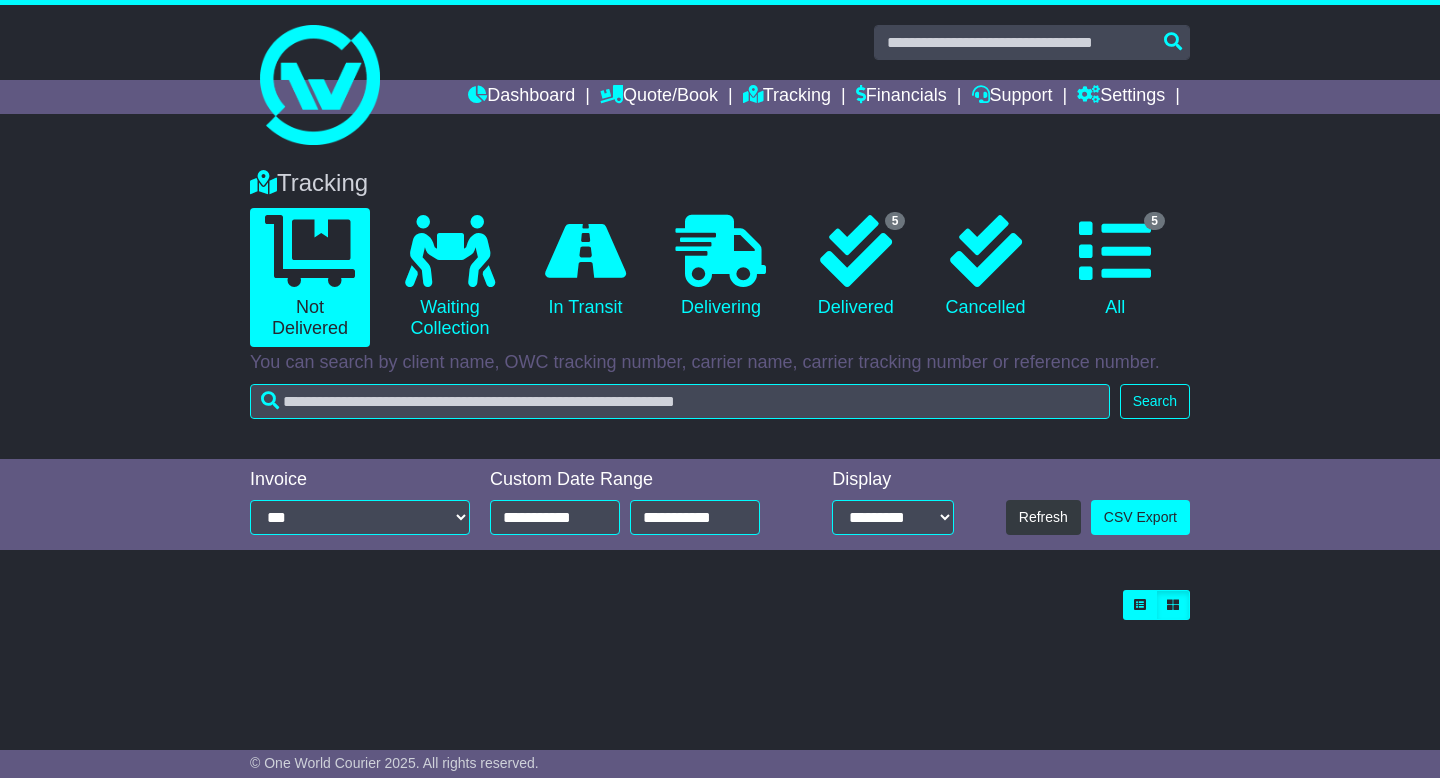 scroll, scrollTop: 0, scrollLeft: 0, axis: both 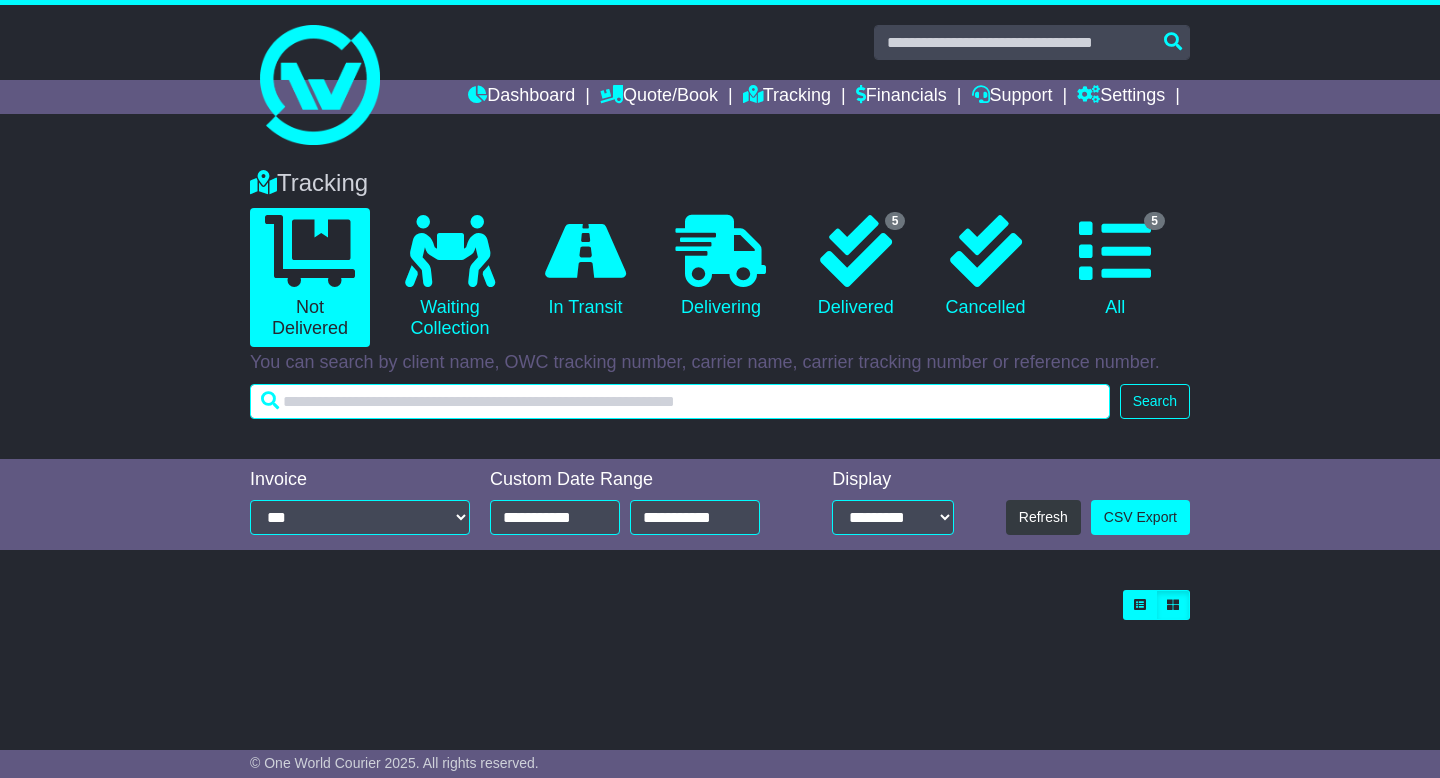 click at bounding box center [680, 401] 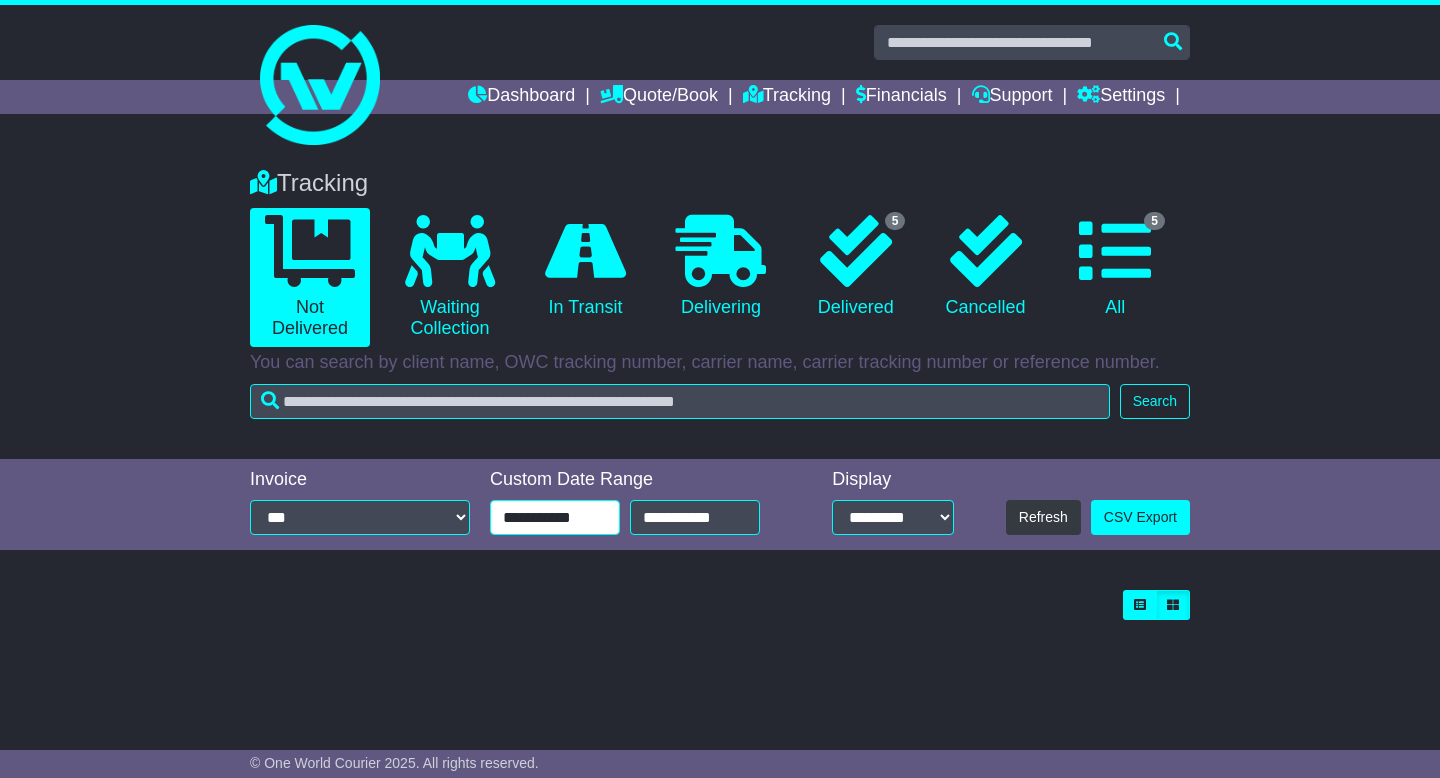 click on "**********" at bounding box center [555, 517] 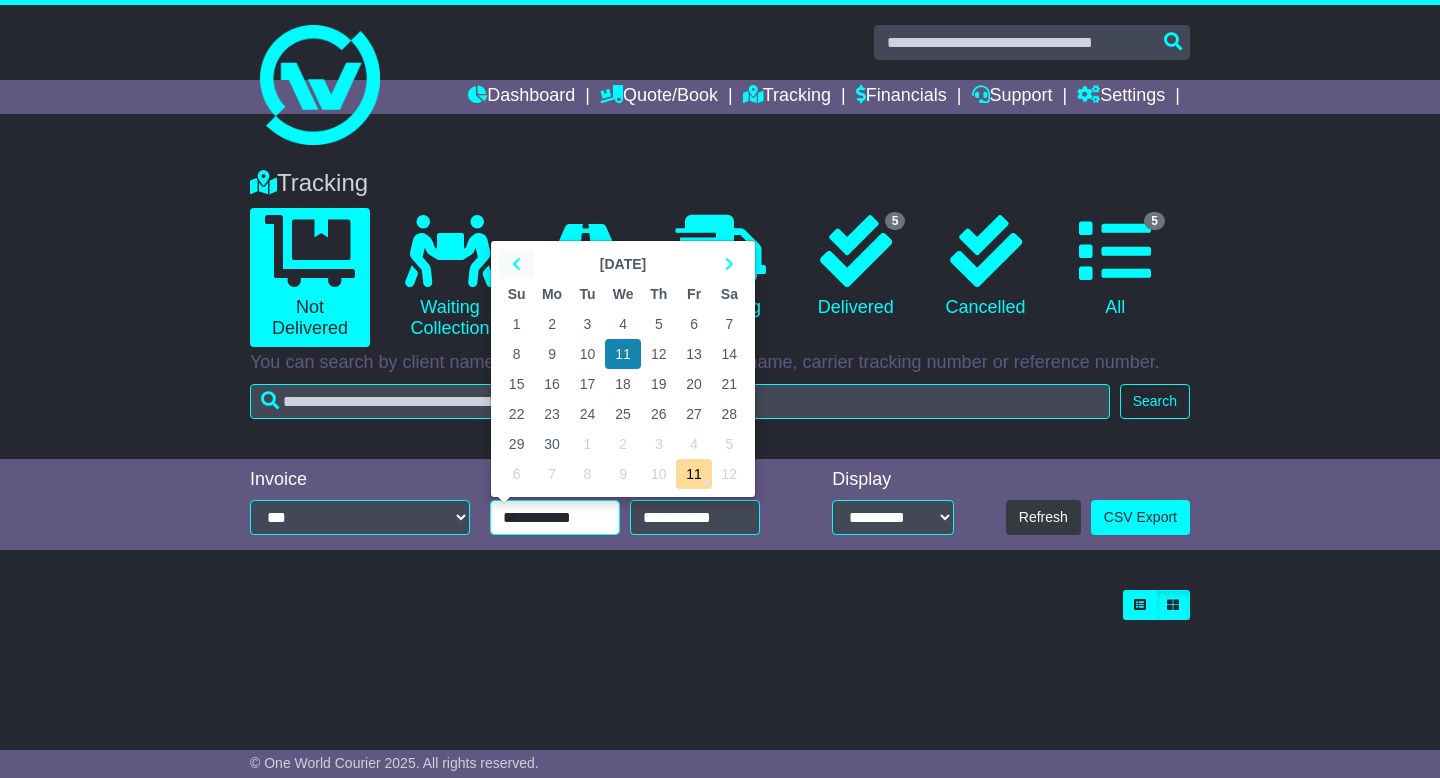 click at bounding box center [516, 264] 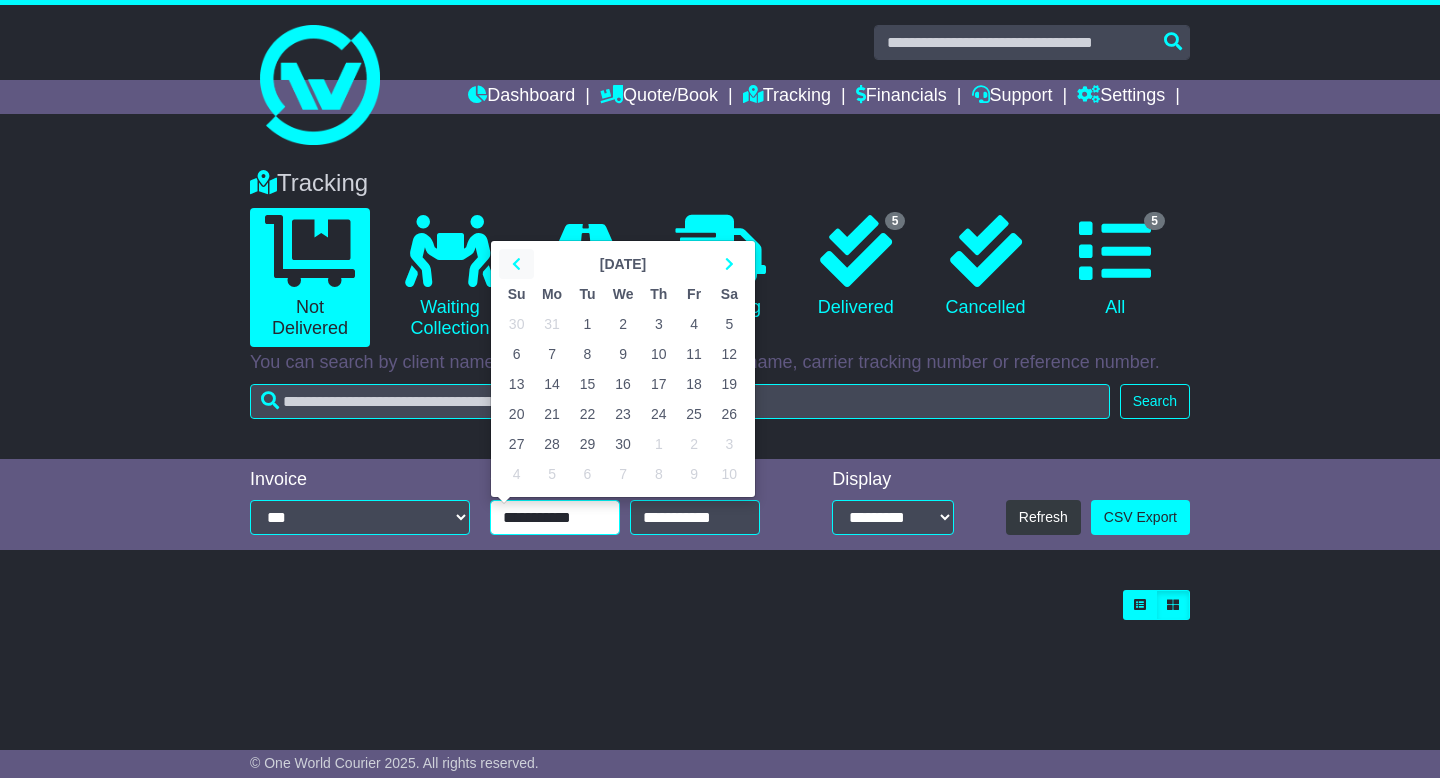 click at bounding box center [516, 264] 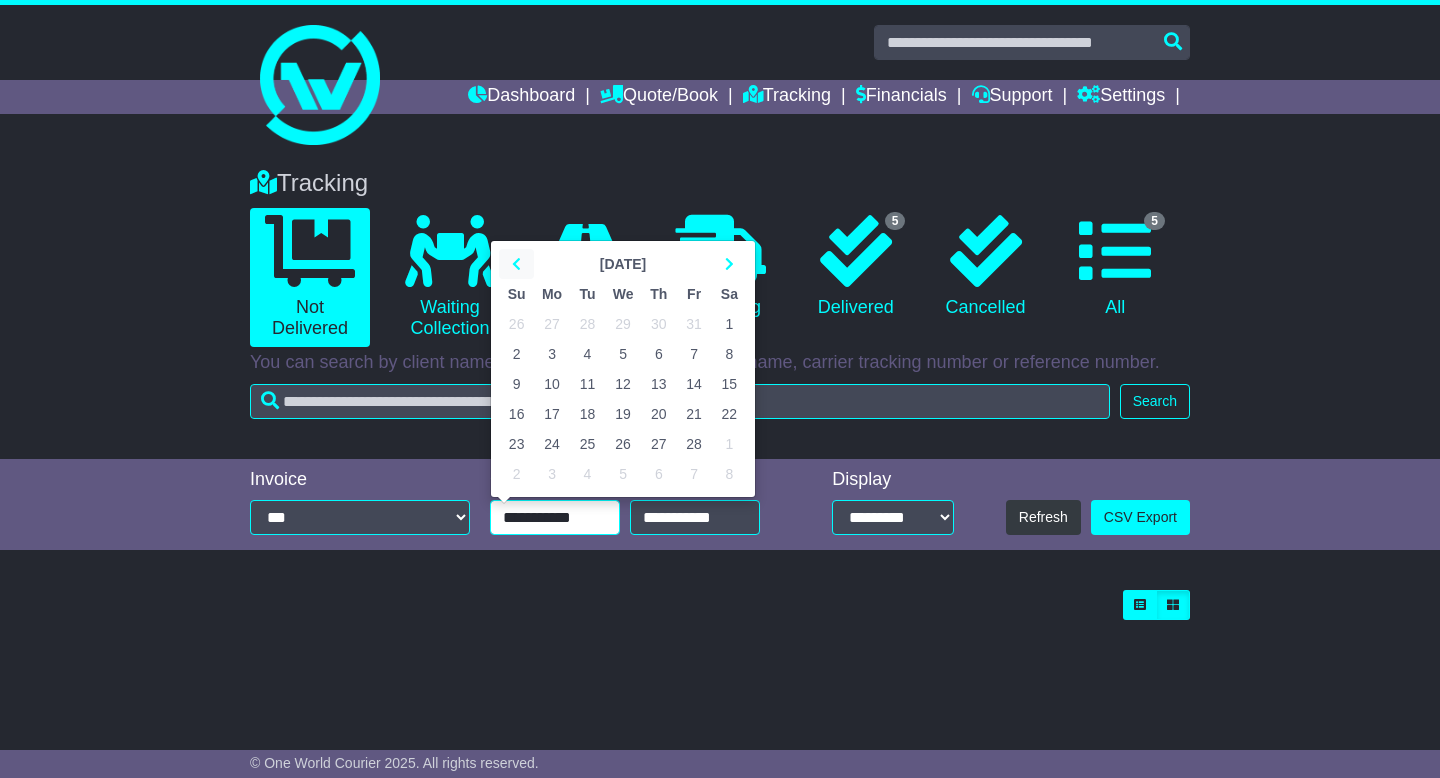 click at bounding box center [516, 264] 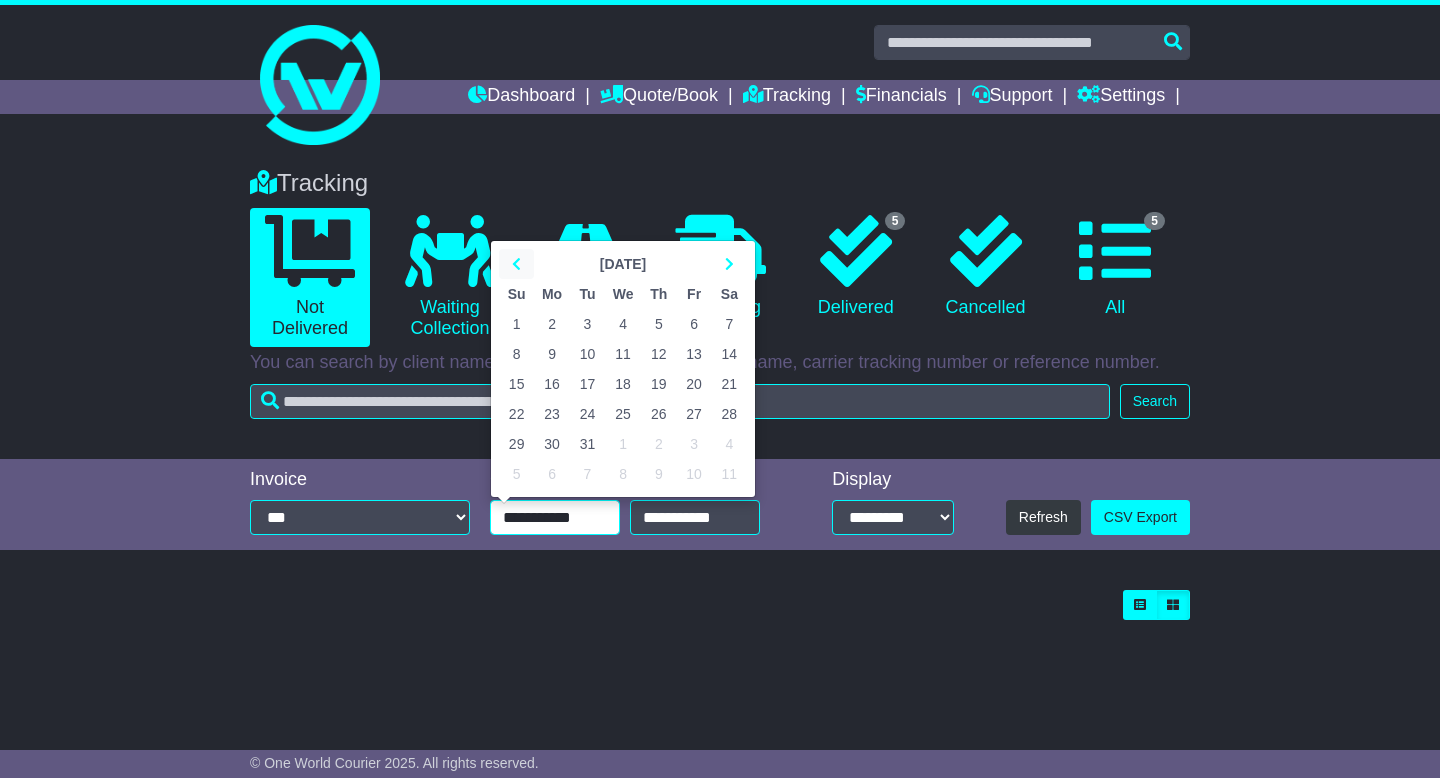 click at bounding box center [516, 264] 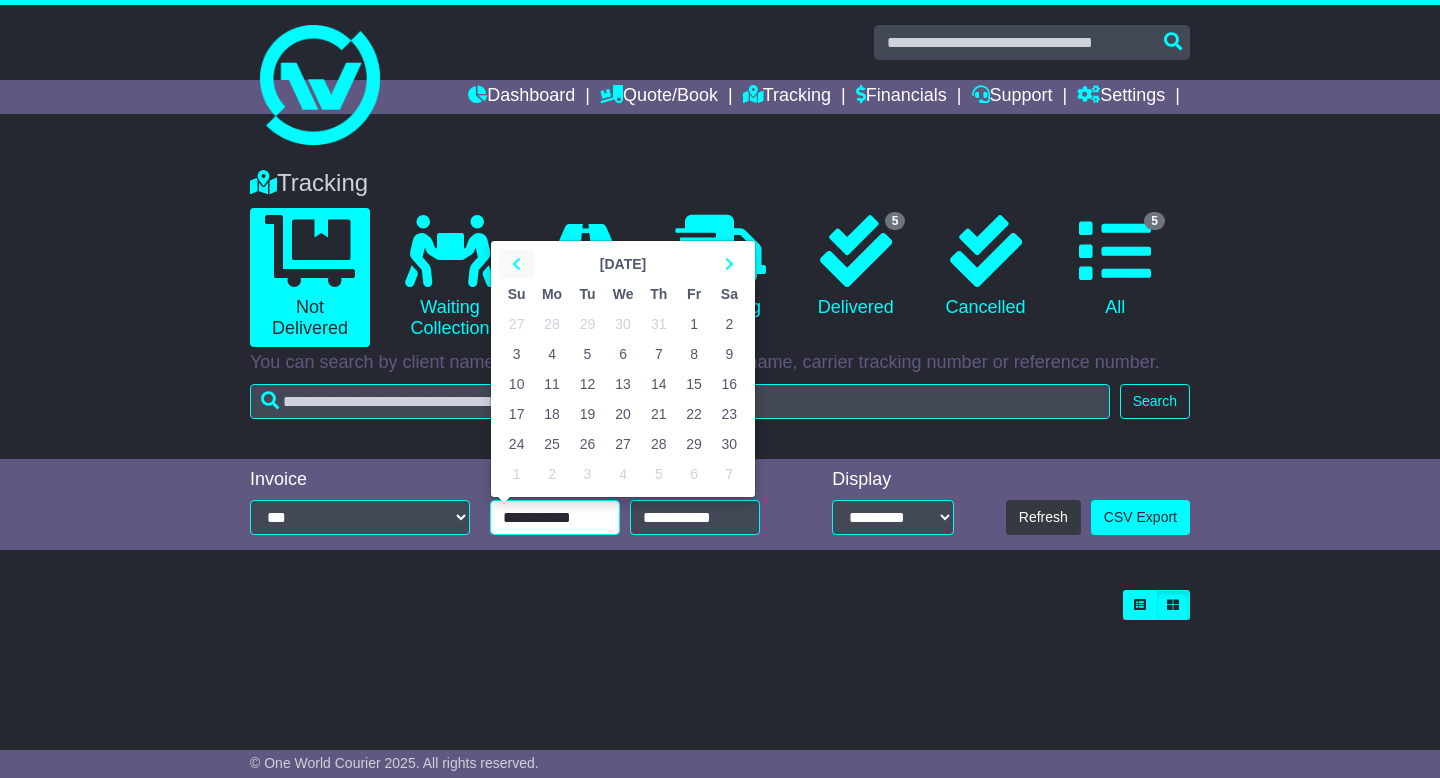 click at bounding box center (516, 264) 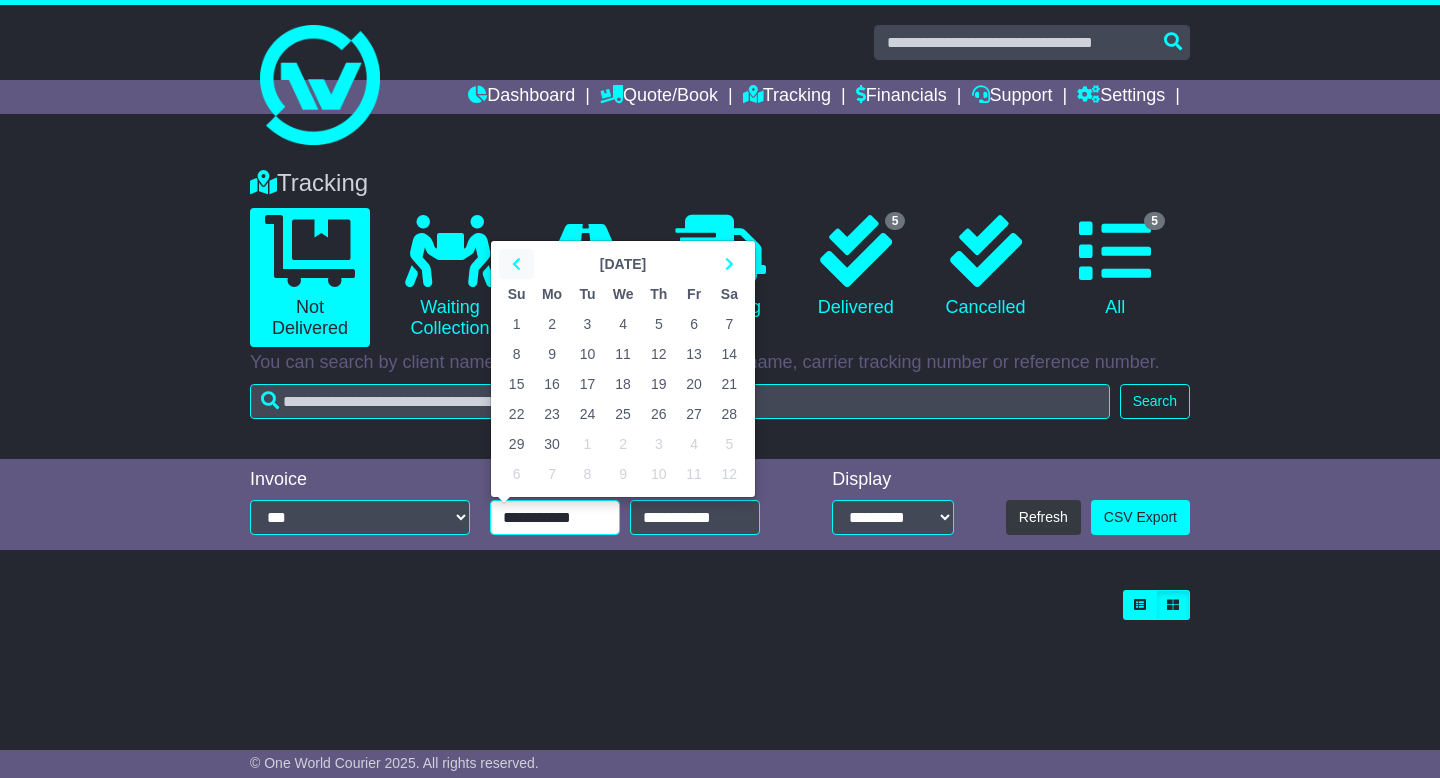 click at bounding box center (516, 264) 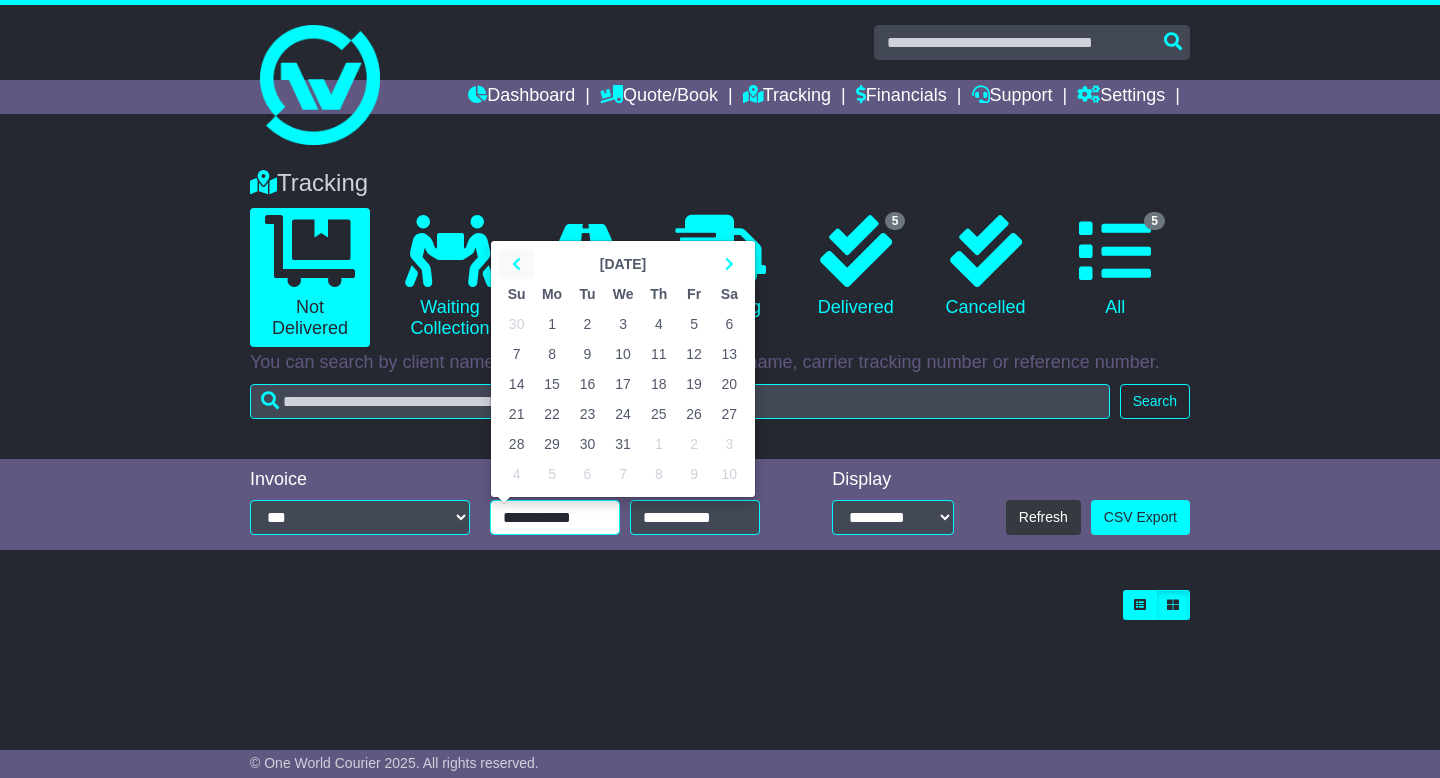 click at bounding box center (516, 264) 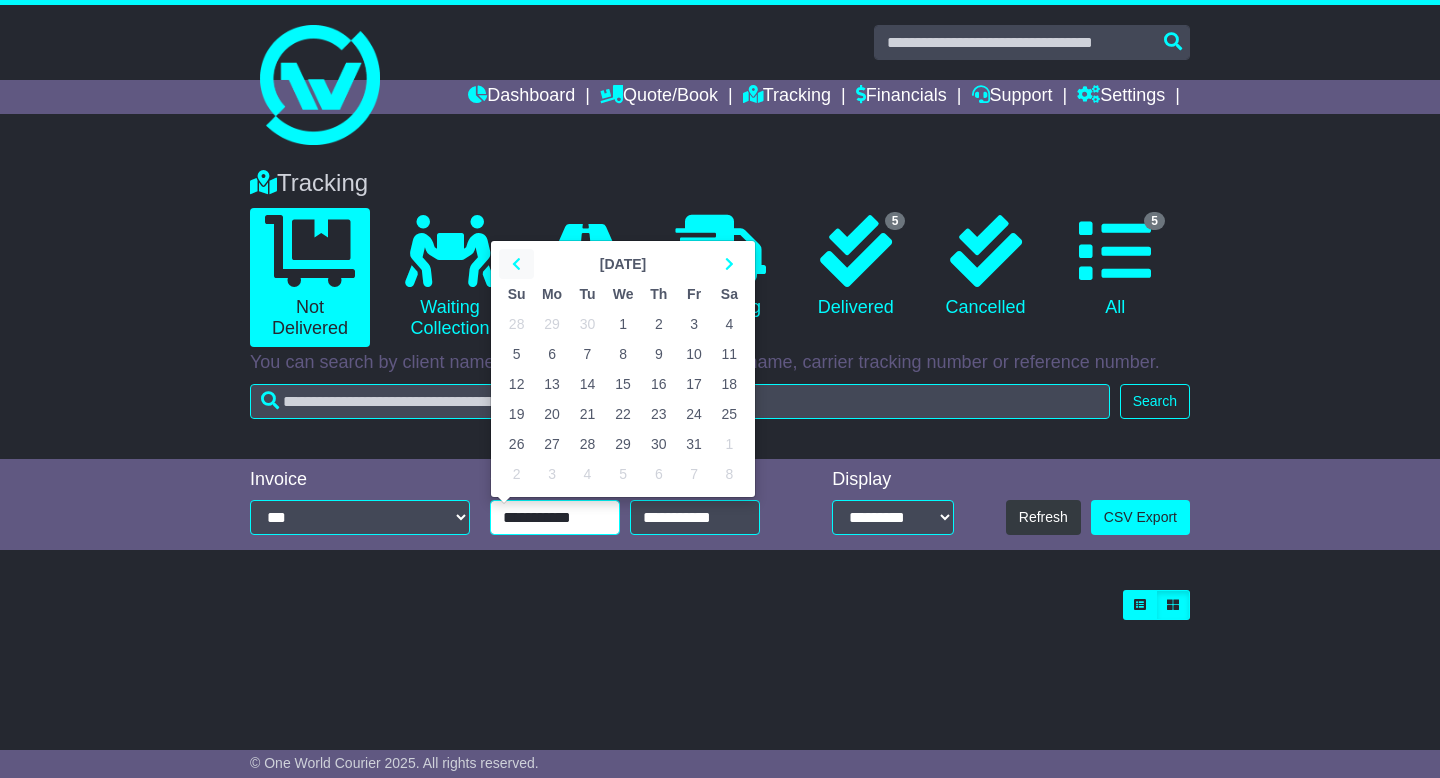 click at bounding box center (516, 264) 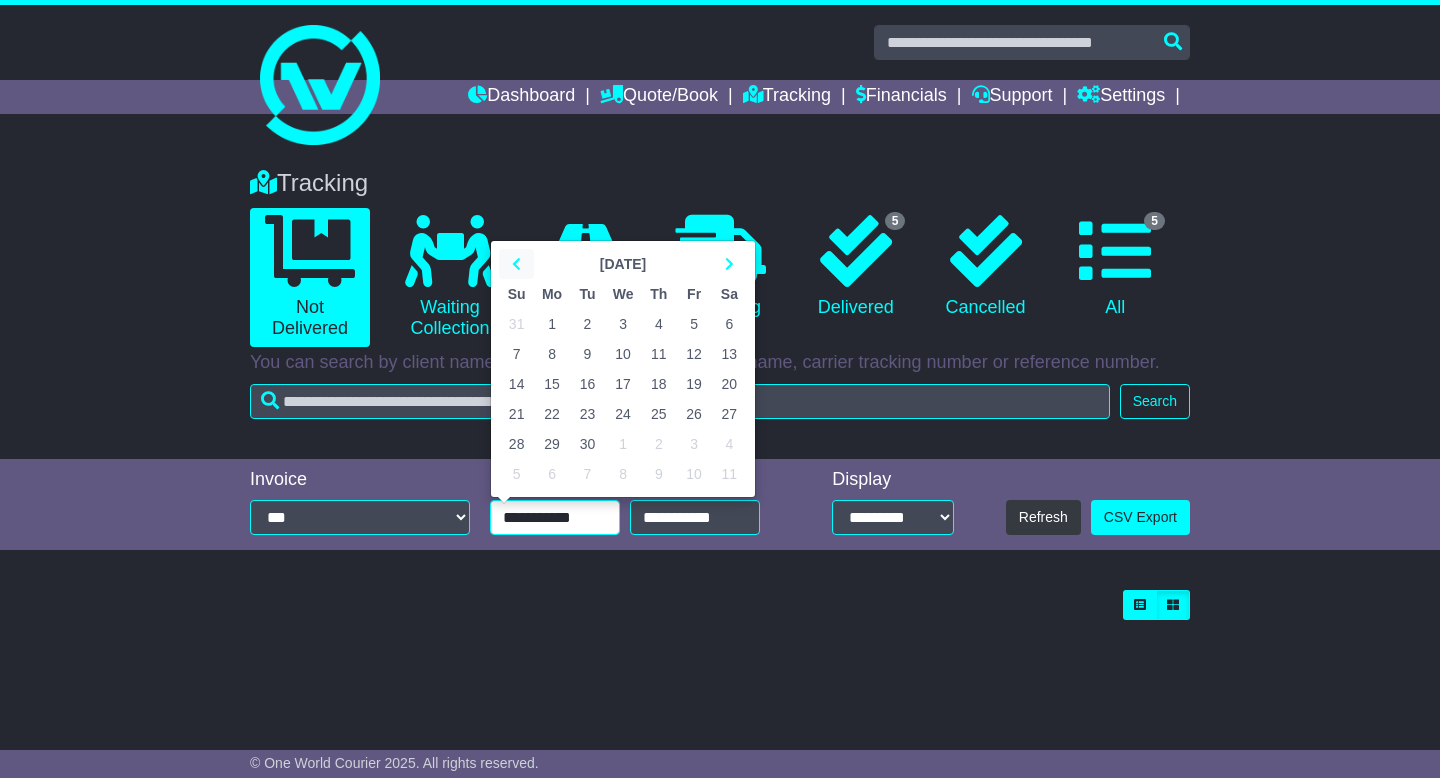 click at bounding box center [516, 264] 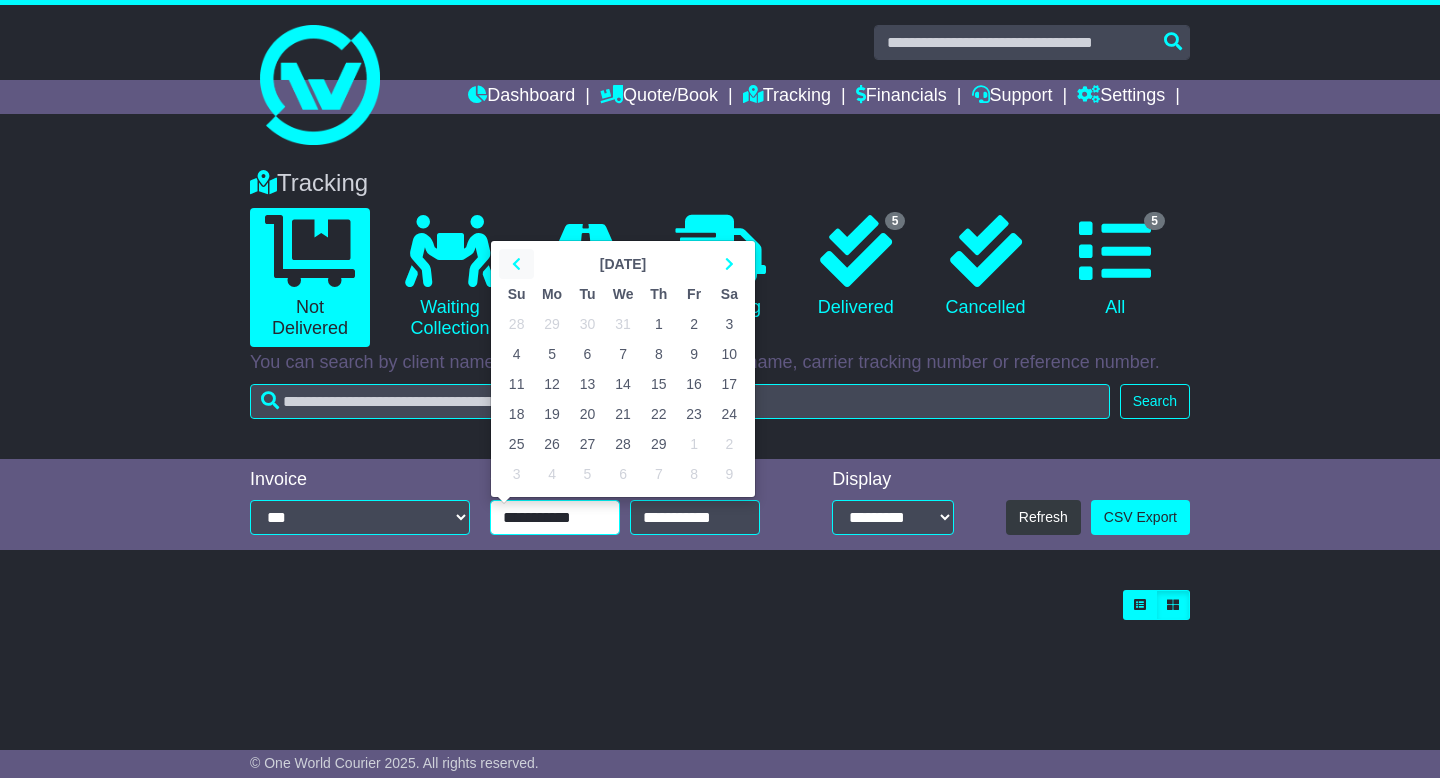 click at bounding box center [516, 264] 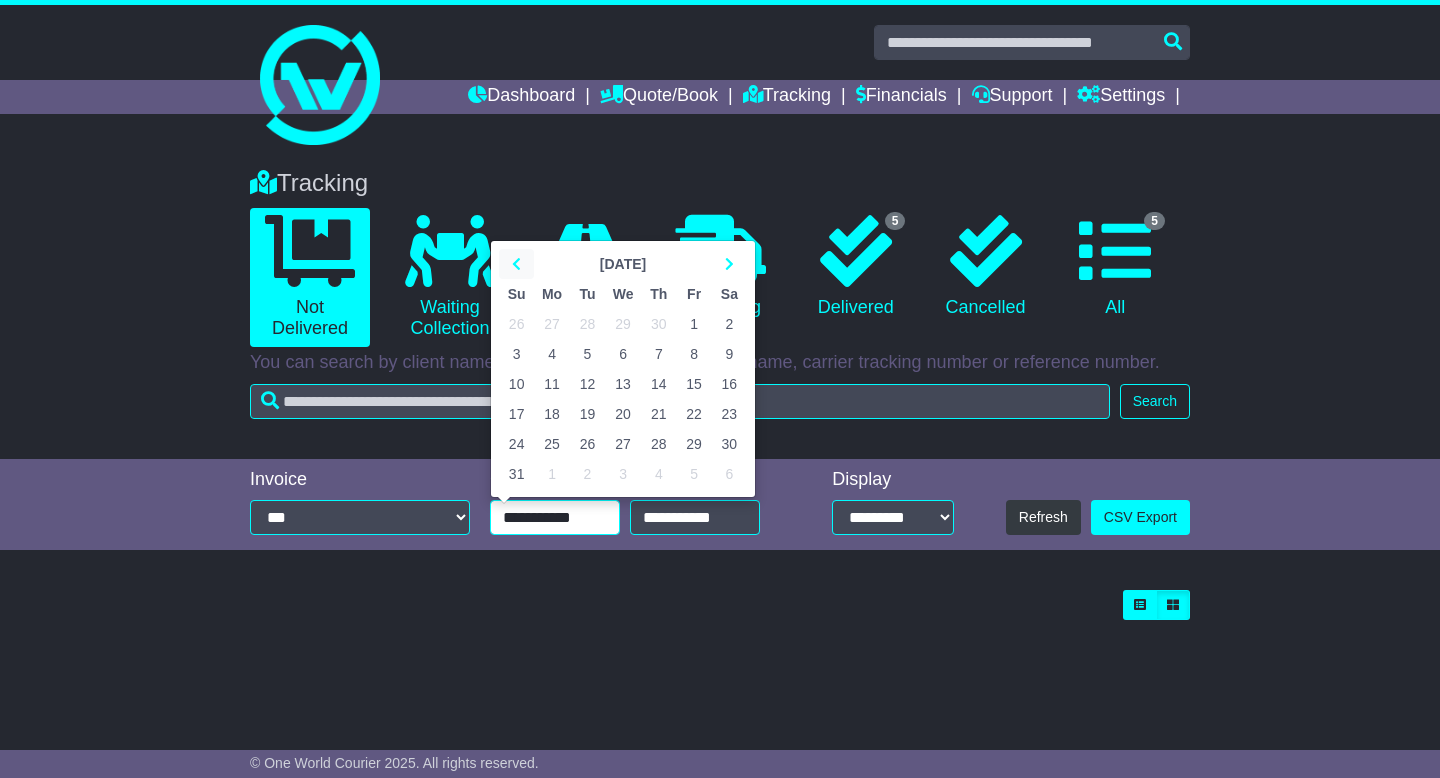 click at bounding box center (516, 264) 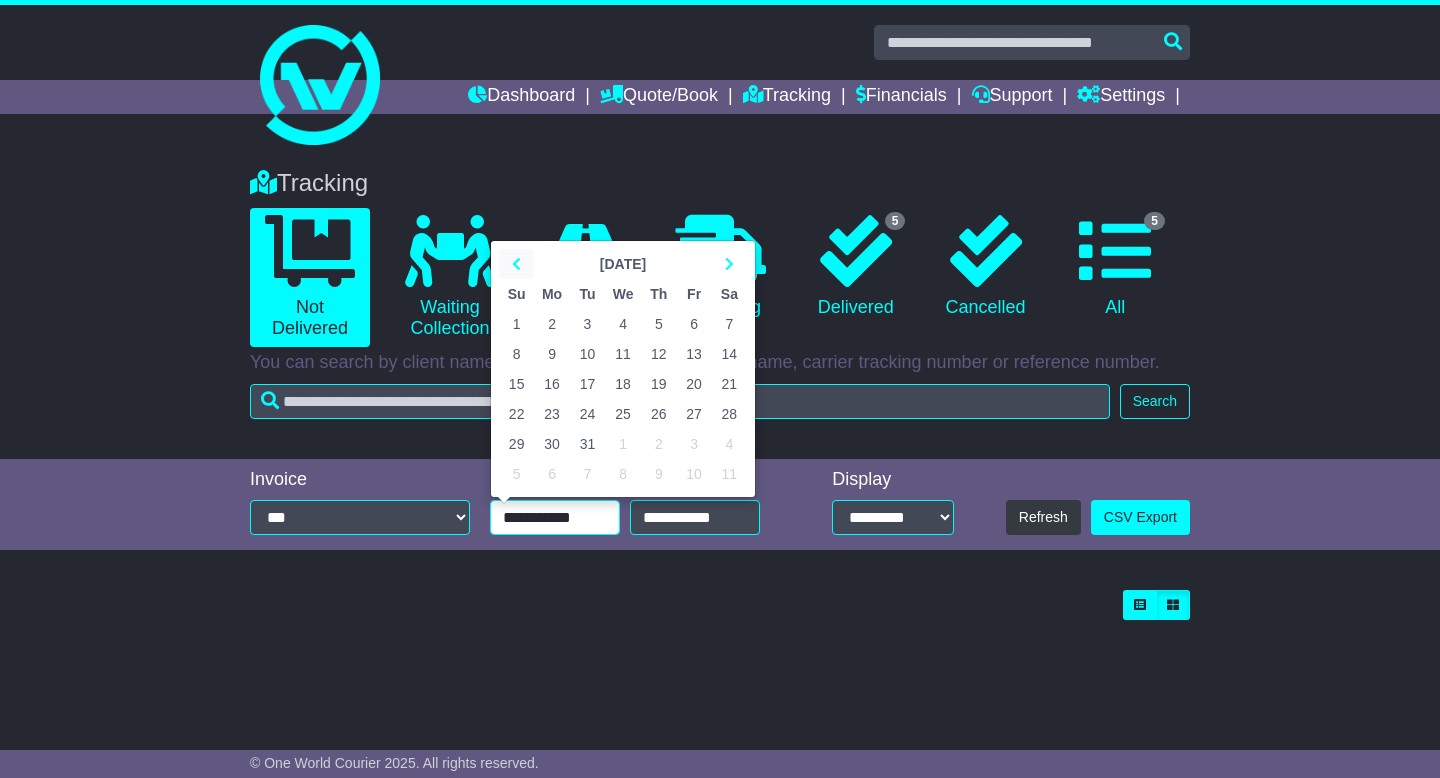 click at bounding box center [516, 264] 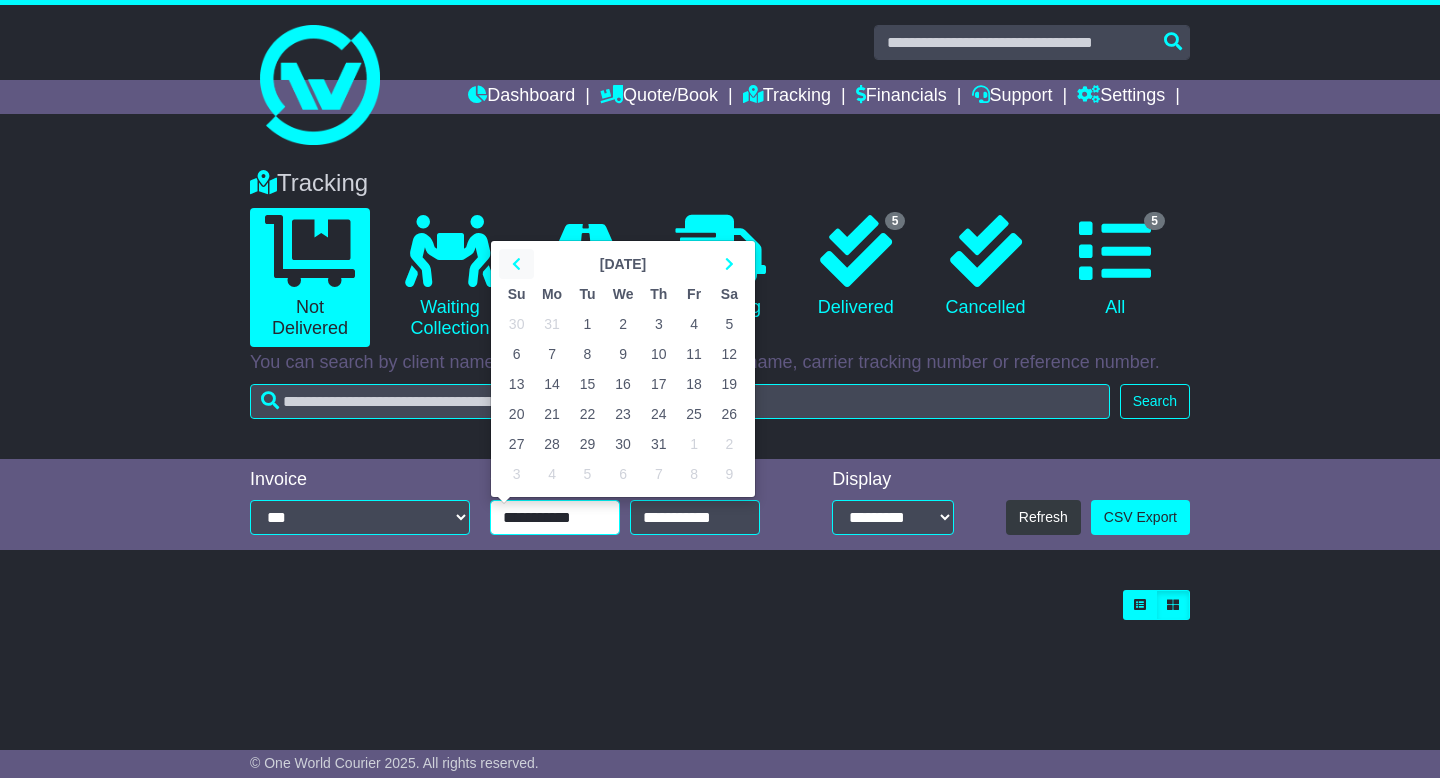 click at bounding box center [516, 264] 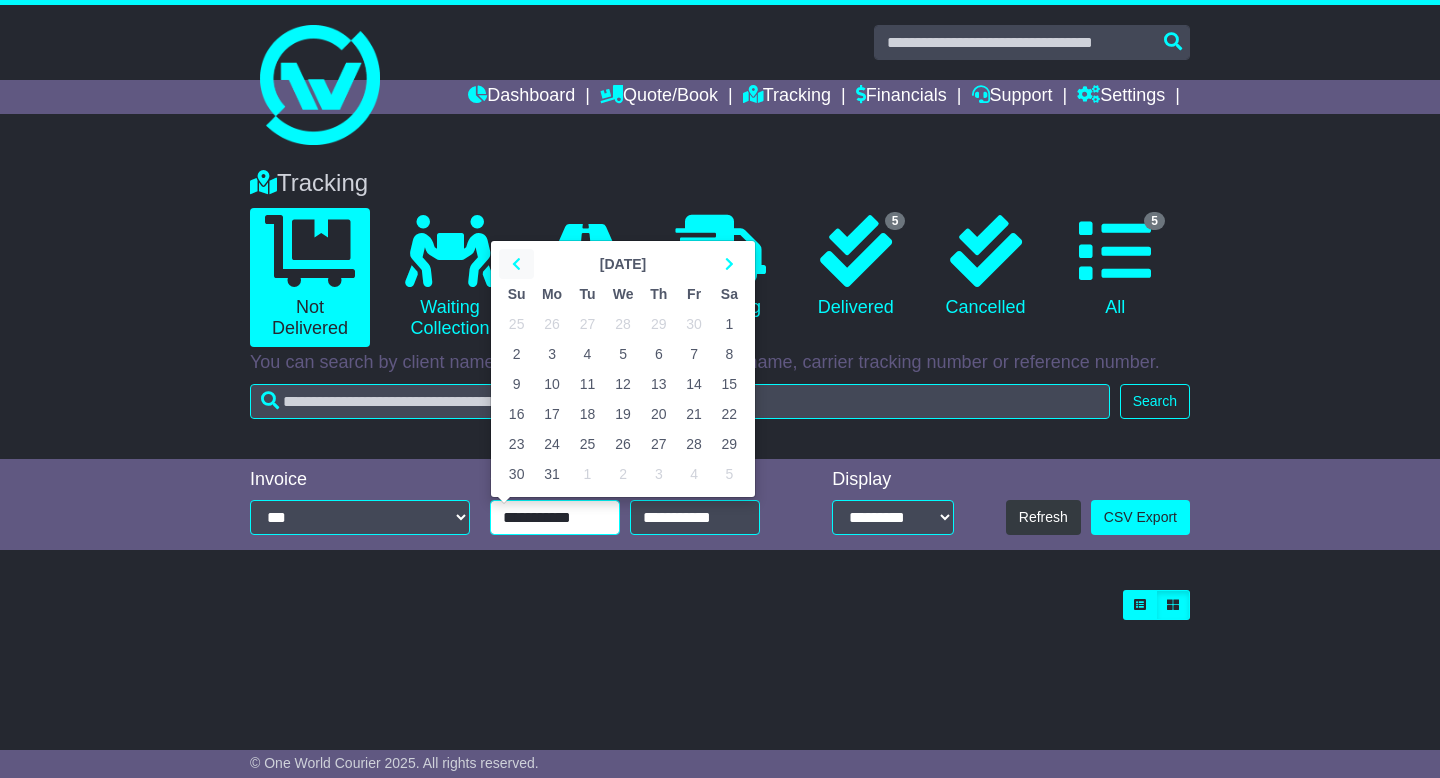 click at bounding box center [516, 264] 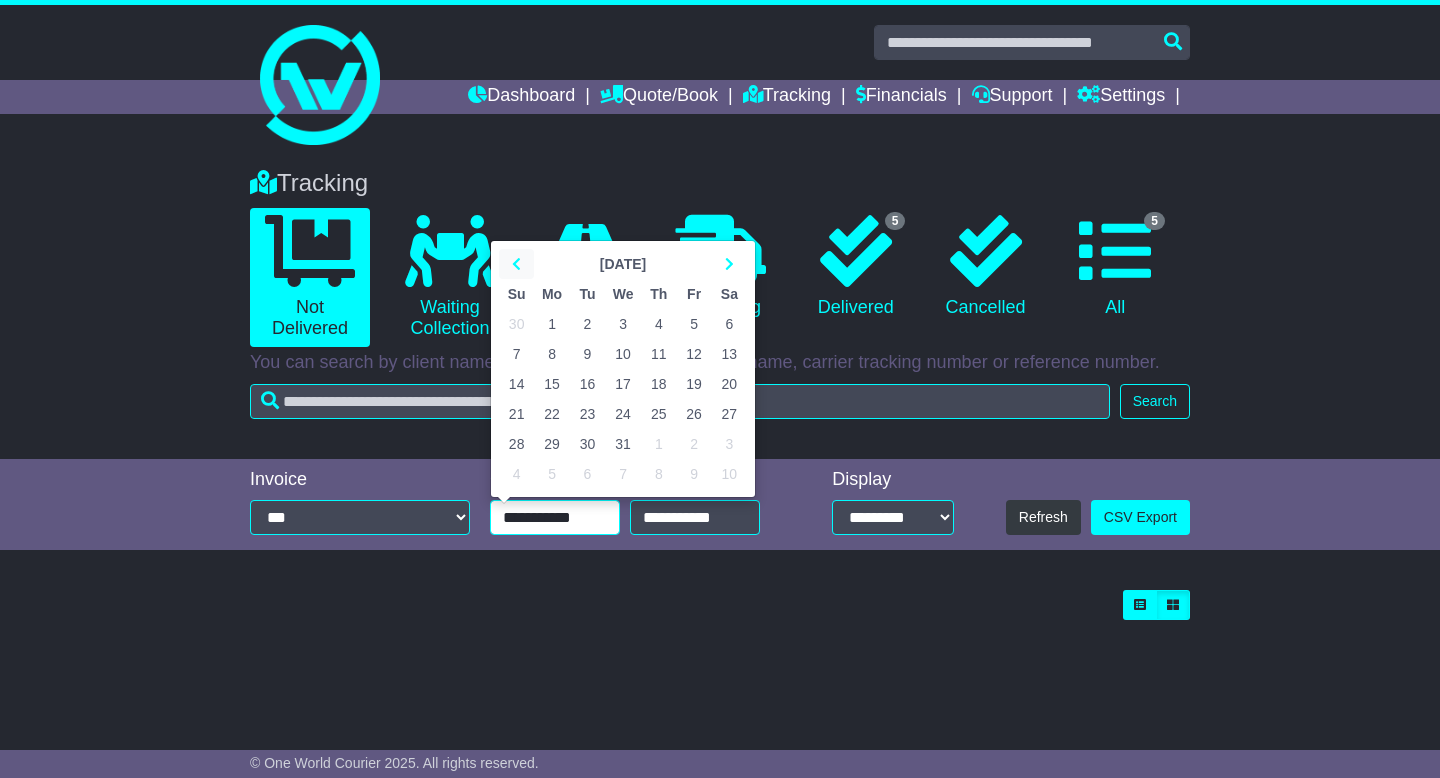 click at bounding box center (516, 264) 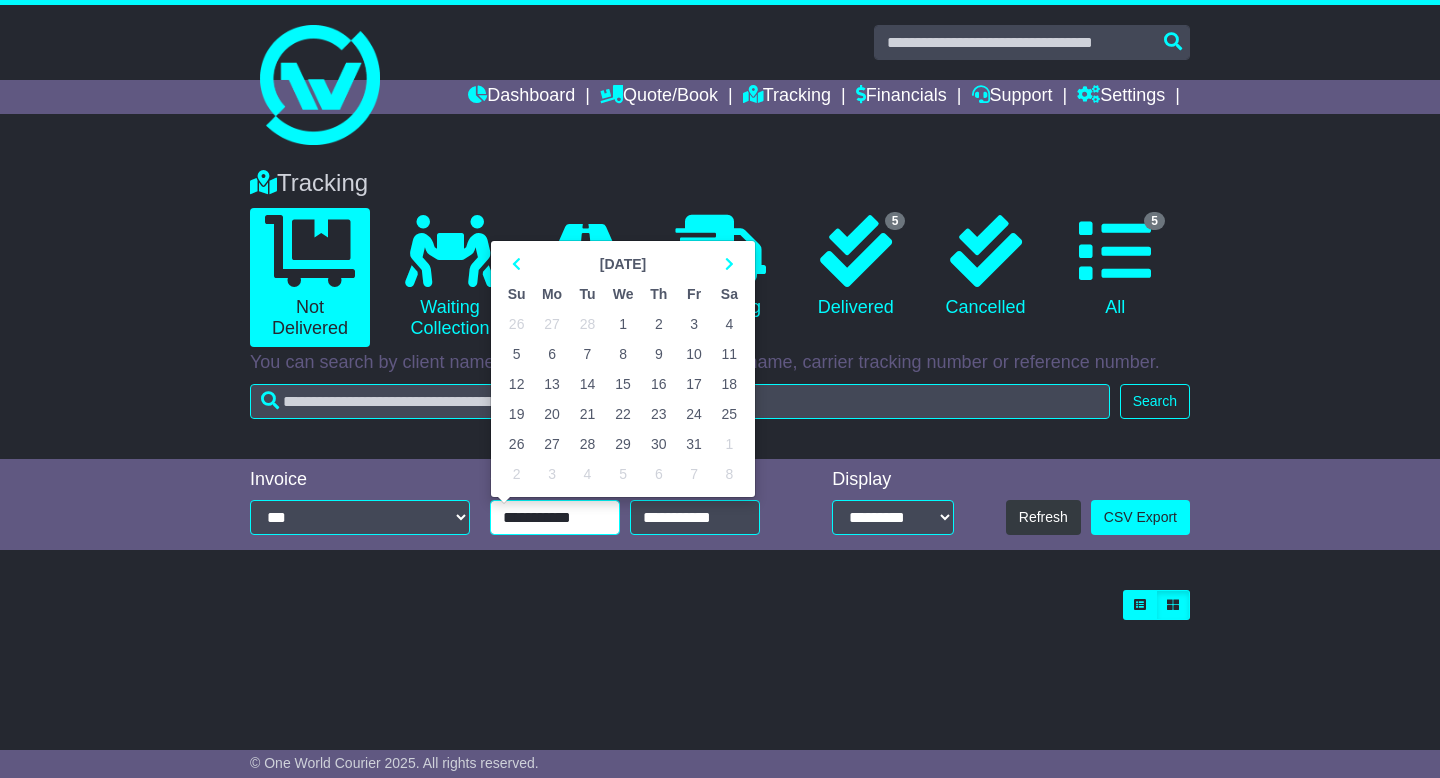 click on "1" at bounding box center (623, 324) 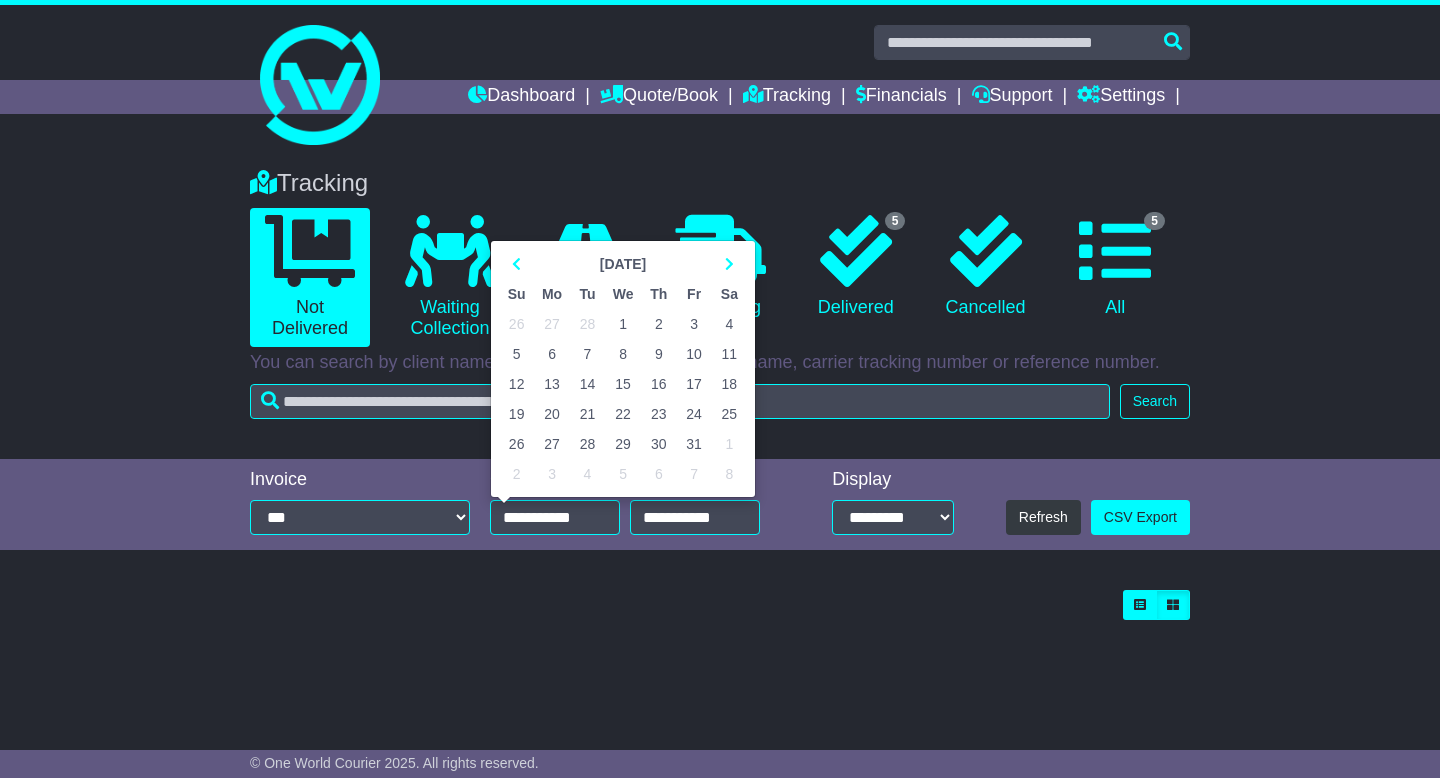 type on "**********" 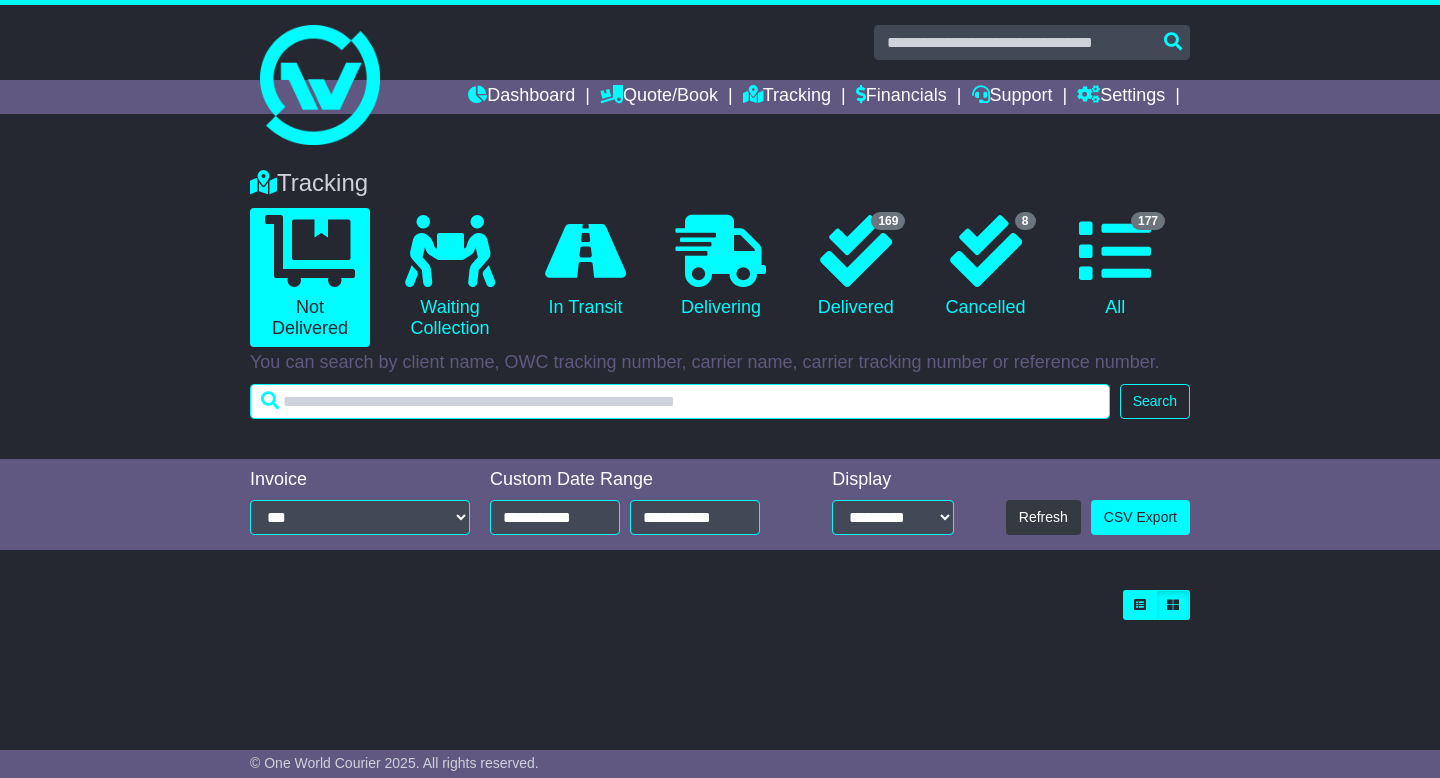 click at bounding box center (680, 401) 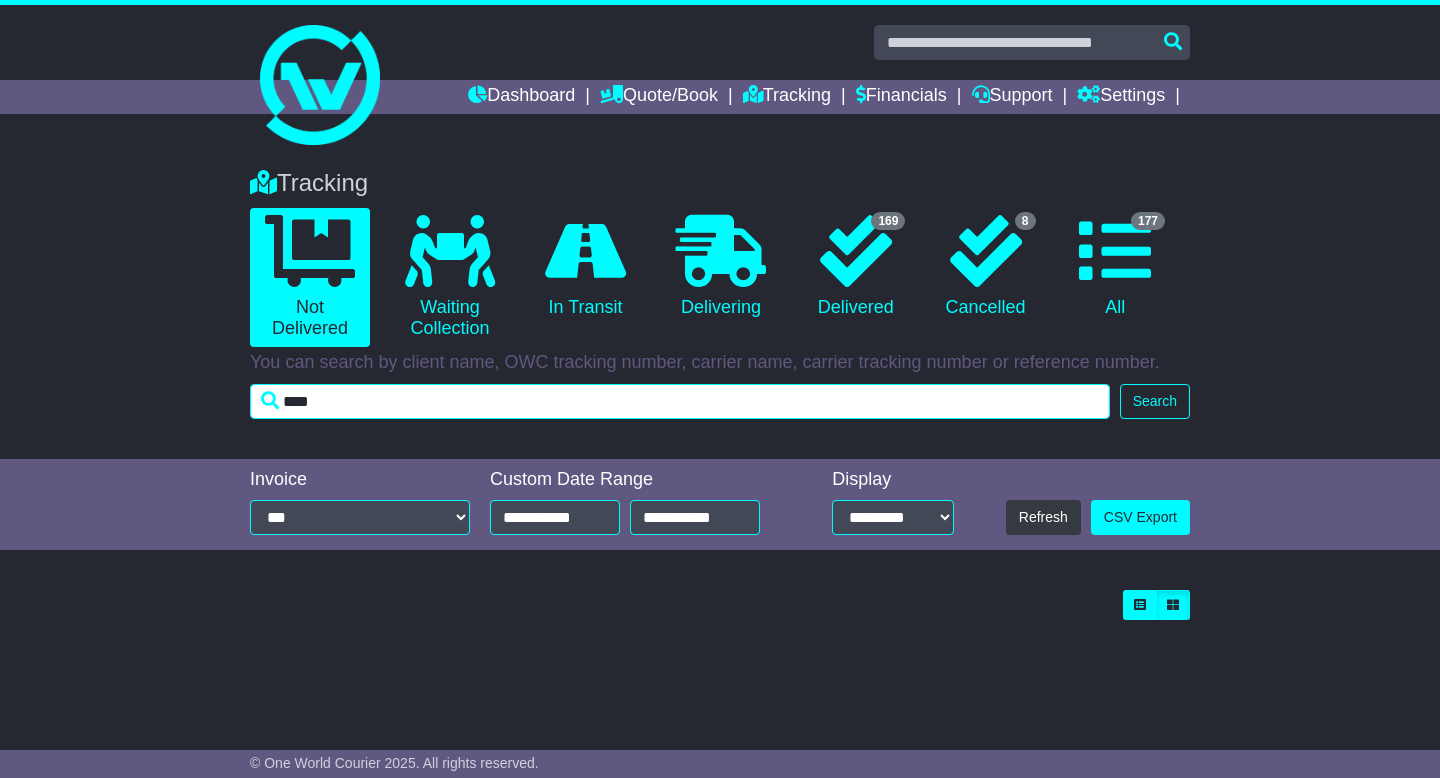 type on "****" 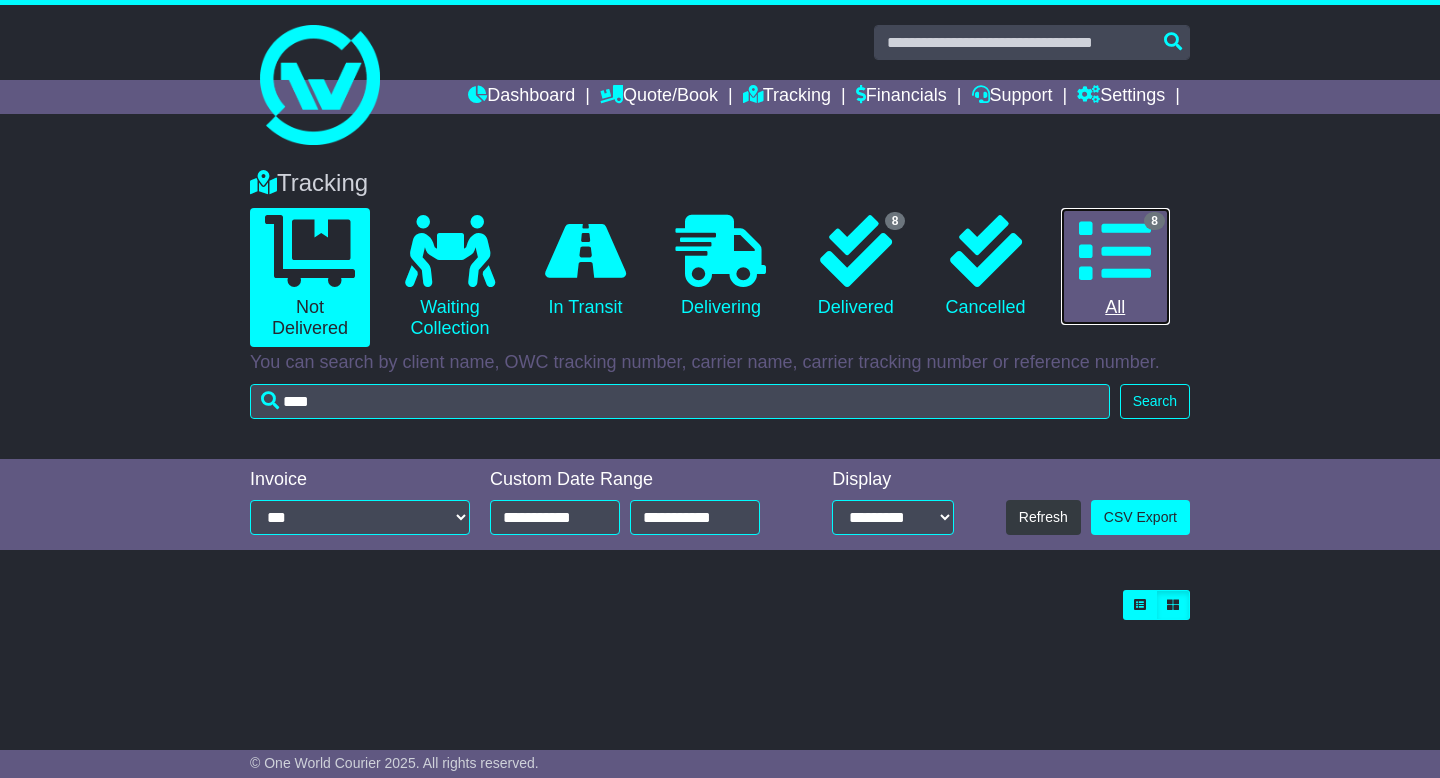 click at bounding box center (1115, 251) 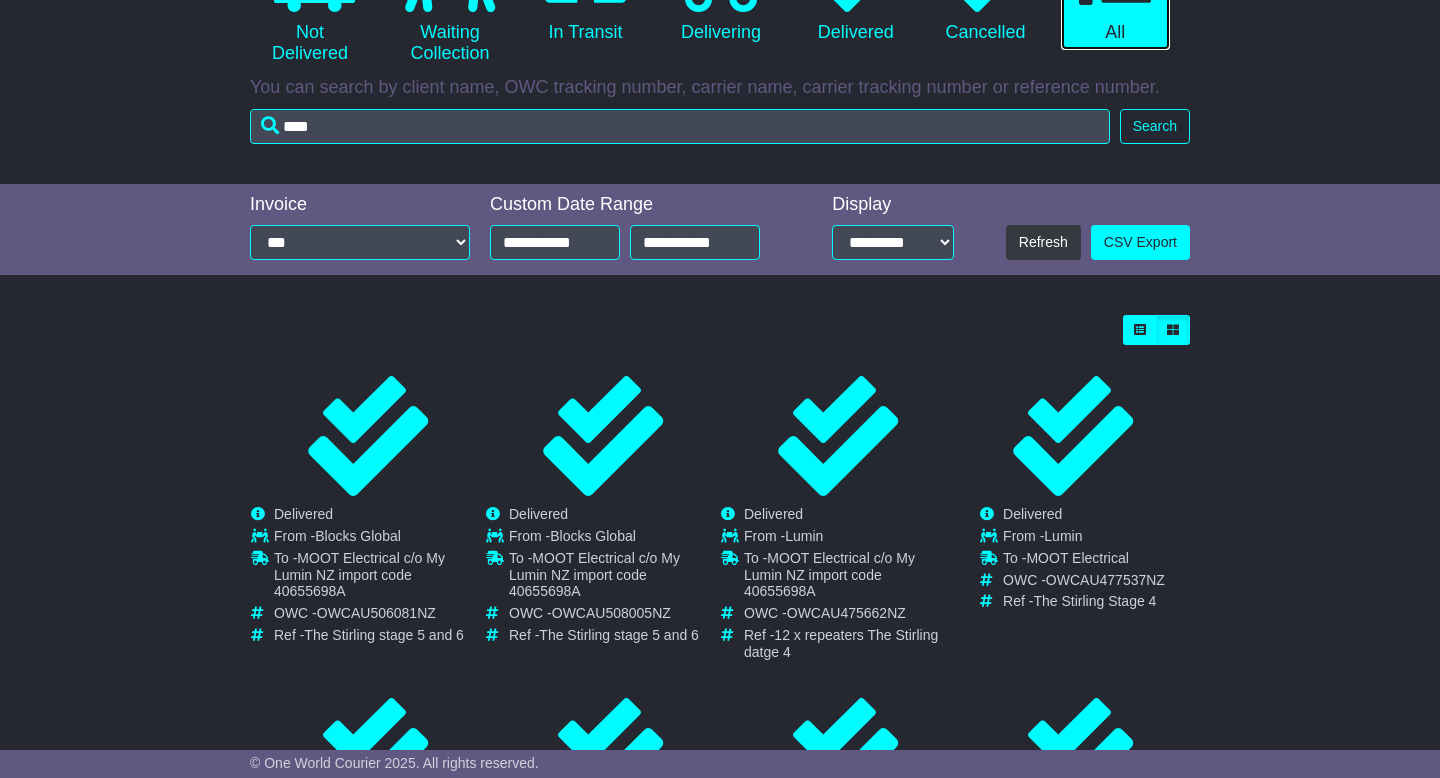 scroll, scrollTop: 288, scrollLeft: 0, axis: vertical 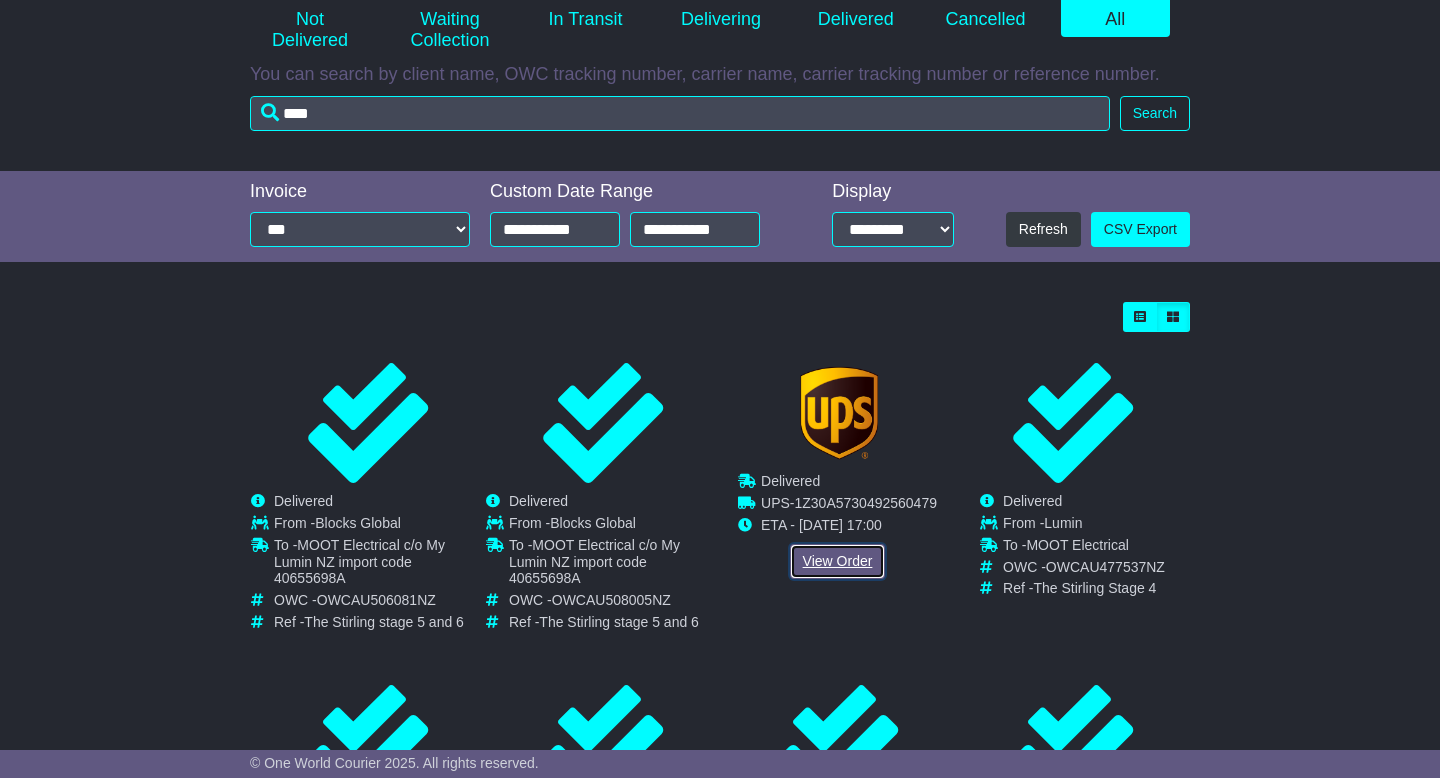 click on "View Order" at bounding box center (838, 561) 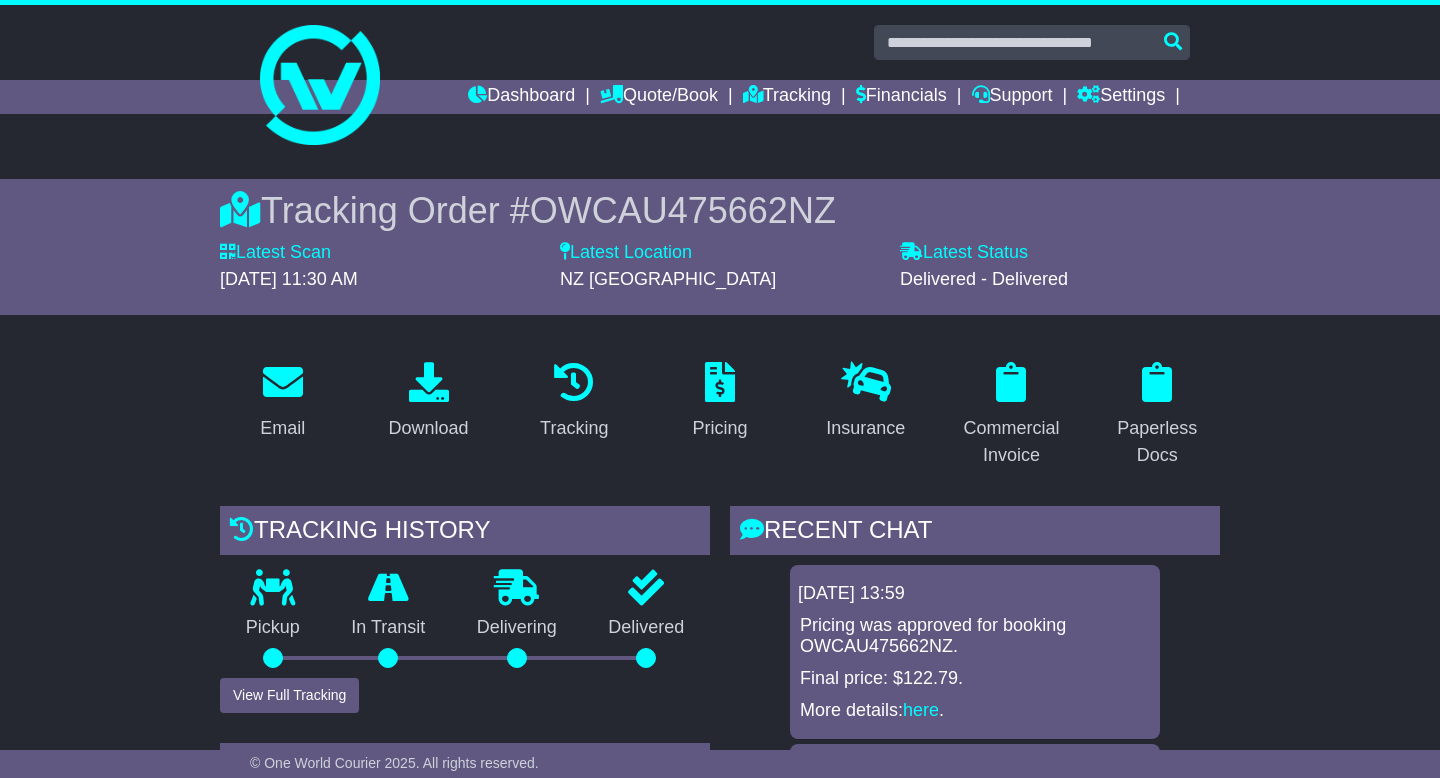scroll, scrollTop: 0, scrollLeft: 0, axis: both 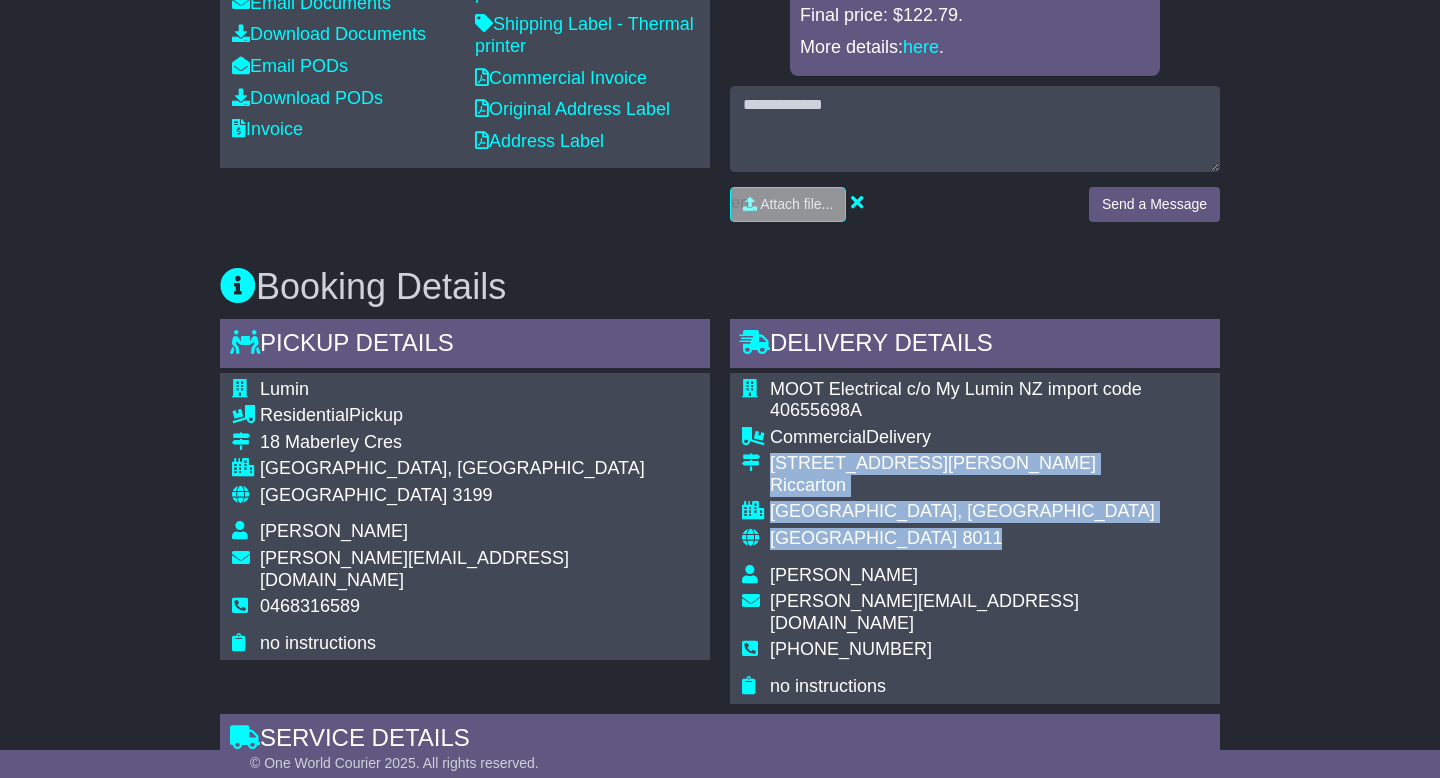 drag, startPoint x: 770, startPoint y: 467, endPoint x: 991, endPoint y: 542, distance: 233.37952 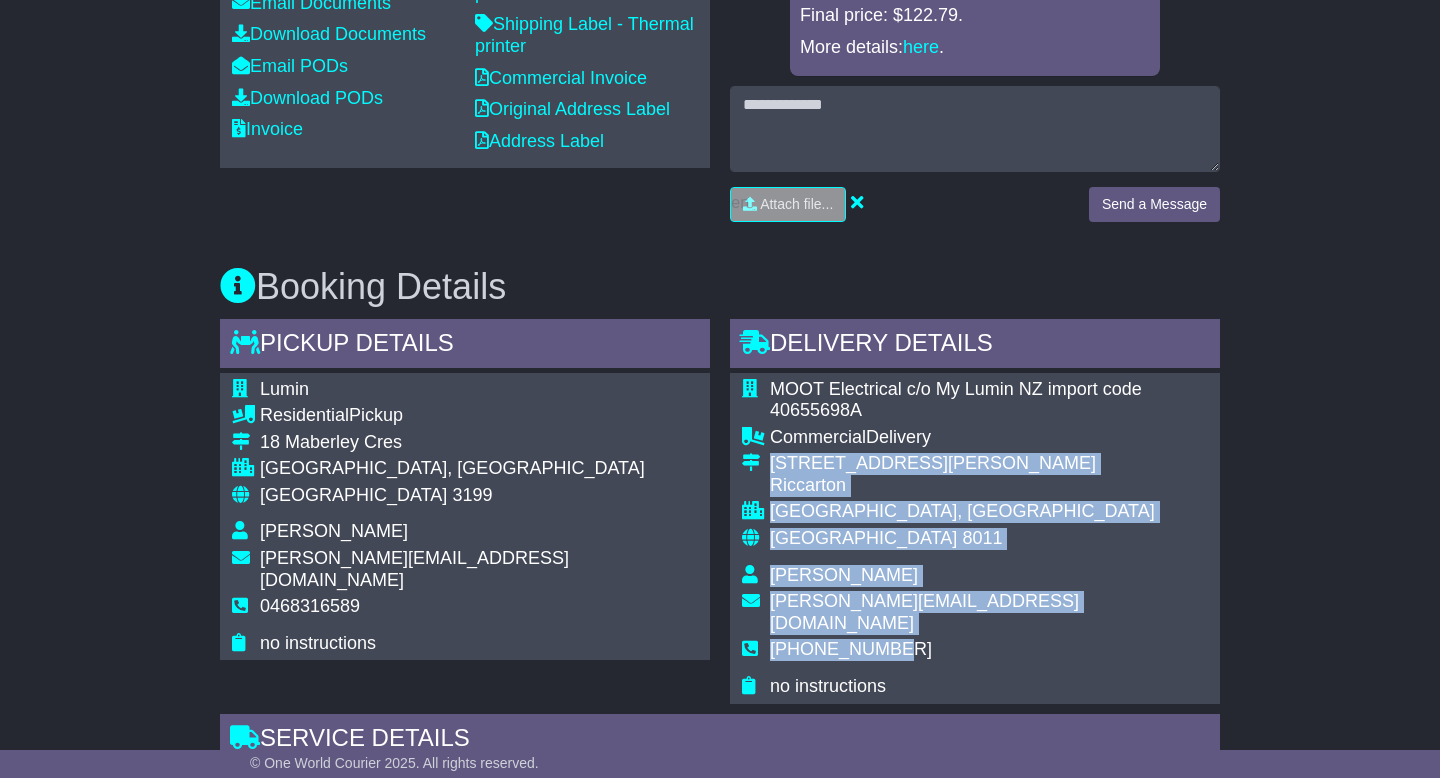 drag, startPoint x: 770, startPoint y: 461, endPoint x: 945, endPoint y: 649, distance: 256.8443 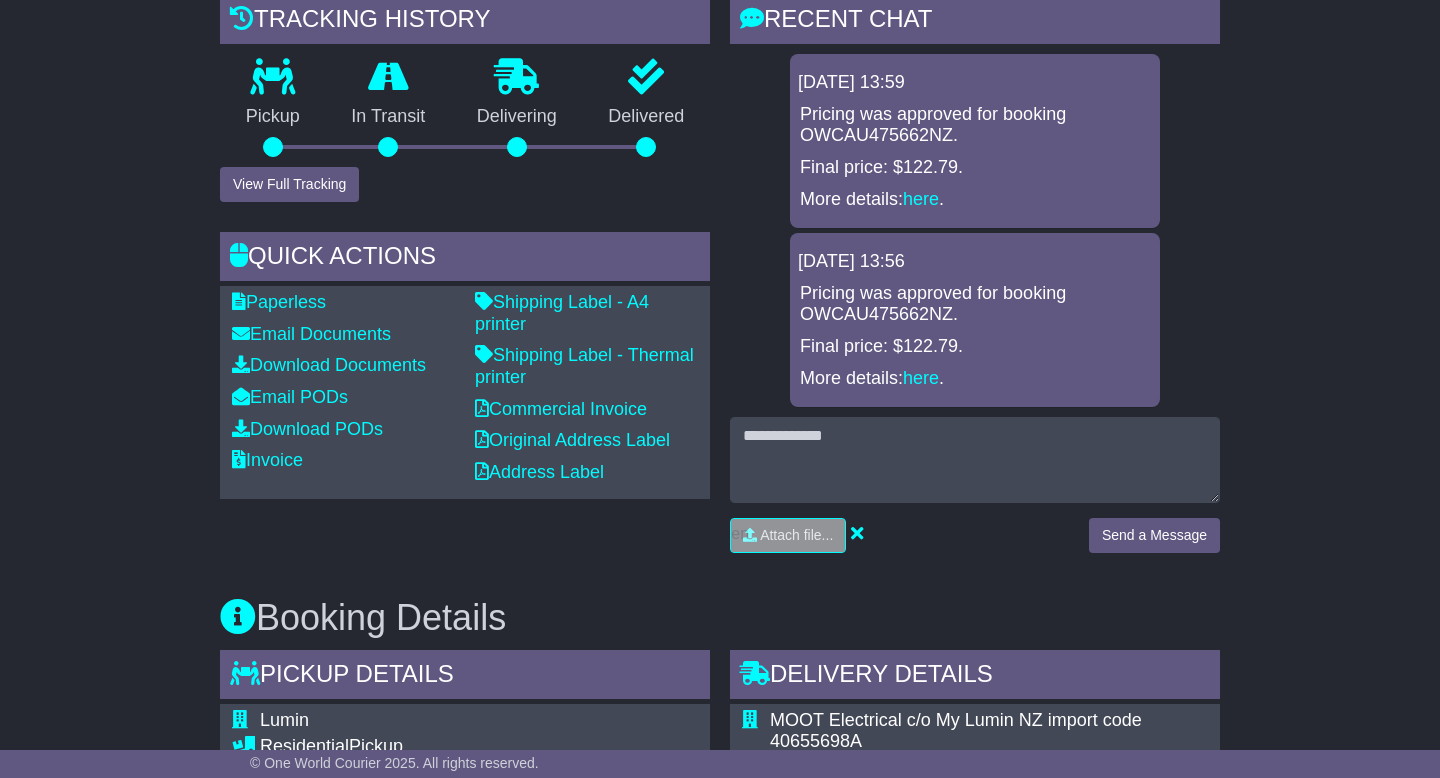 scroll, scrollTop: 0, scrollLeft: 0, axis: both 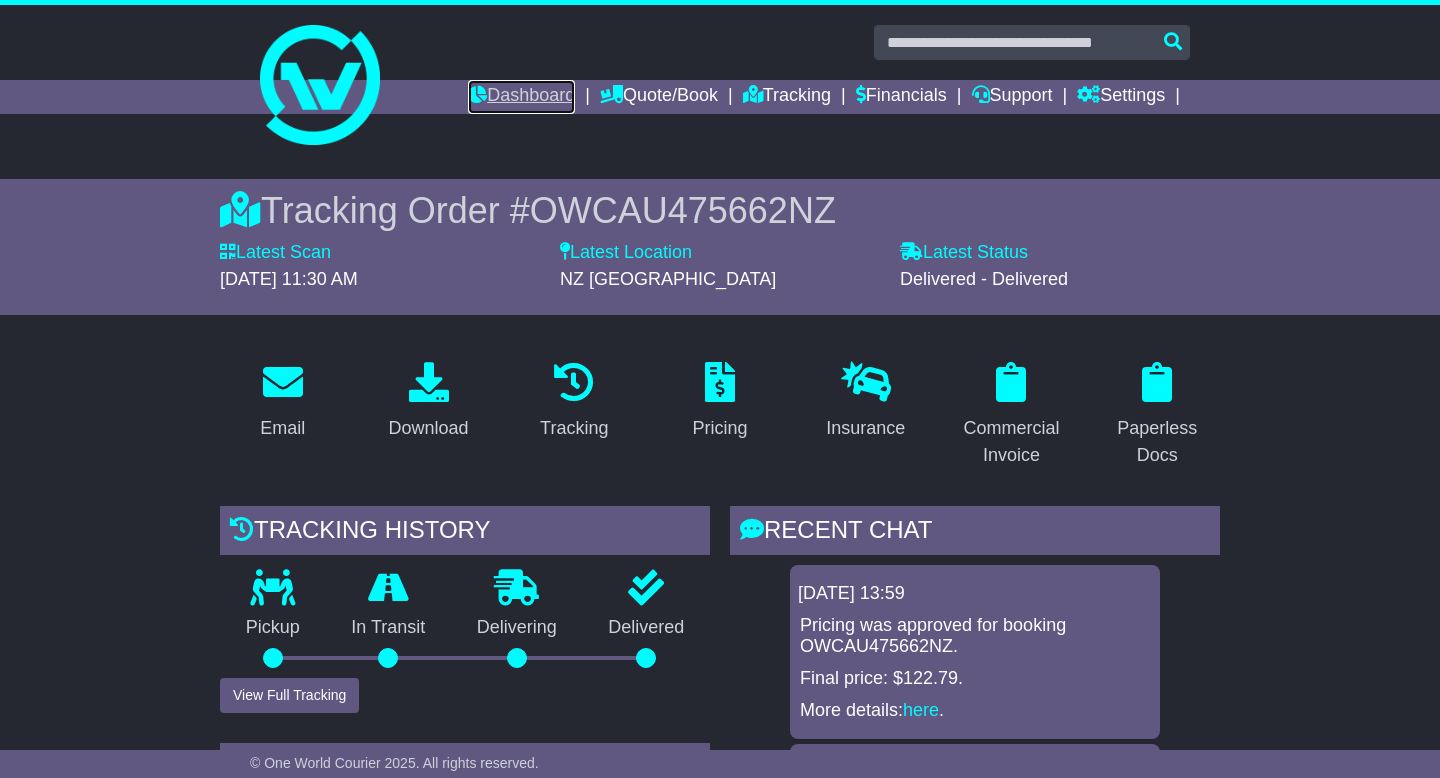 click on "Dashboard" at bounding box center [521, 97] 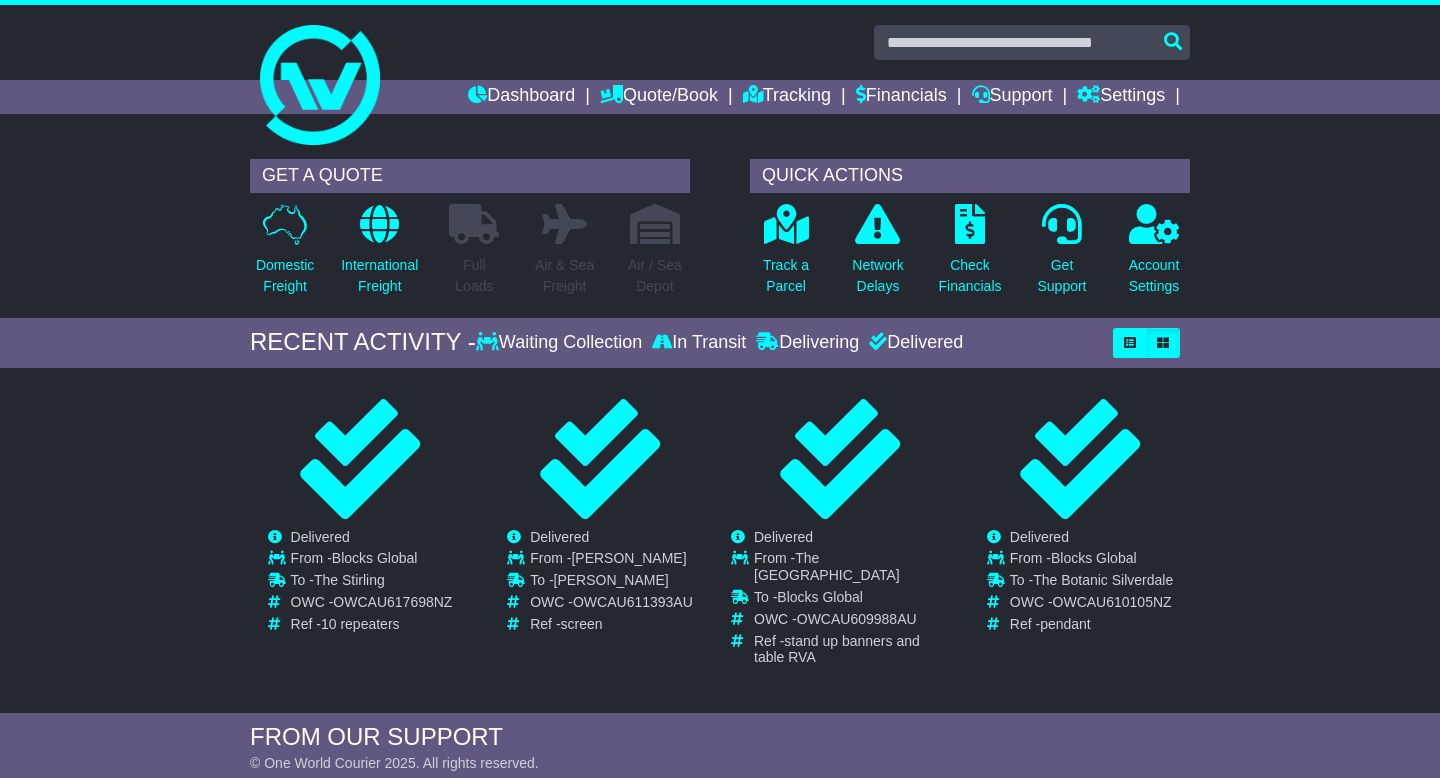 scroll, scrollTop: 0, scrollLeft: 0, axis: both 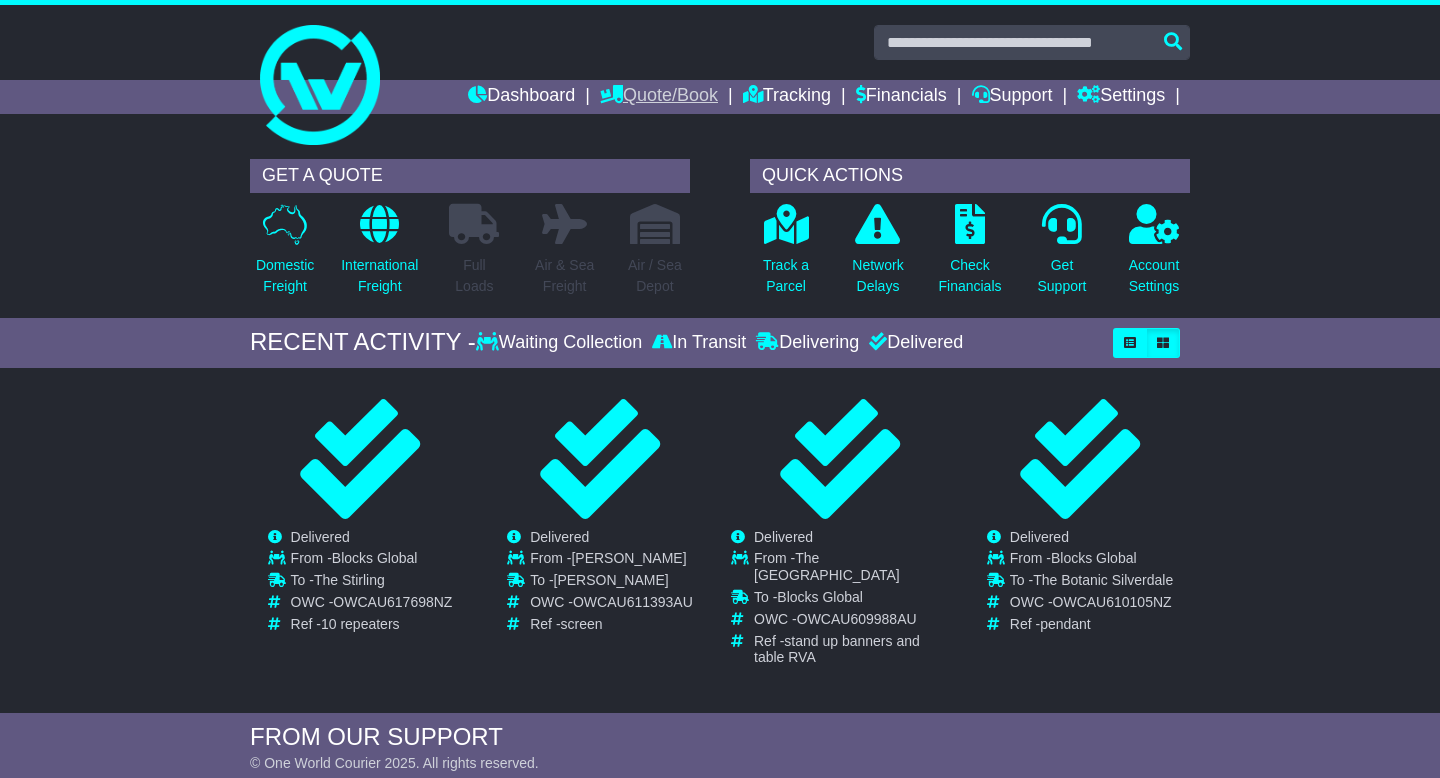 click at bounding box center (611, 94) 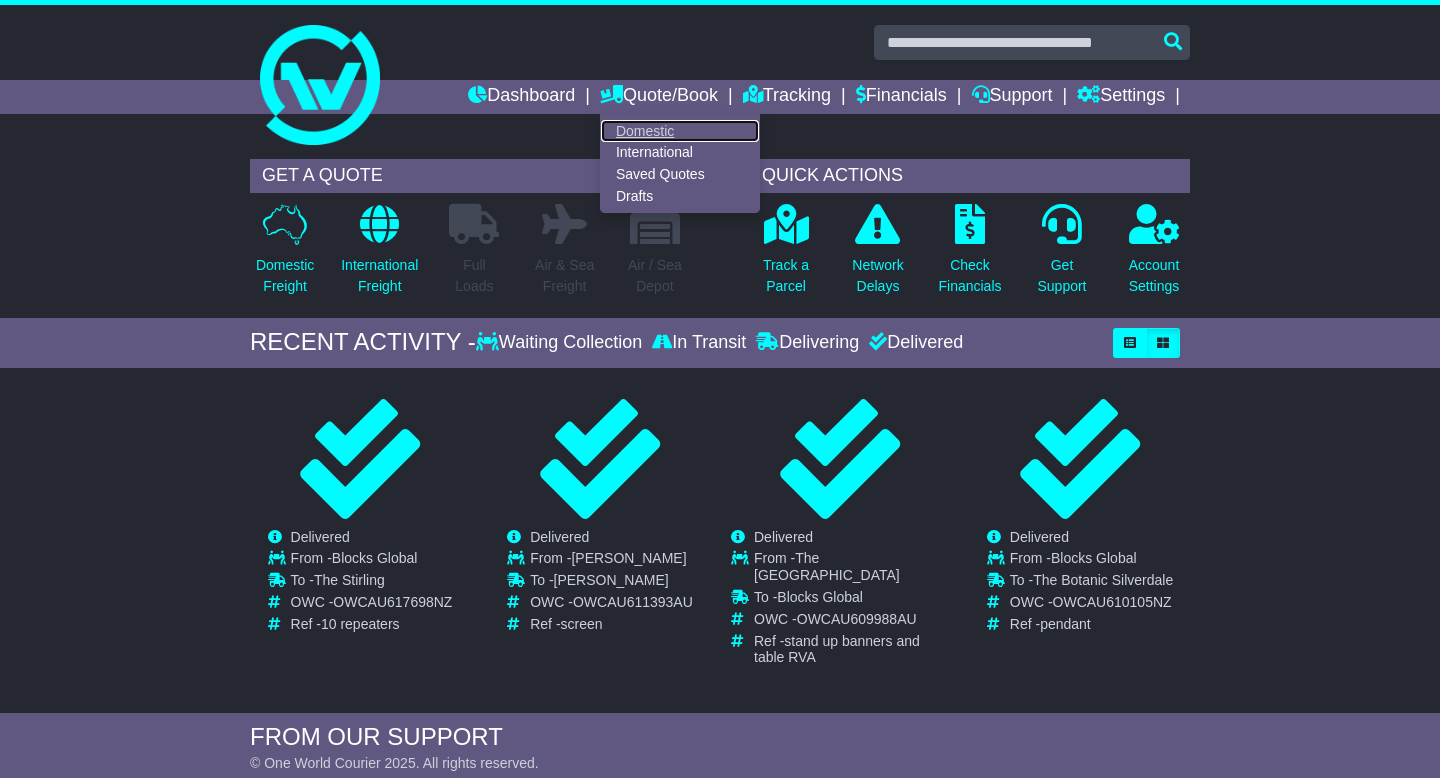 click on "Domestic" at bounding box center (680, 131) 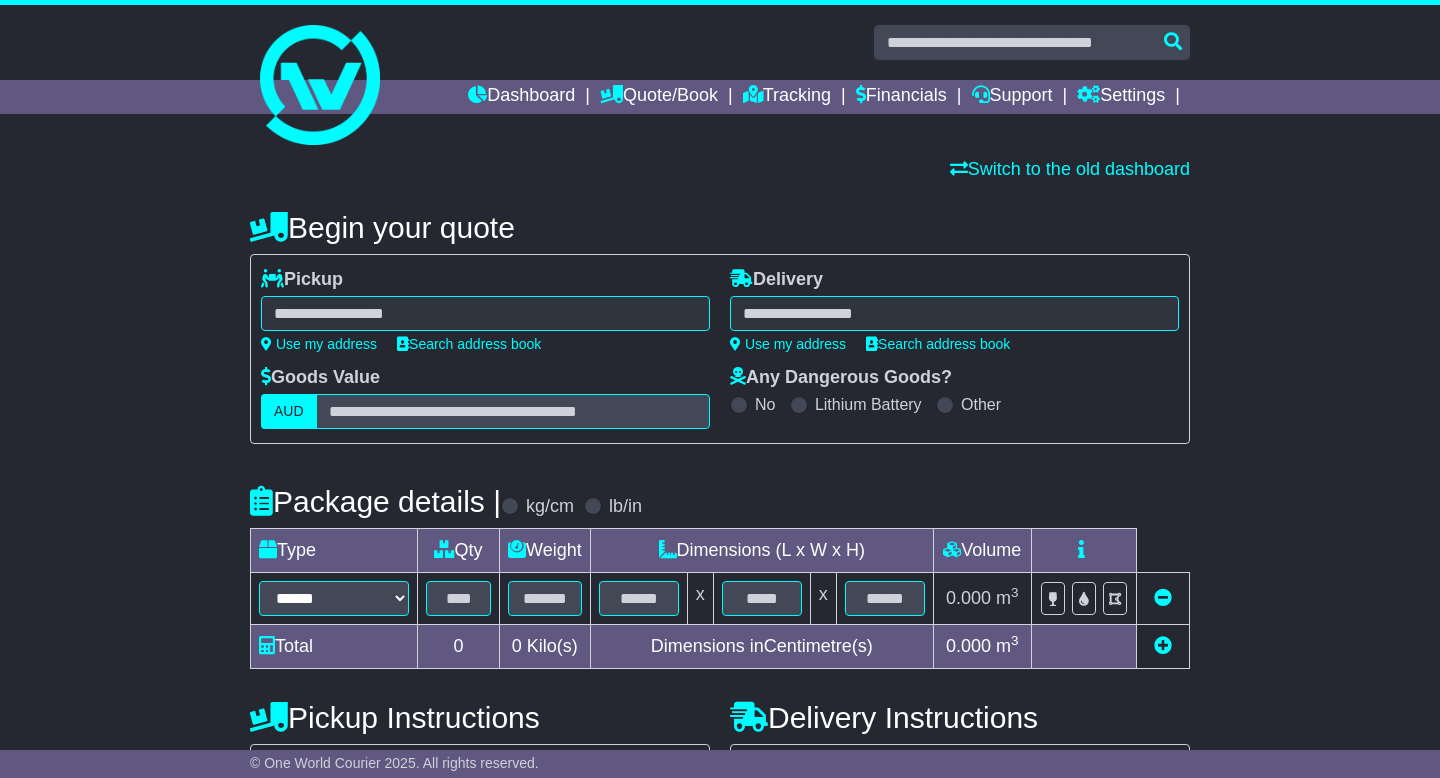 scroll, scrollTop: 0, scrollLeft: 0, axis: both 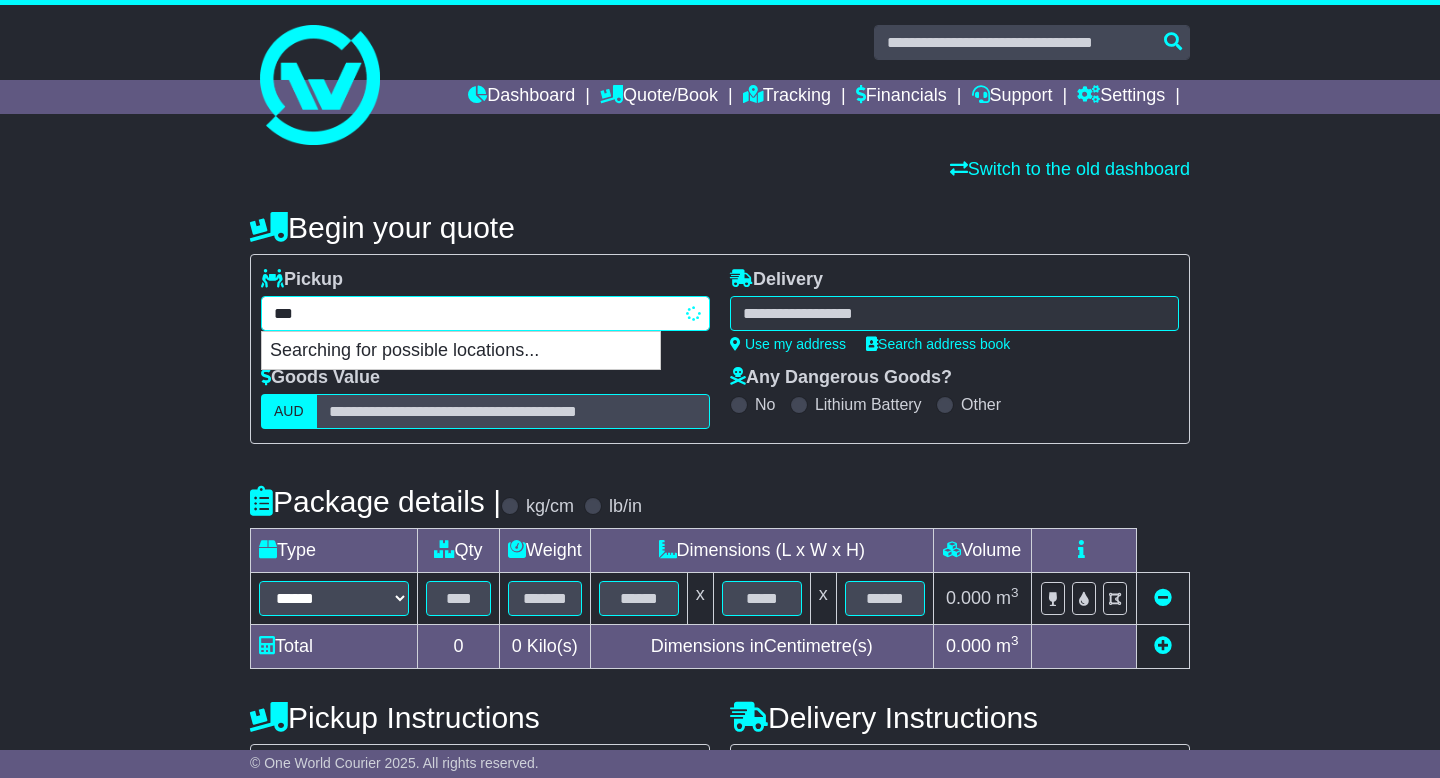 type on "****" 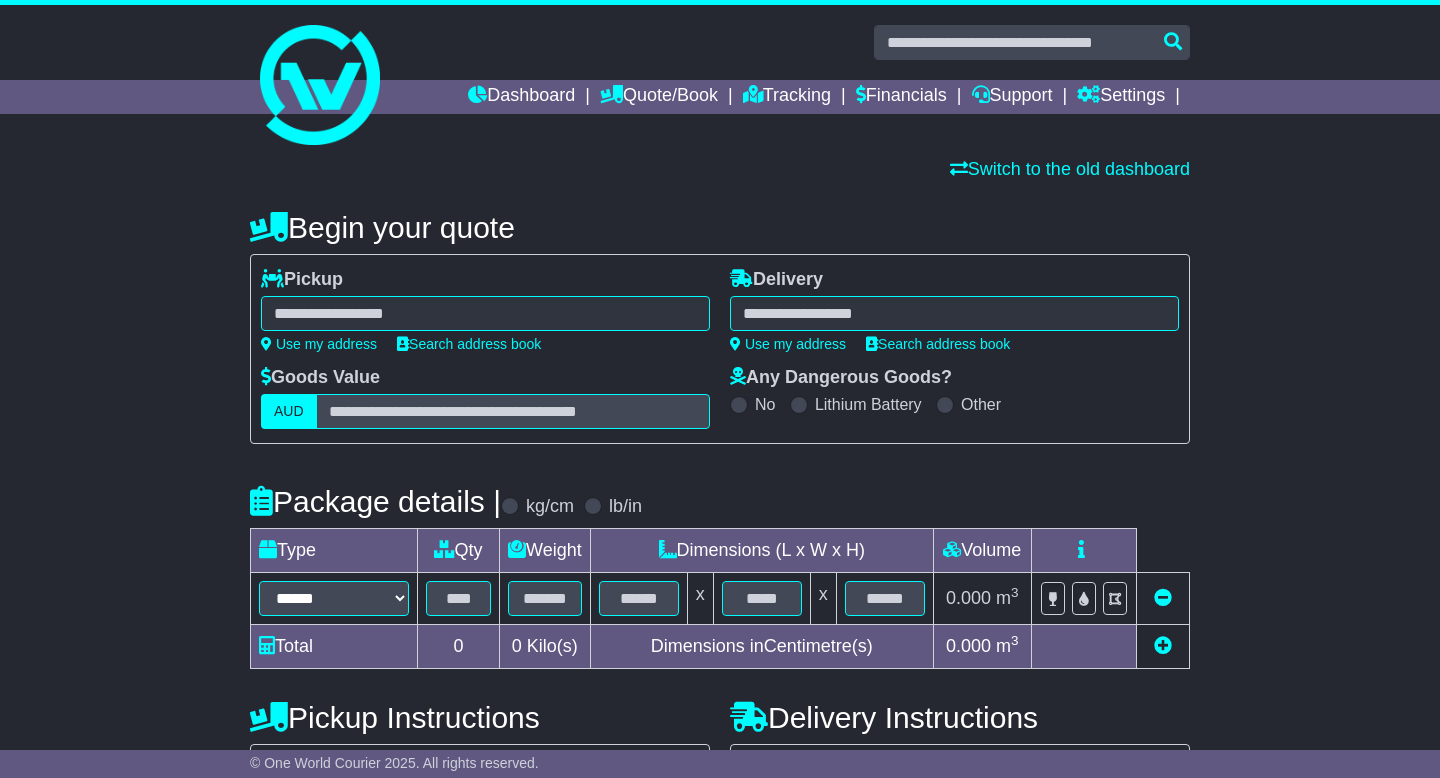 click on "**********" at bounding box center [720, 571] 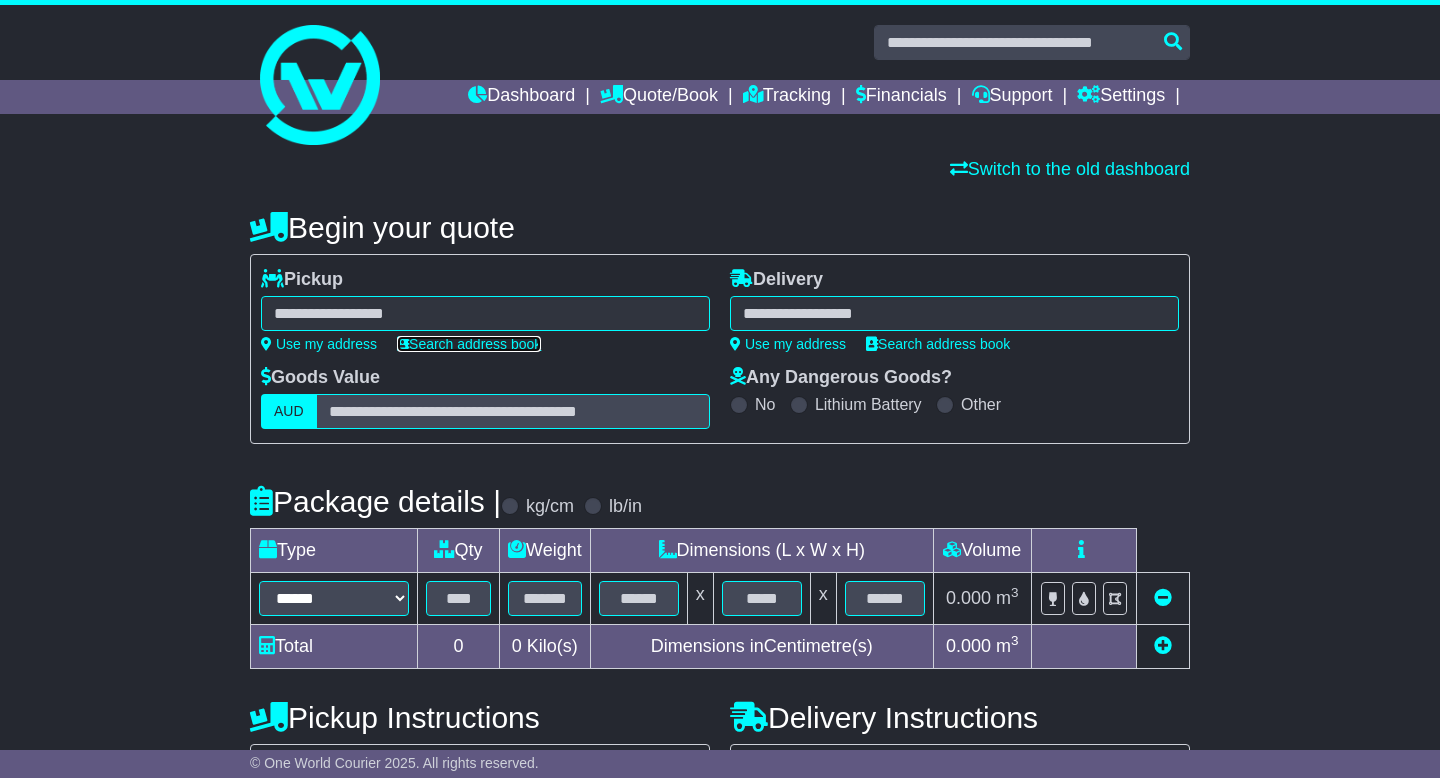 click on "Search address book" at bounding box center [469, 344] 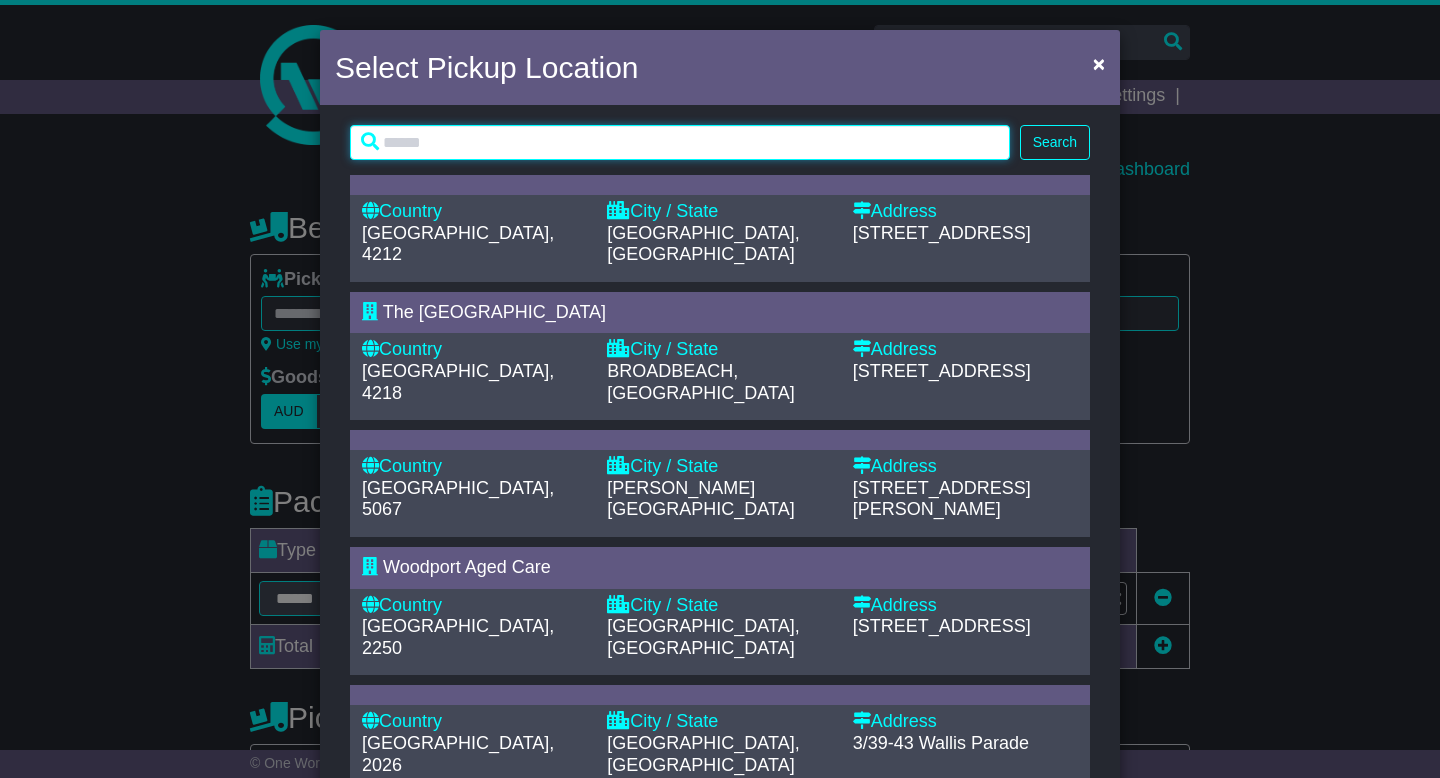click at bounding box center [680, 142] 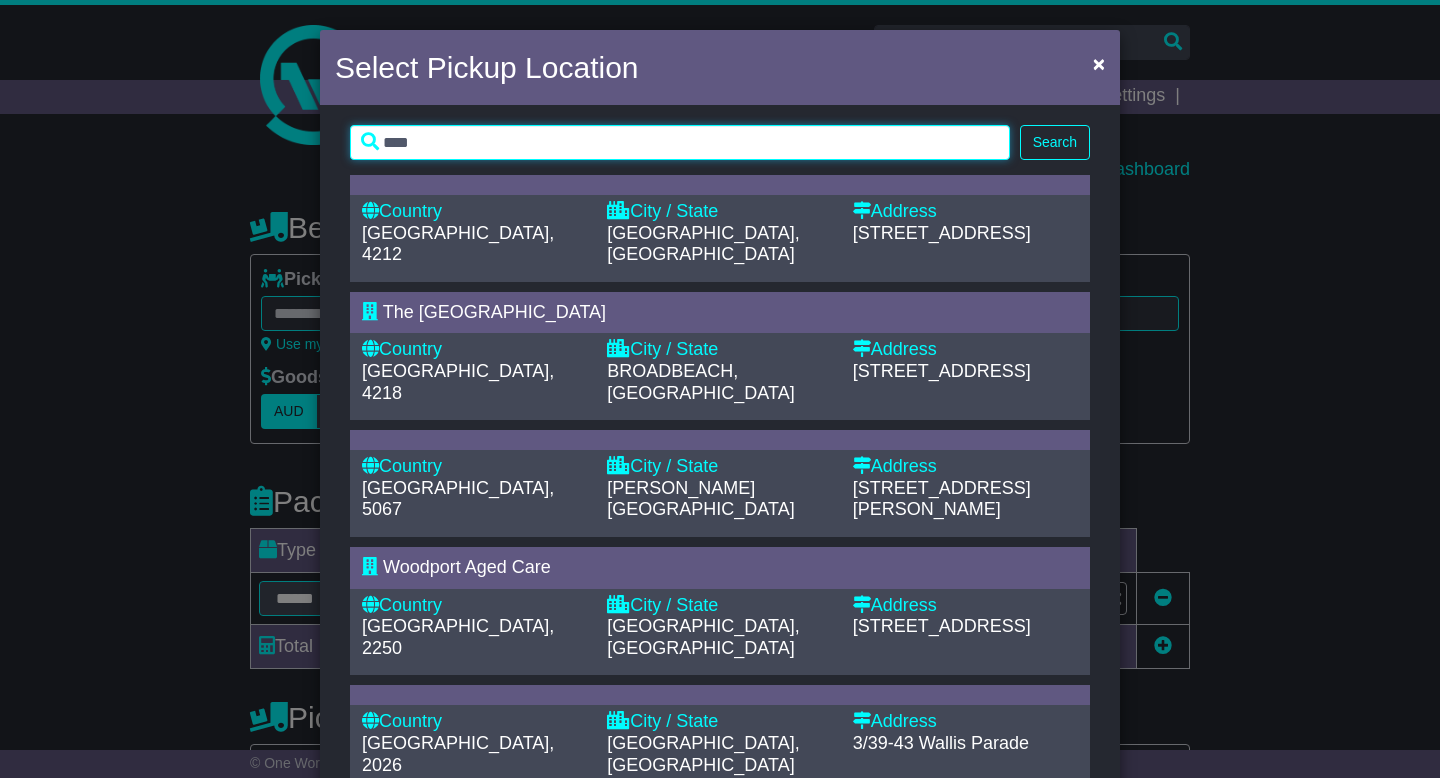 type on "****" 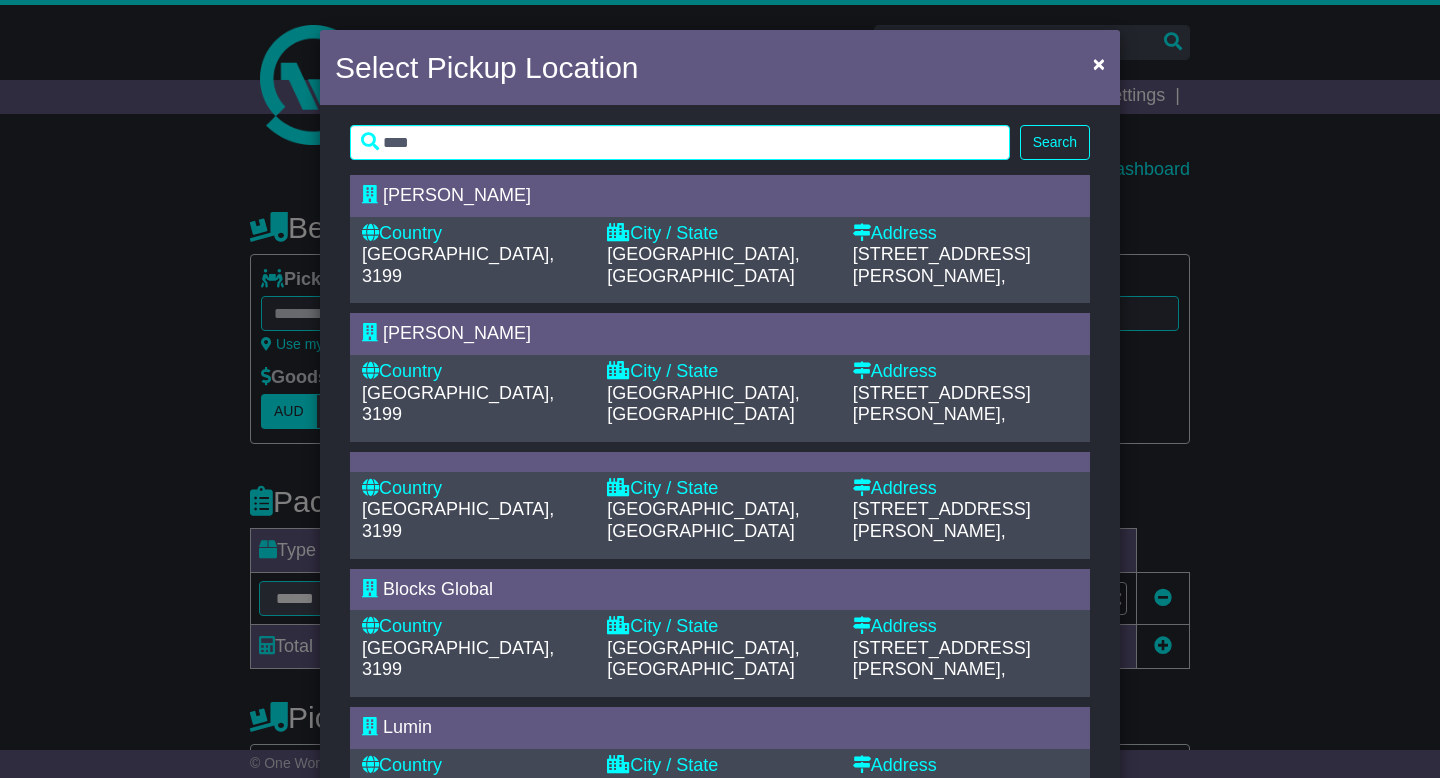 click on "[GEOGRAPHIC_DATA], [GEOGRAPHIC_DATA]" at bounding box center (719, 265) 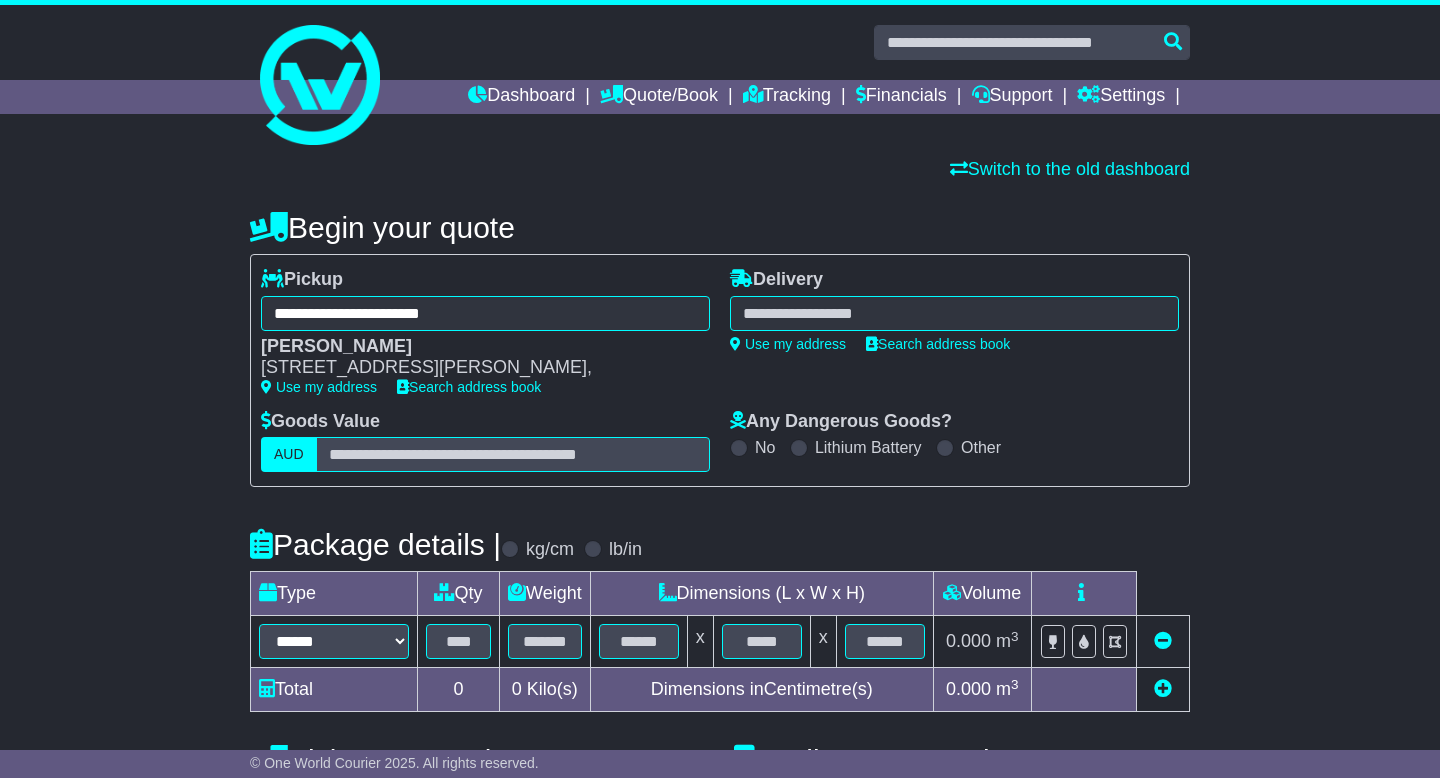 click at bounding box center [954, 313] 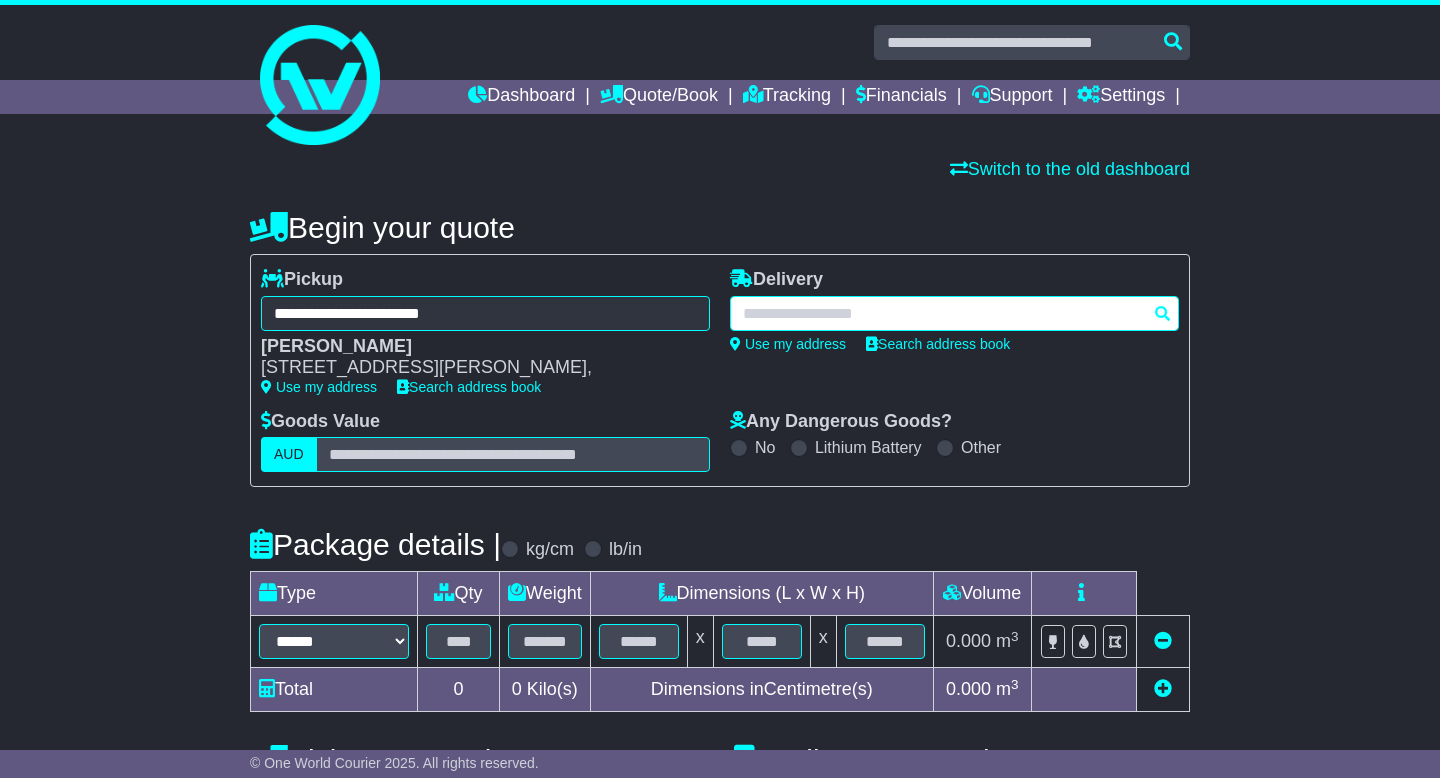 paste on "**********" 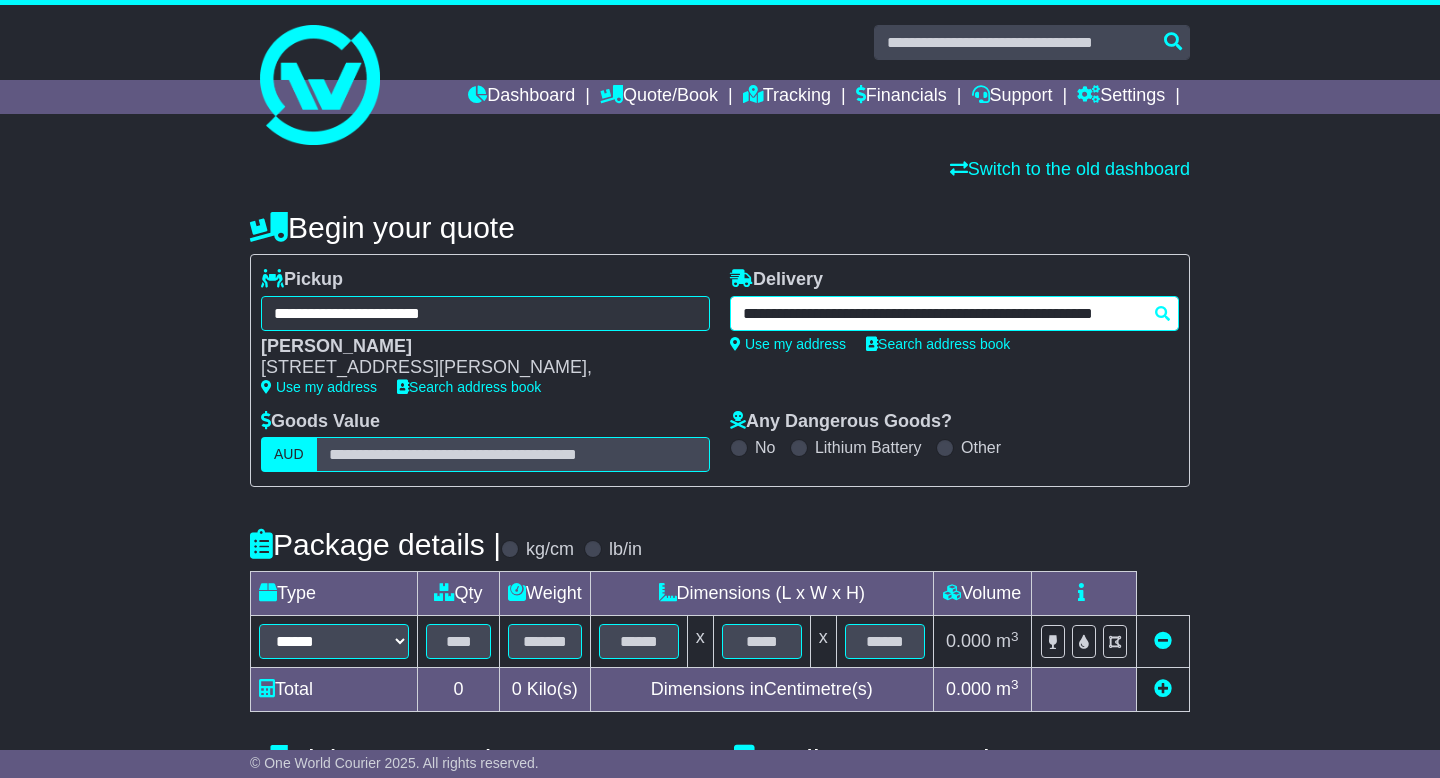 scroll, scrollTop: 0, scrollLeft: 24, axis: horizontal 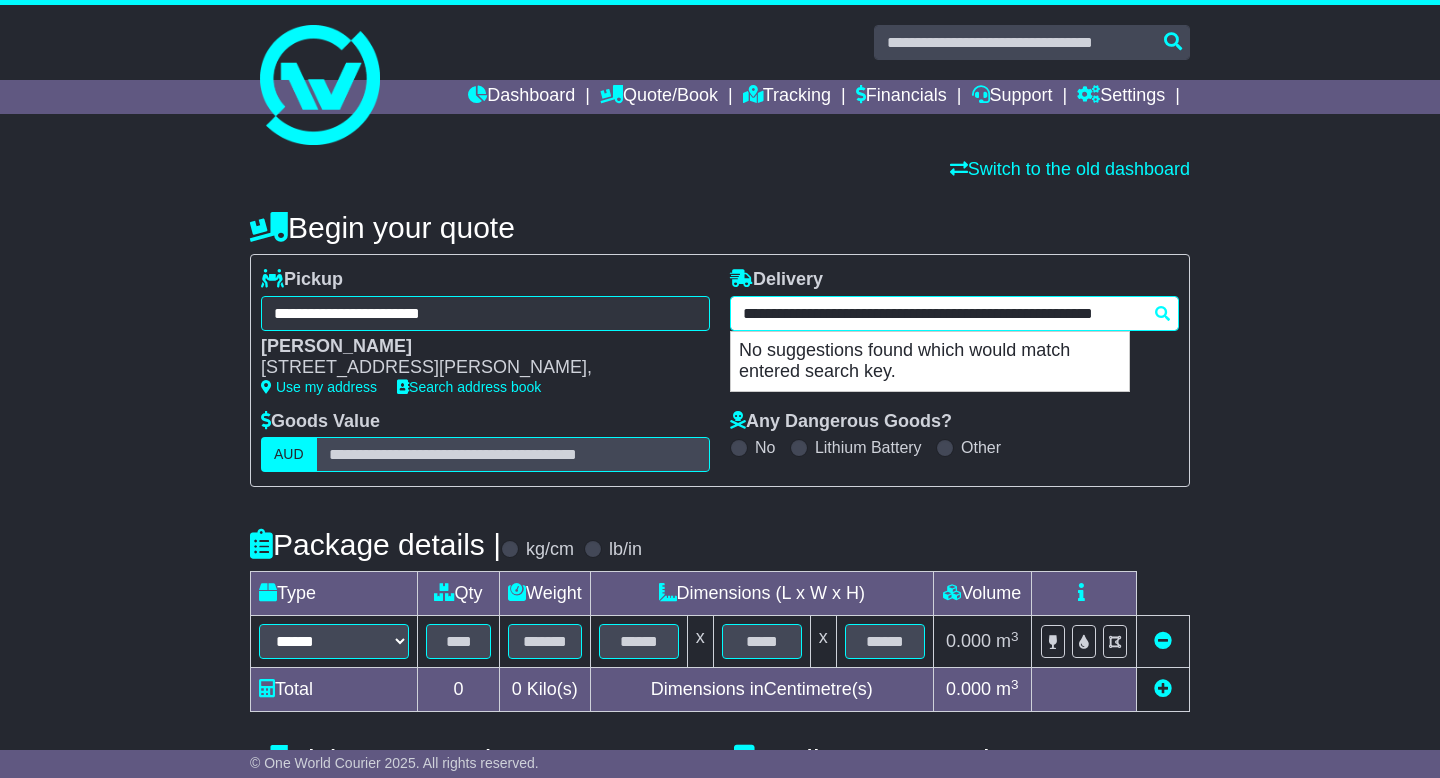 click on "**********" at bounding box center (954, 313) 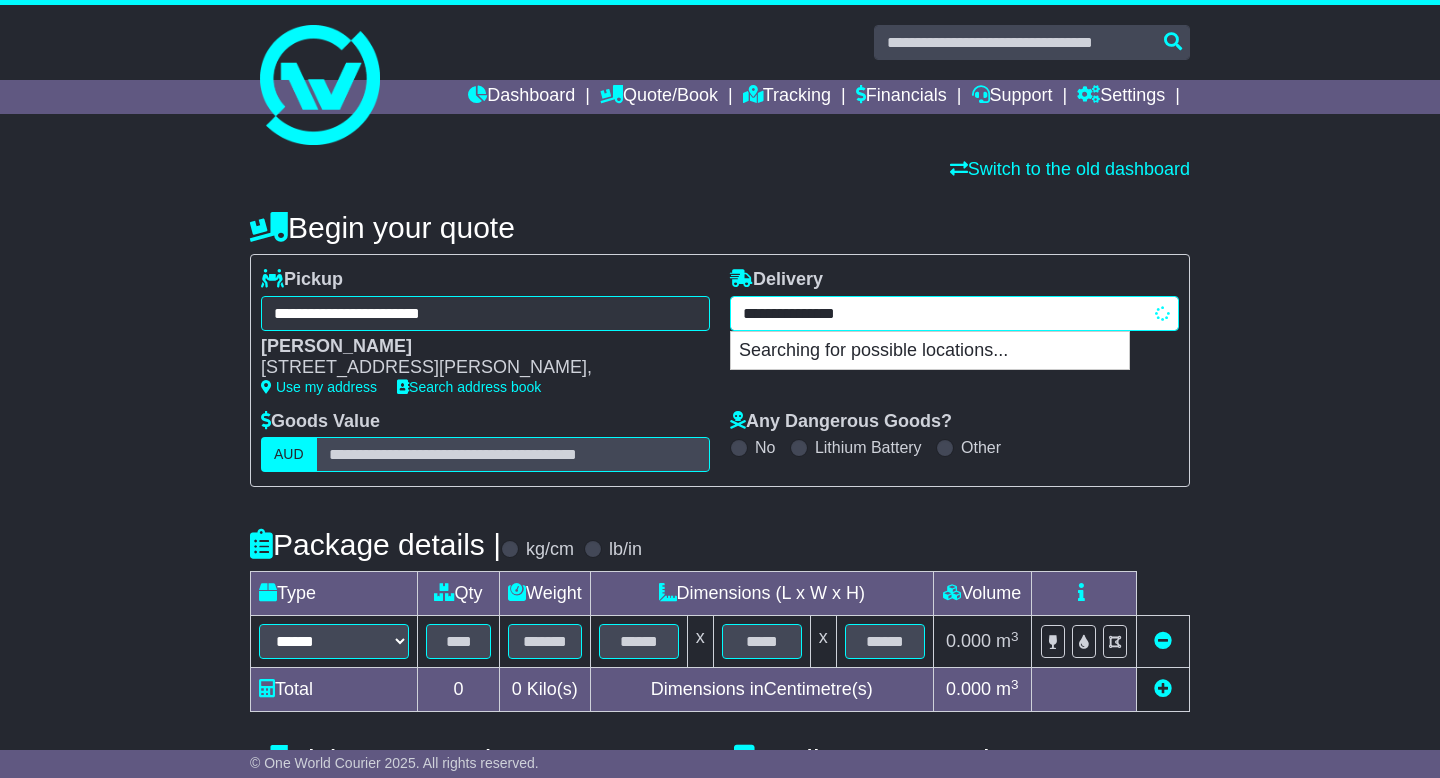 scroll, scrollTop: 0, scrollLeft: 0, axis: both 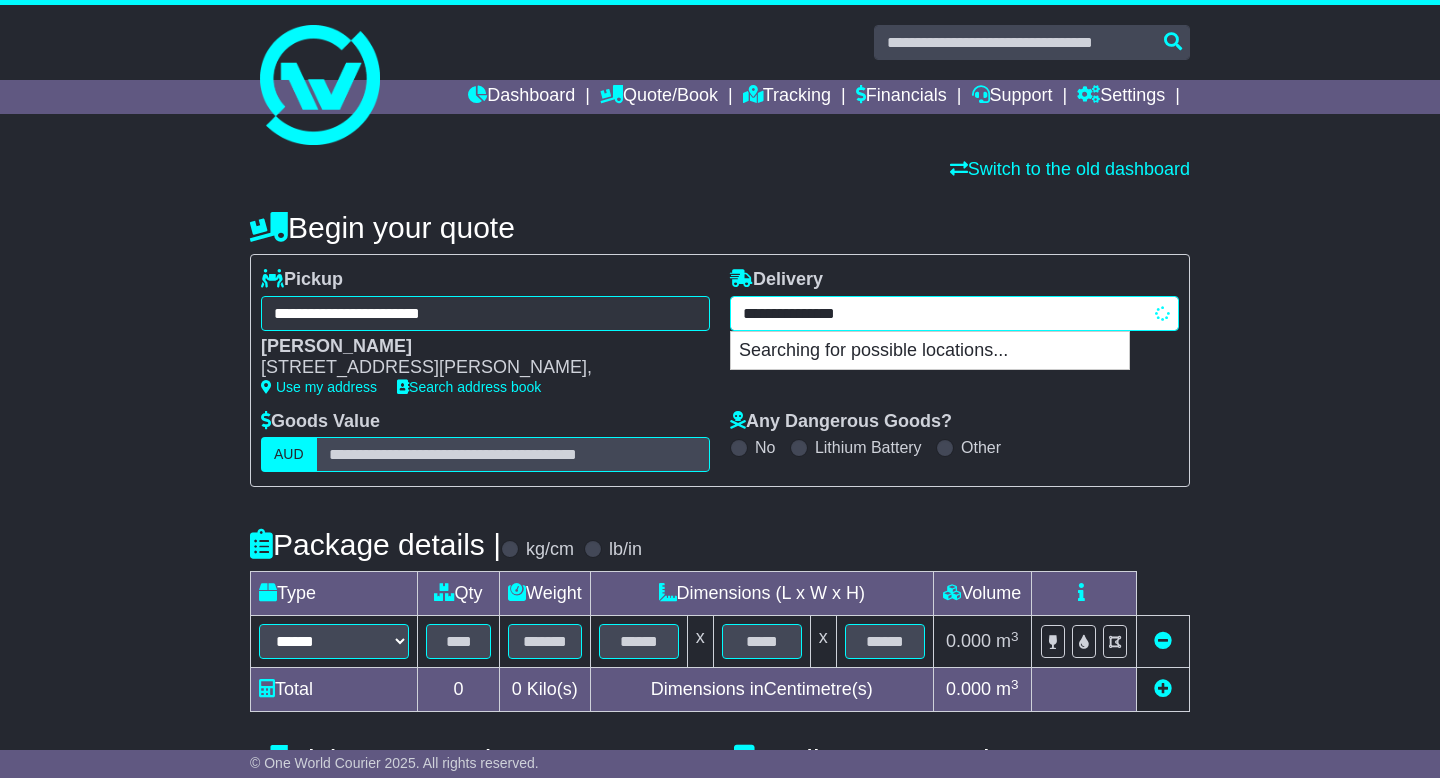 click on "**********" at bounding box center [954, 313] 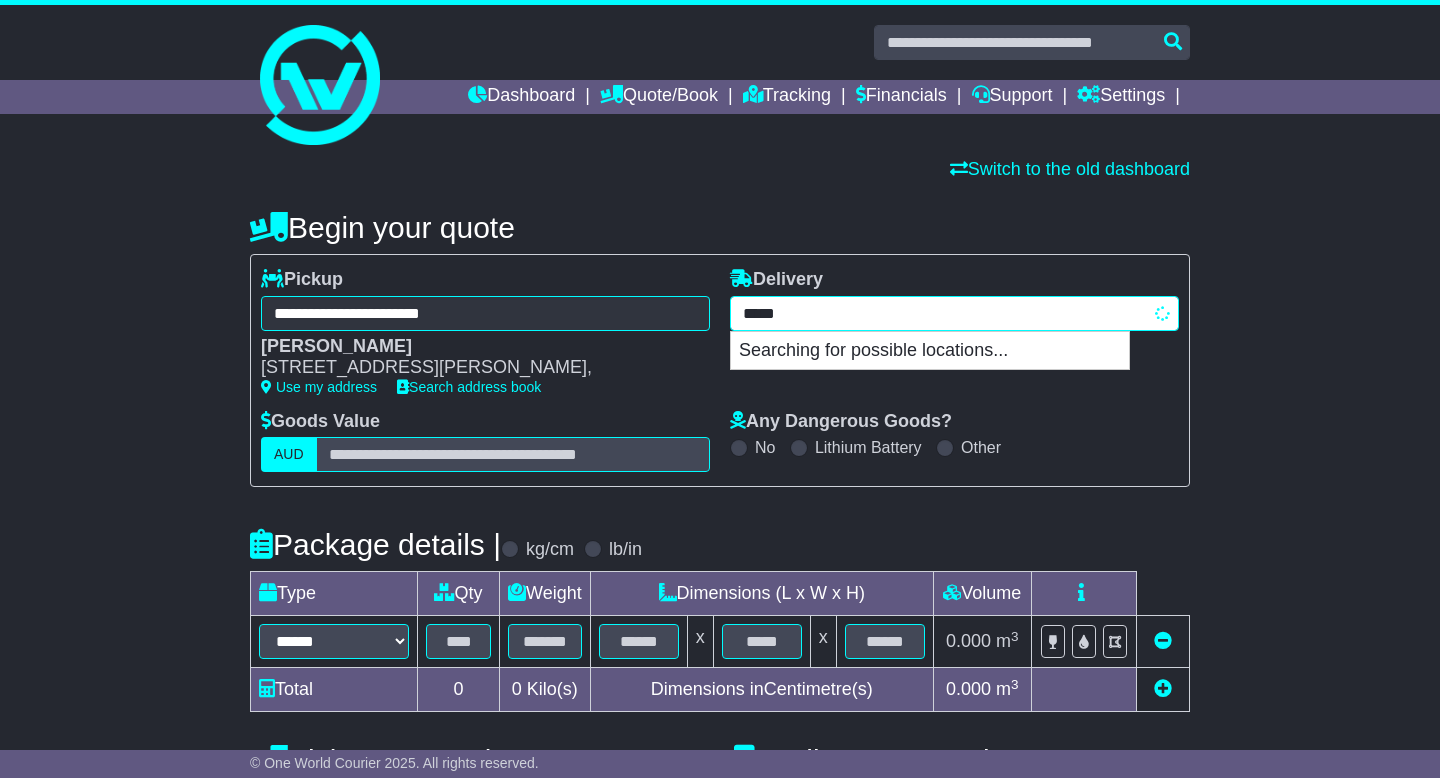 type on "****" 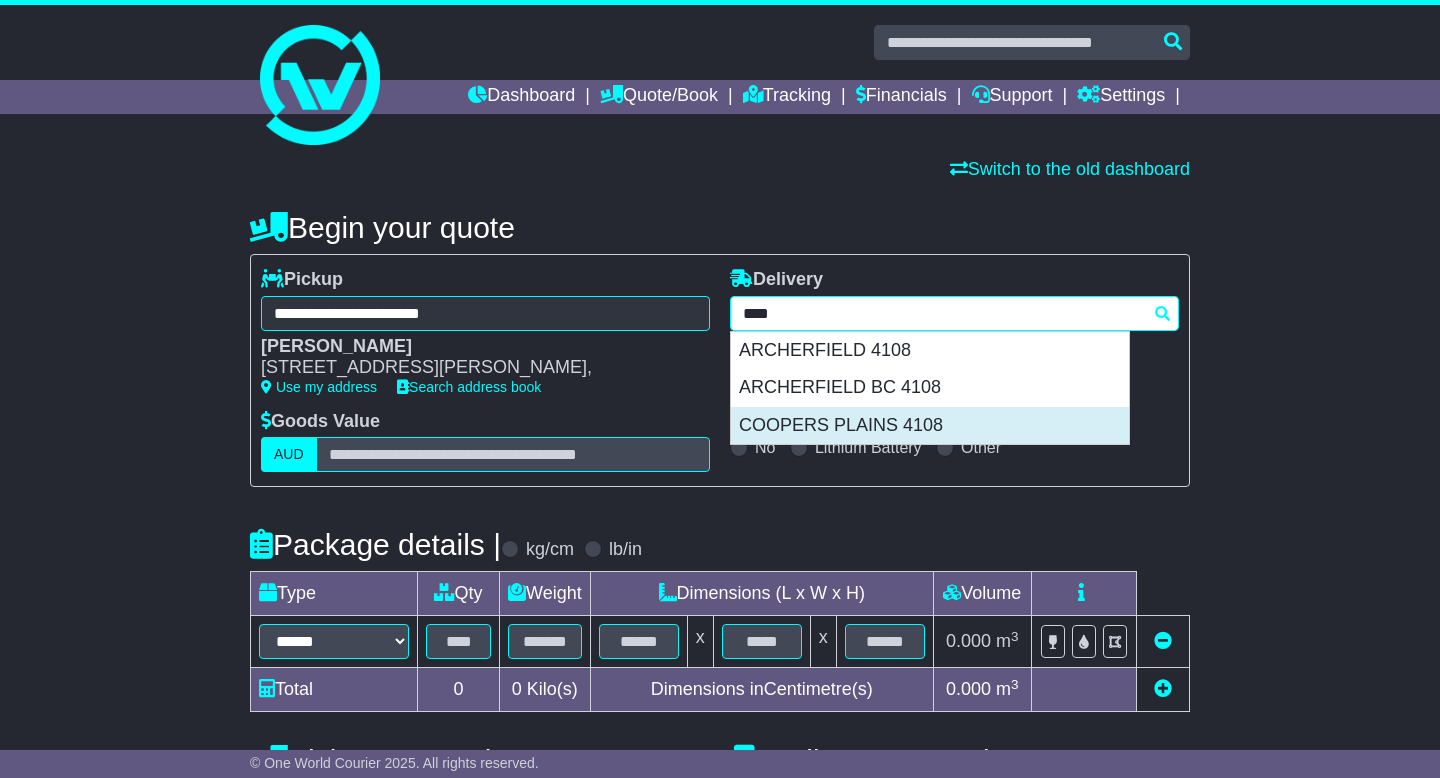click on "COOPERS PLAINS 4108" at bounding box center [930, 426] 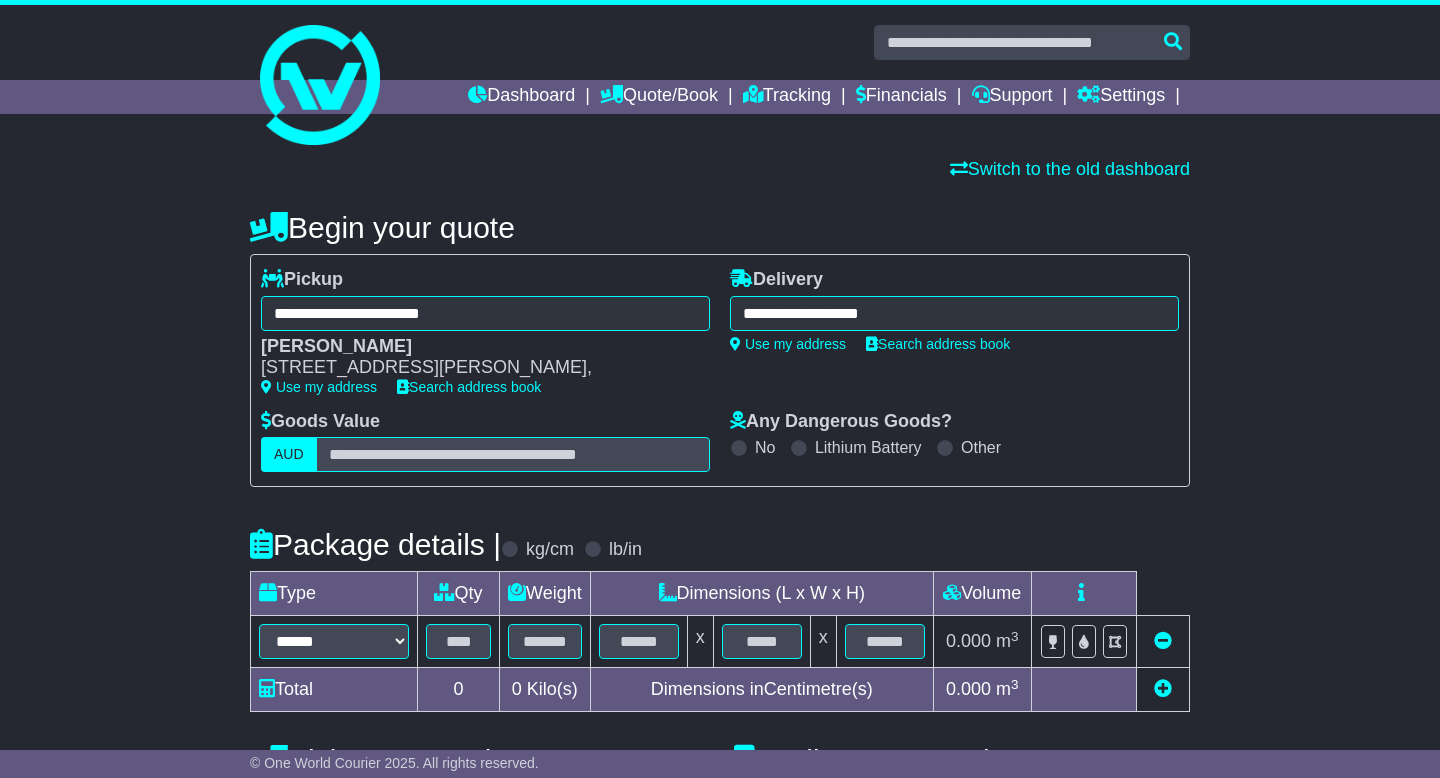 type on "**********" 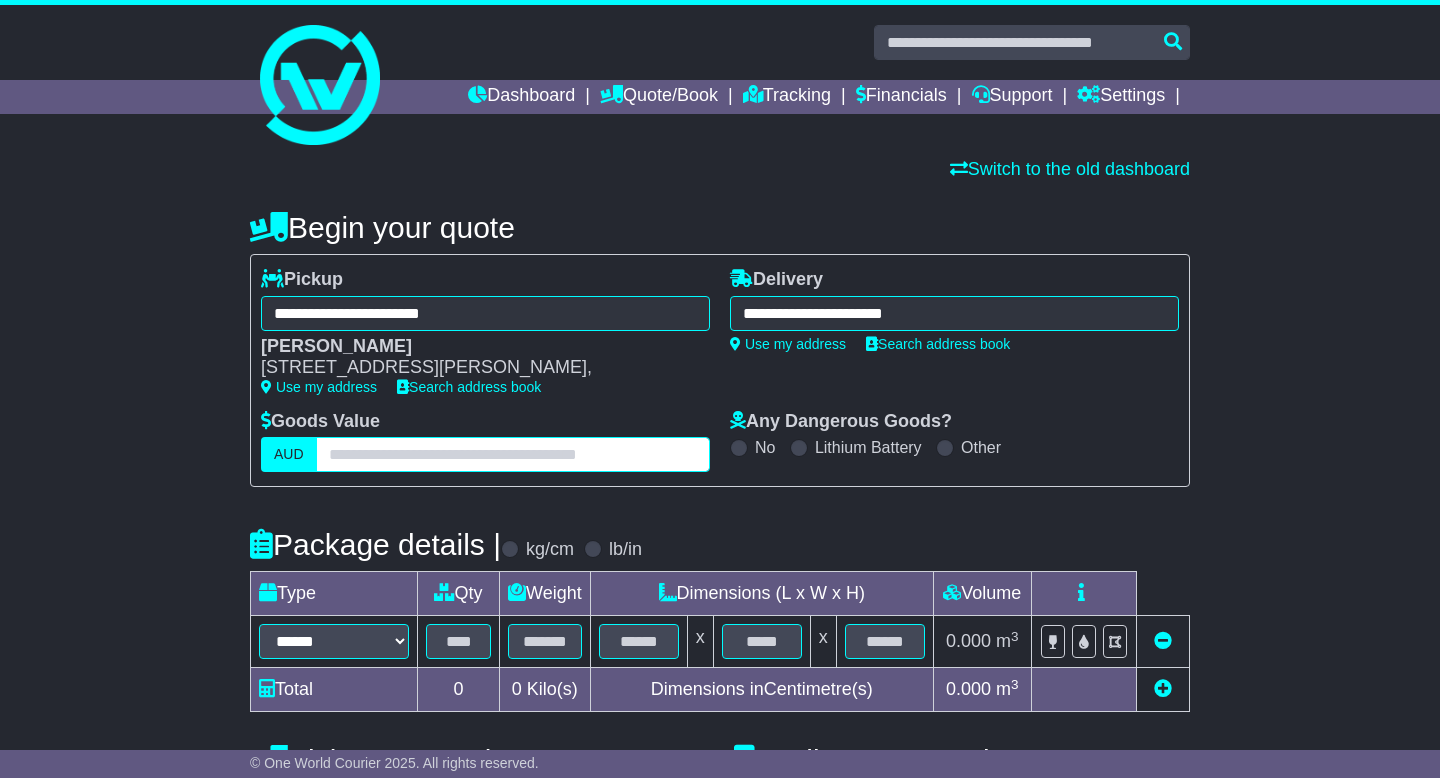 click at bounding box center [513, 454] 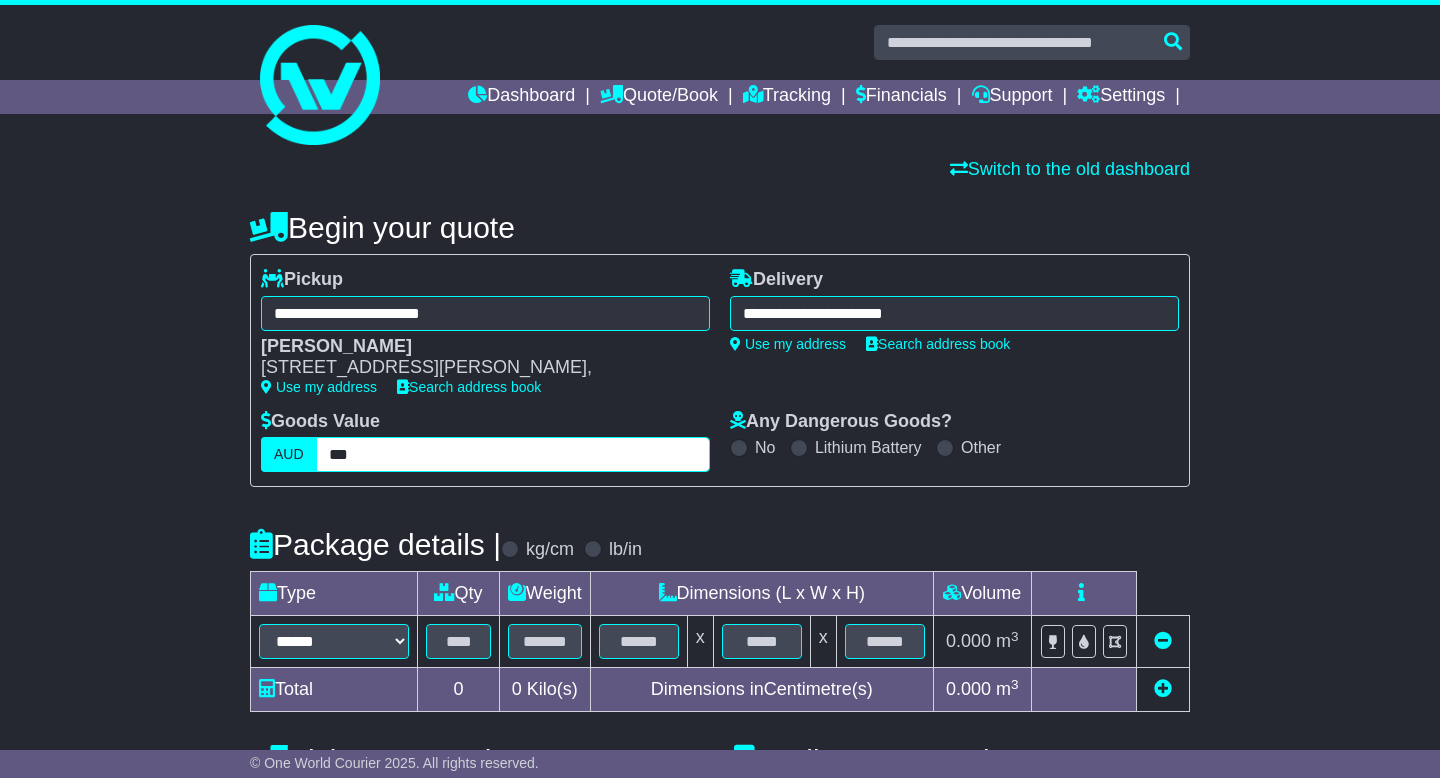 type on "***" 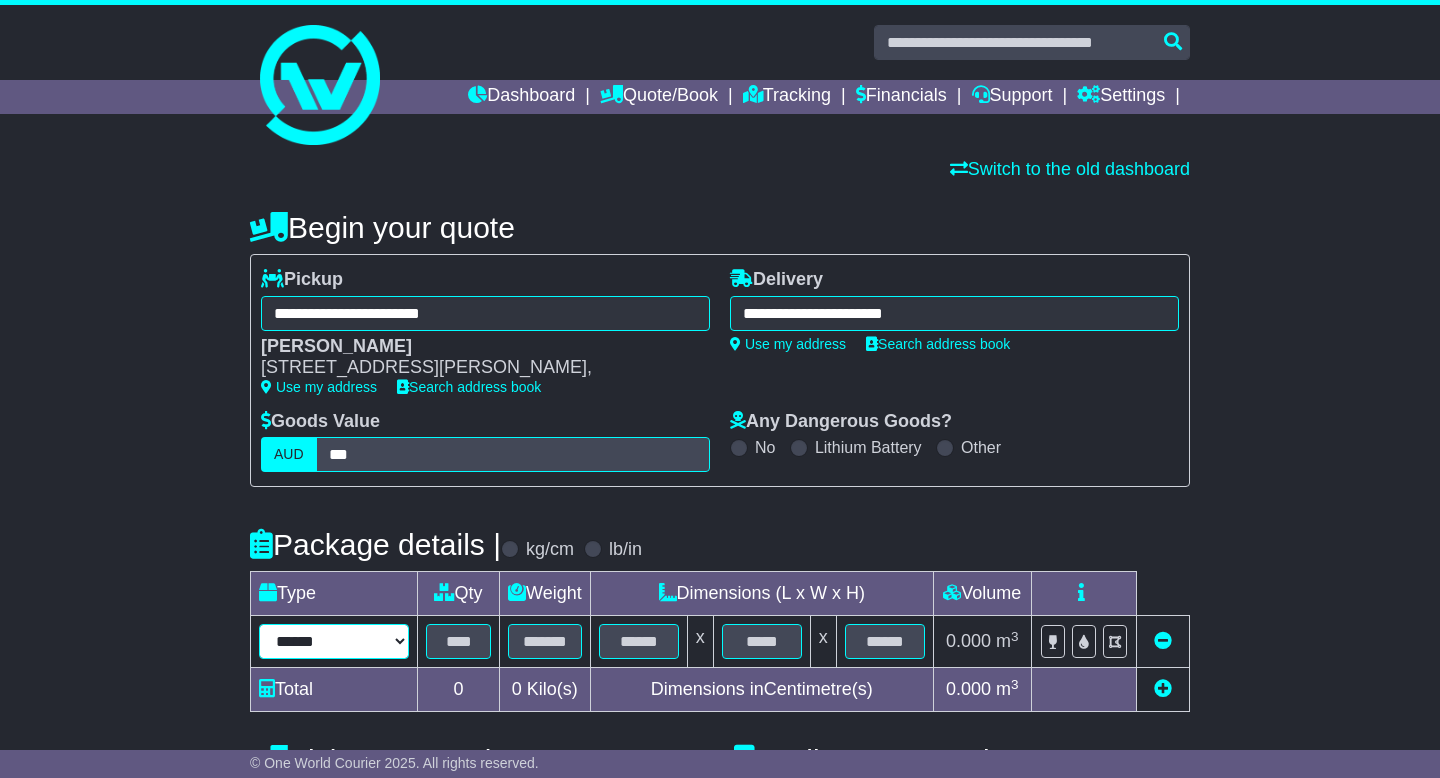 click on "****** ****** *** ******** ***** **** **** ****** *** *******" at bounding box center [334, 641] 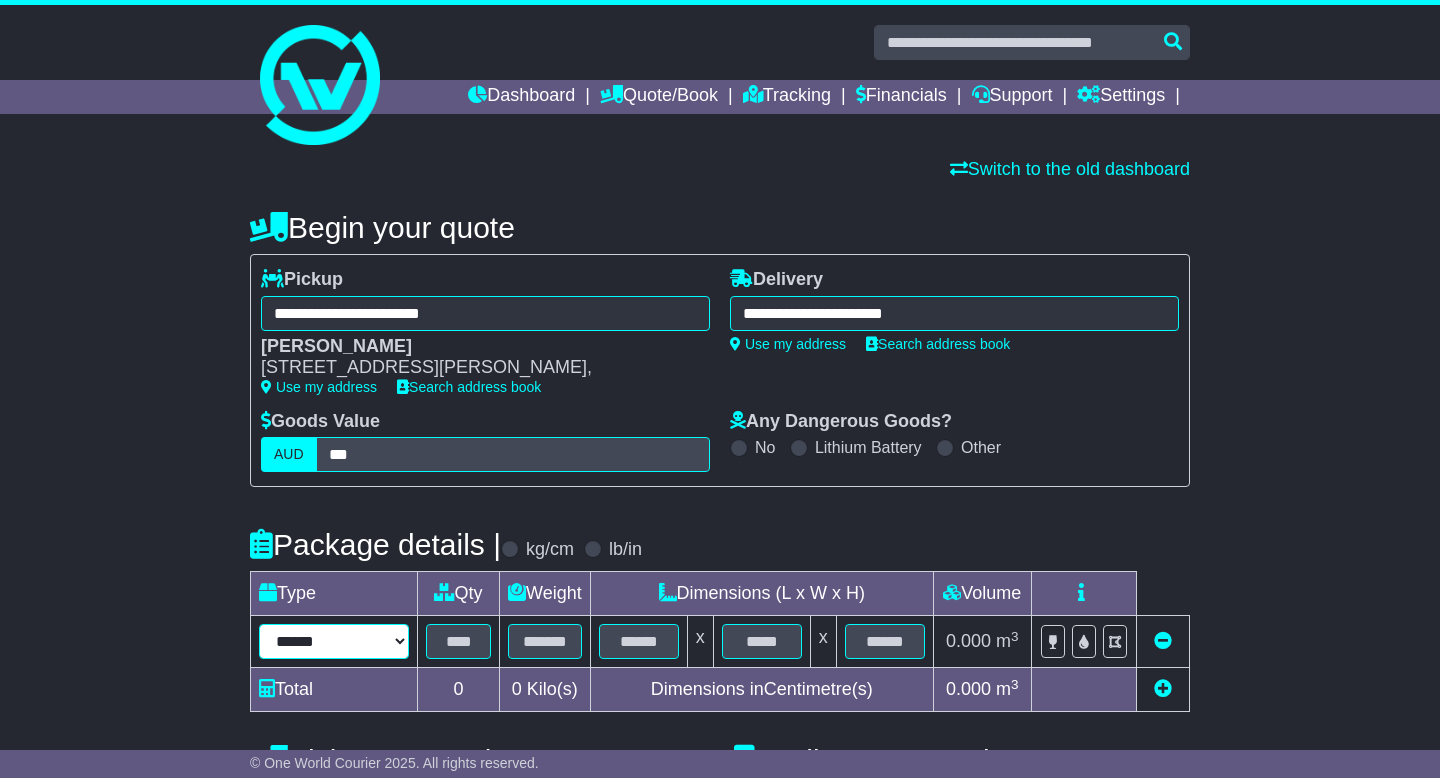 select on "*****" 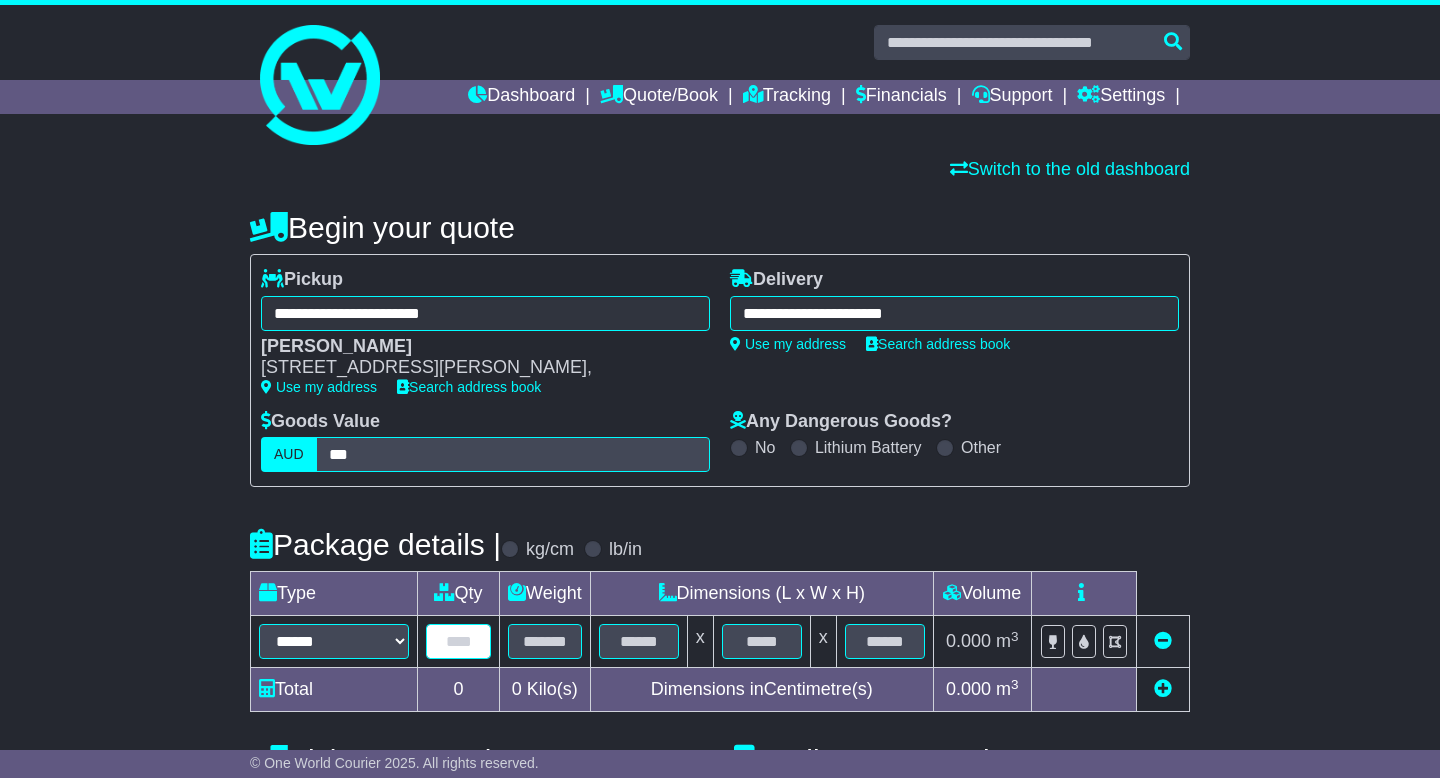 click at bounding box center (458, 641) 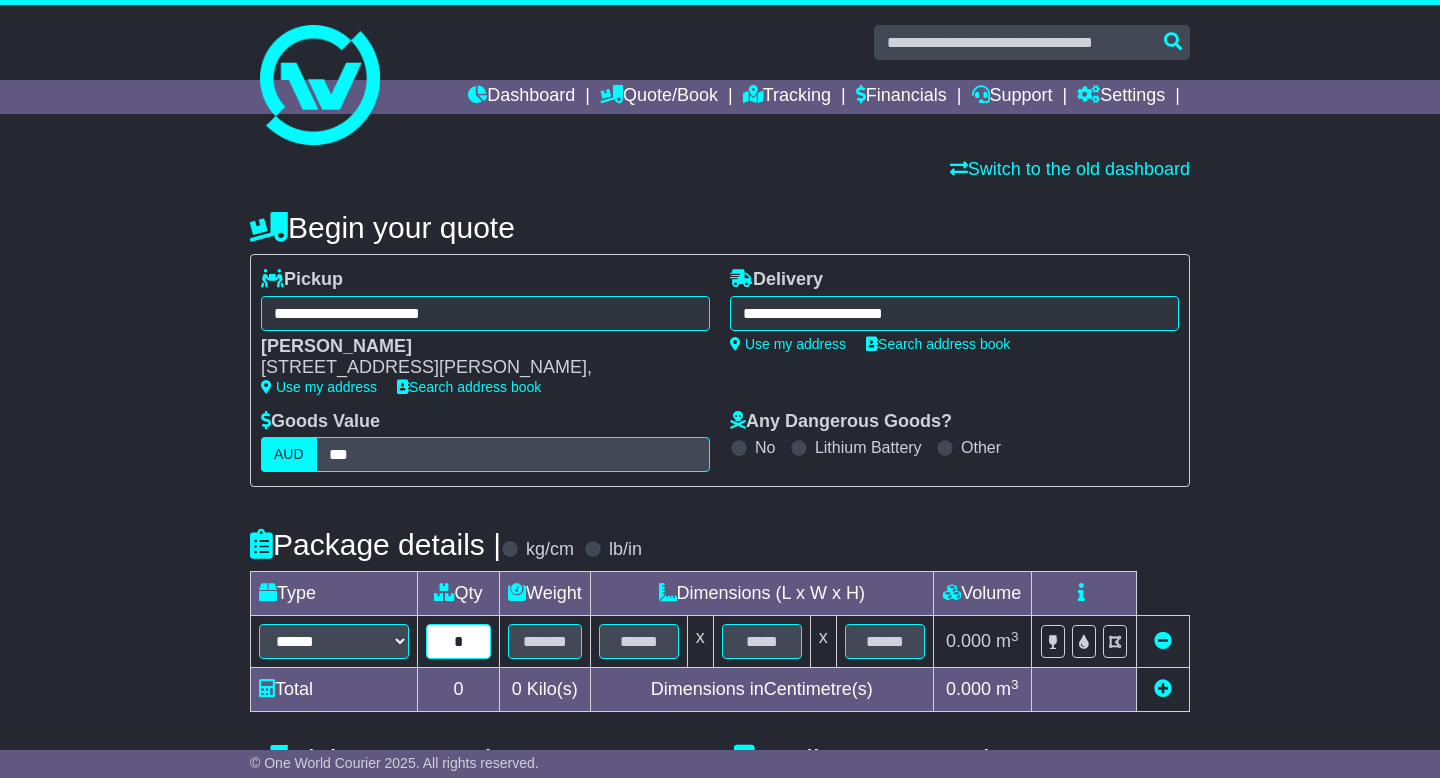 type on "*" 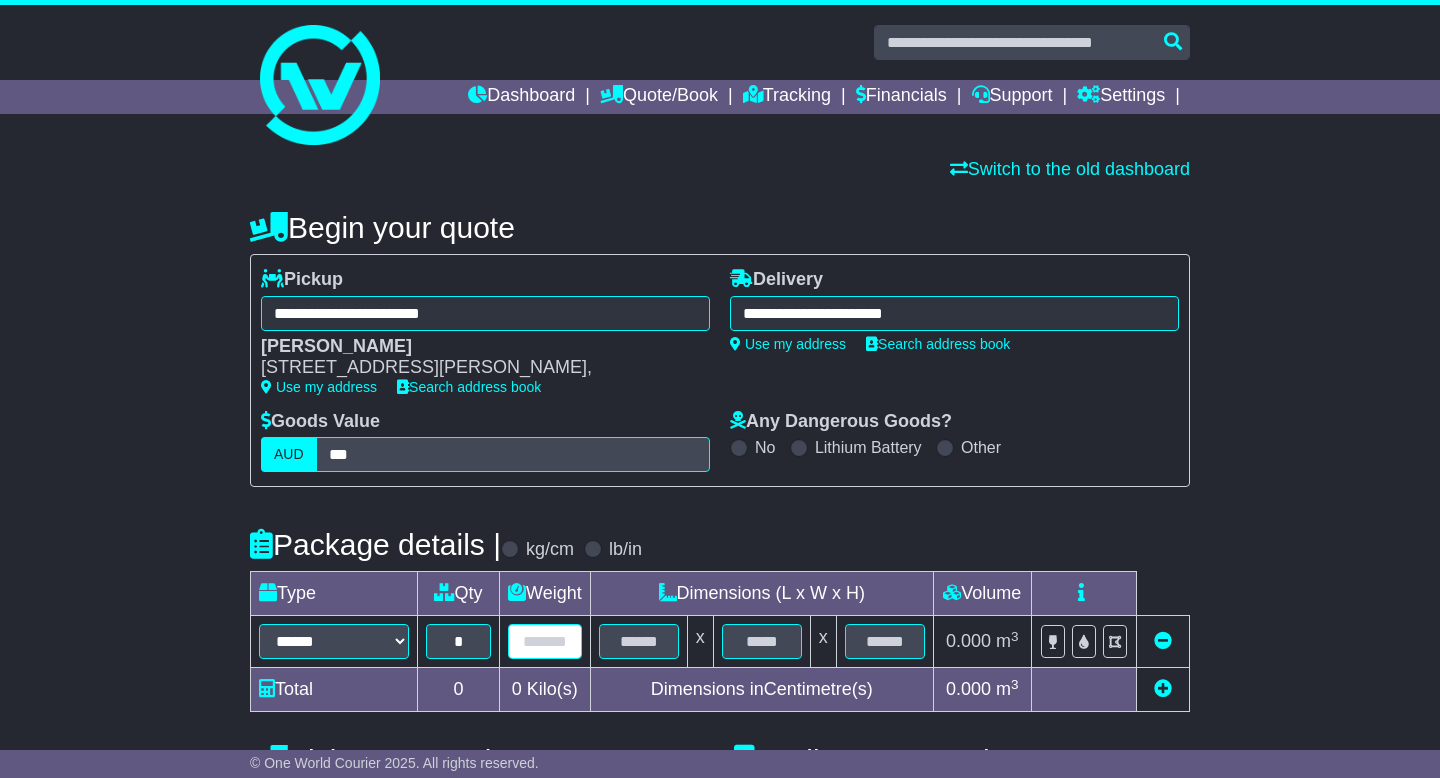 click at bounding box center (545, 641) 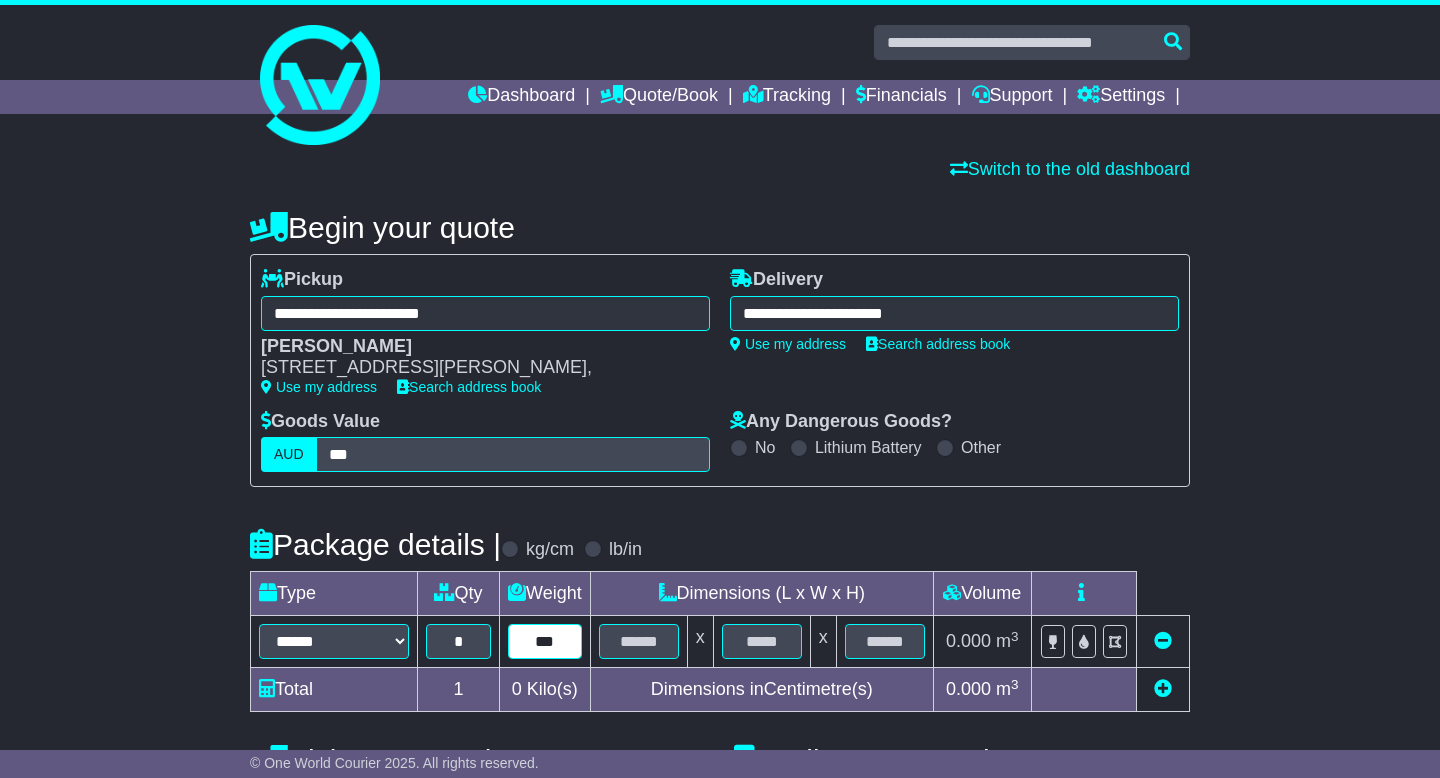 type on "***" 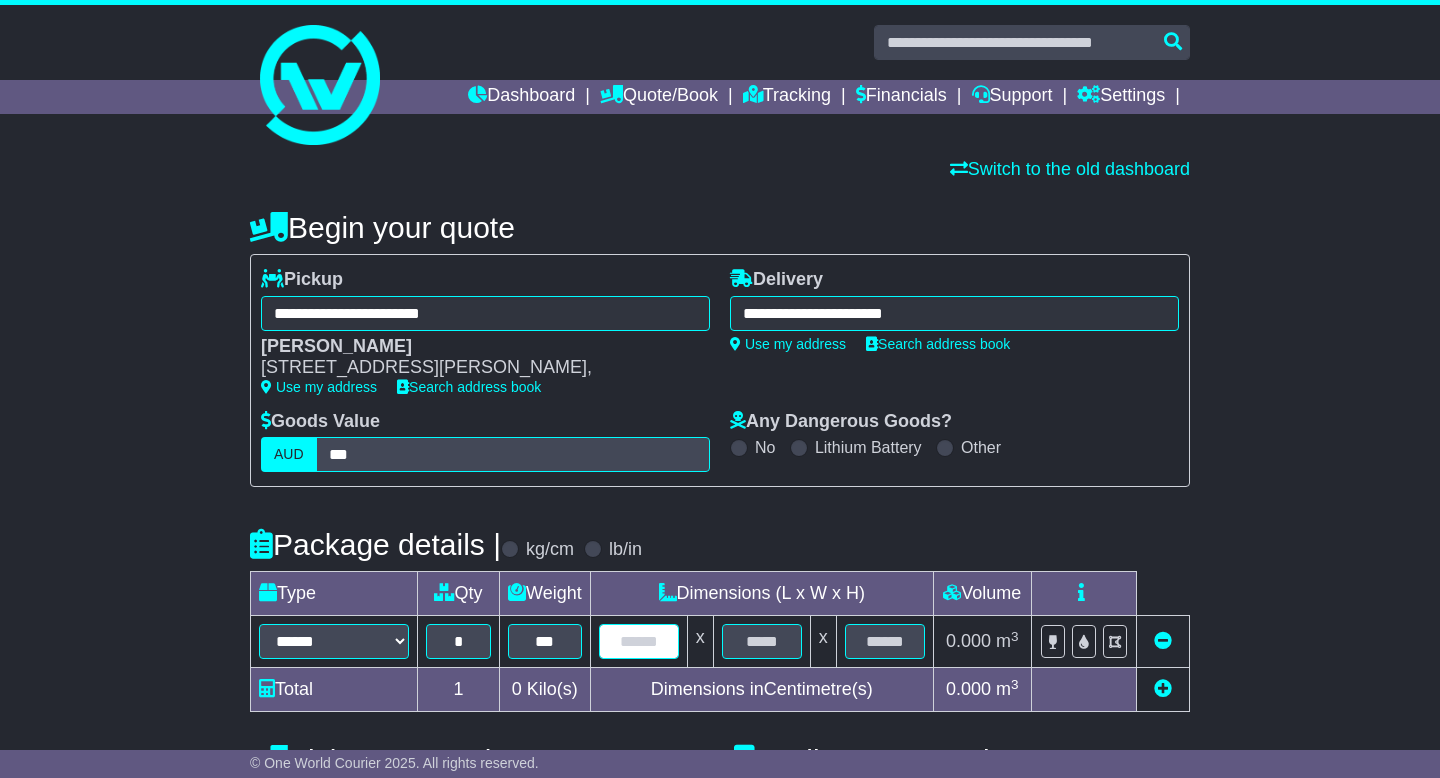 click at bounding box center [639, 641] 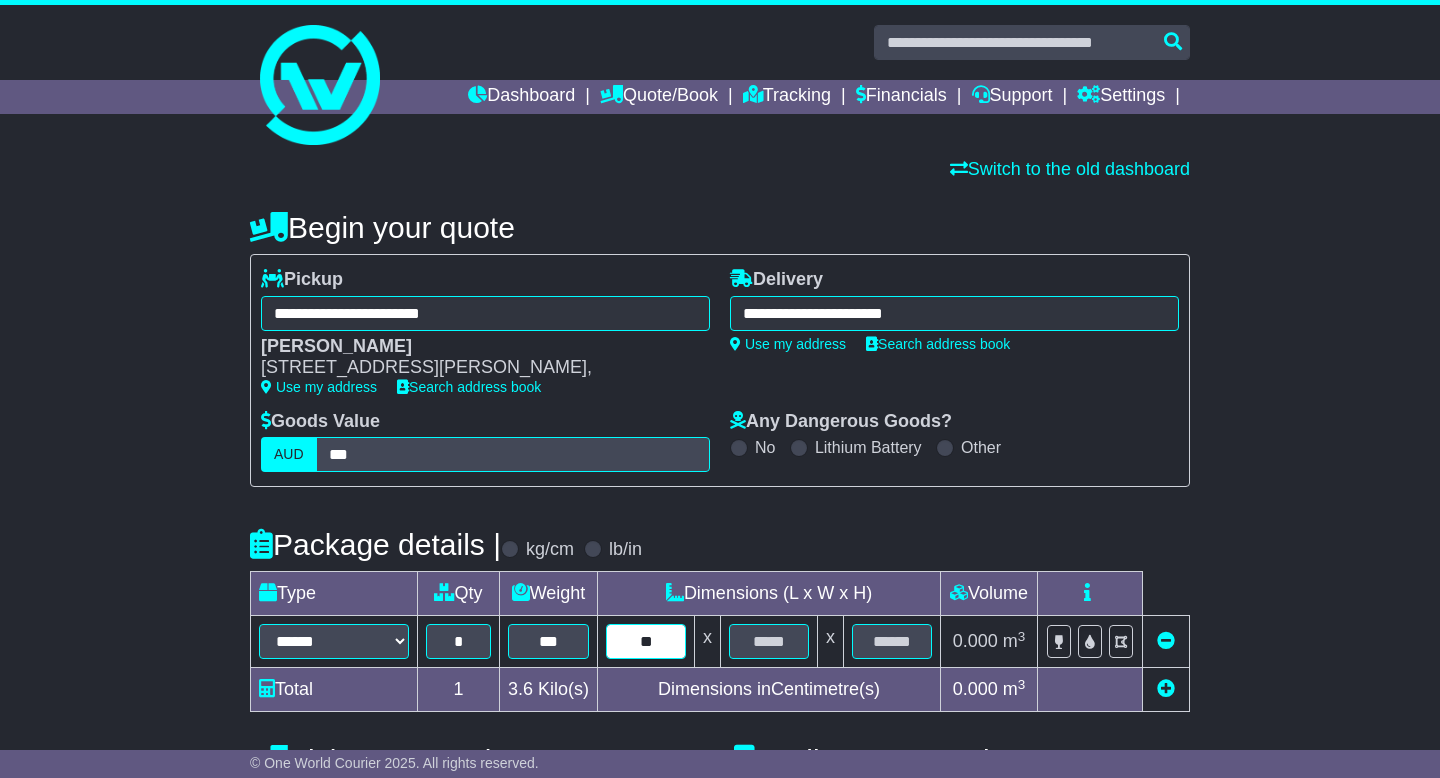 type on "*" 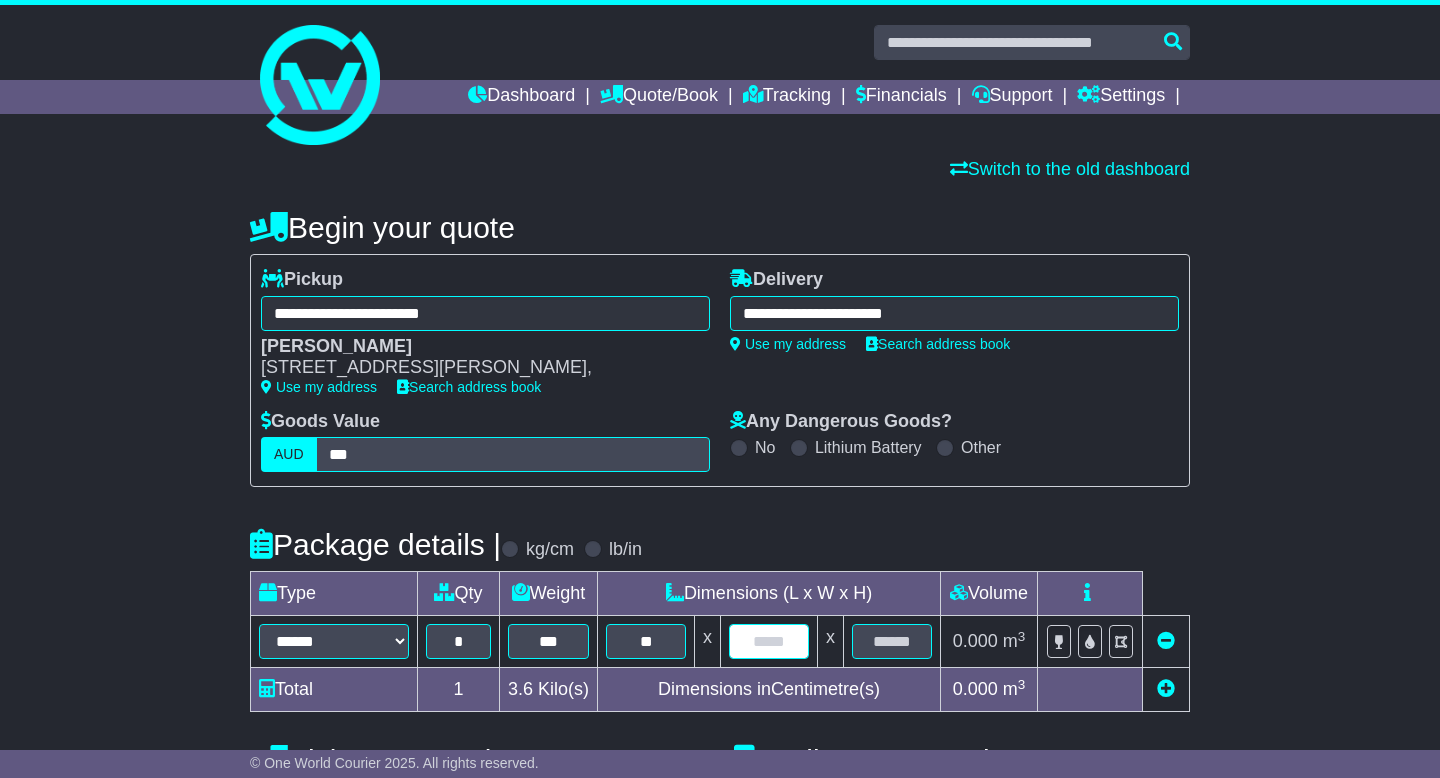 click at bounding box center [769, 641] 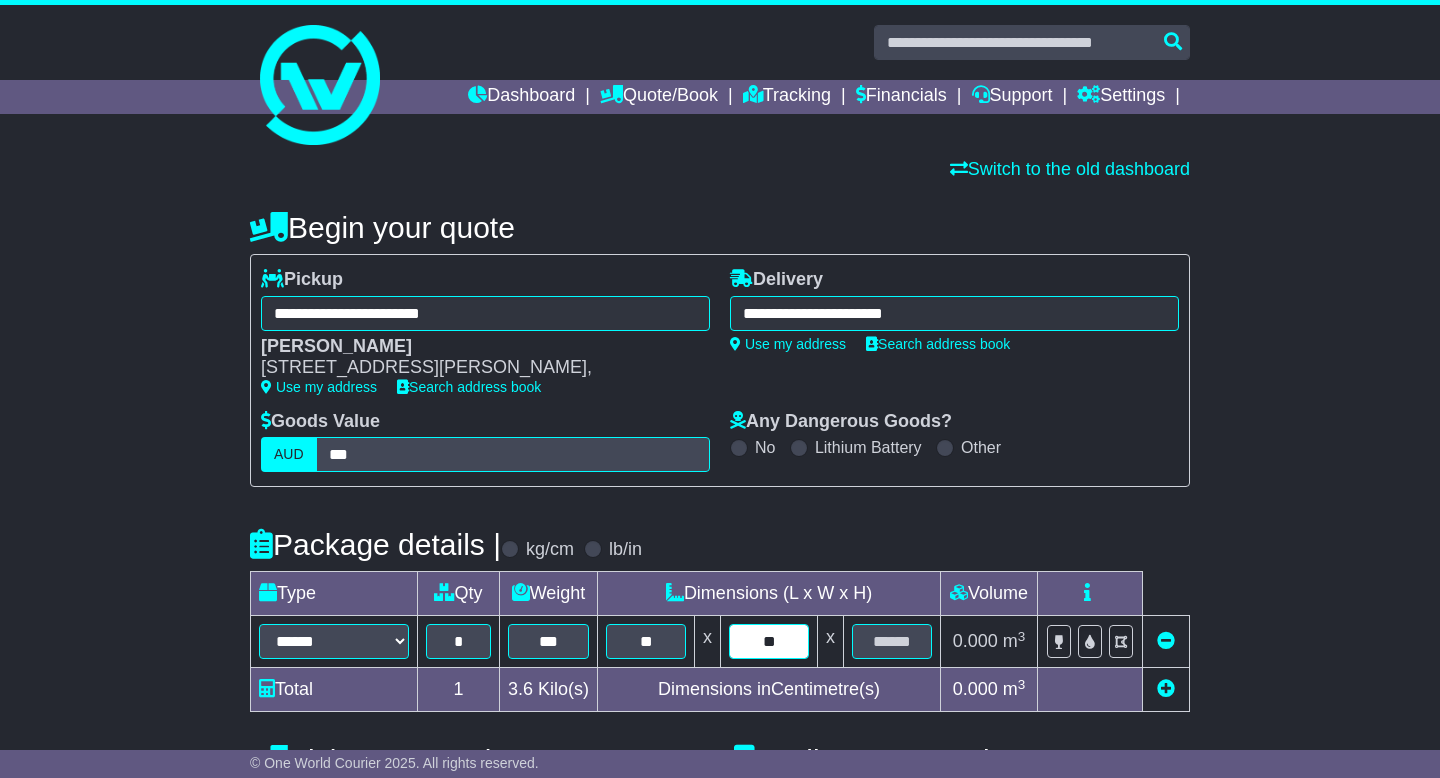 type on "**" 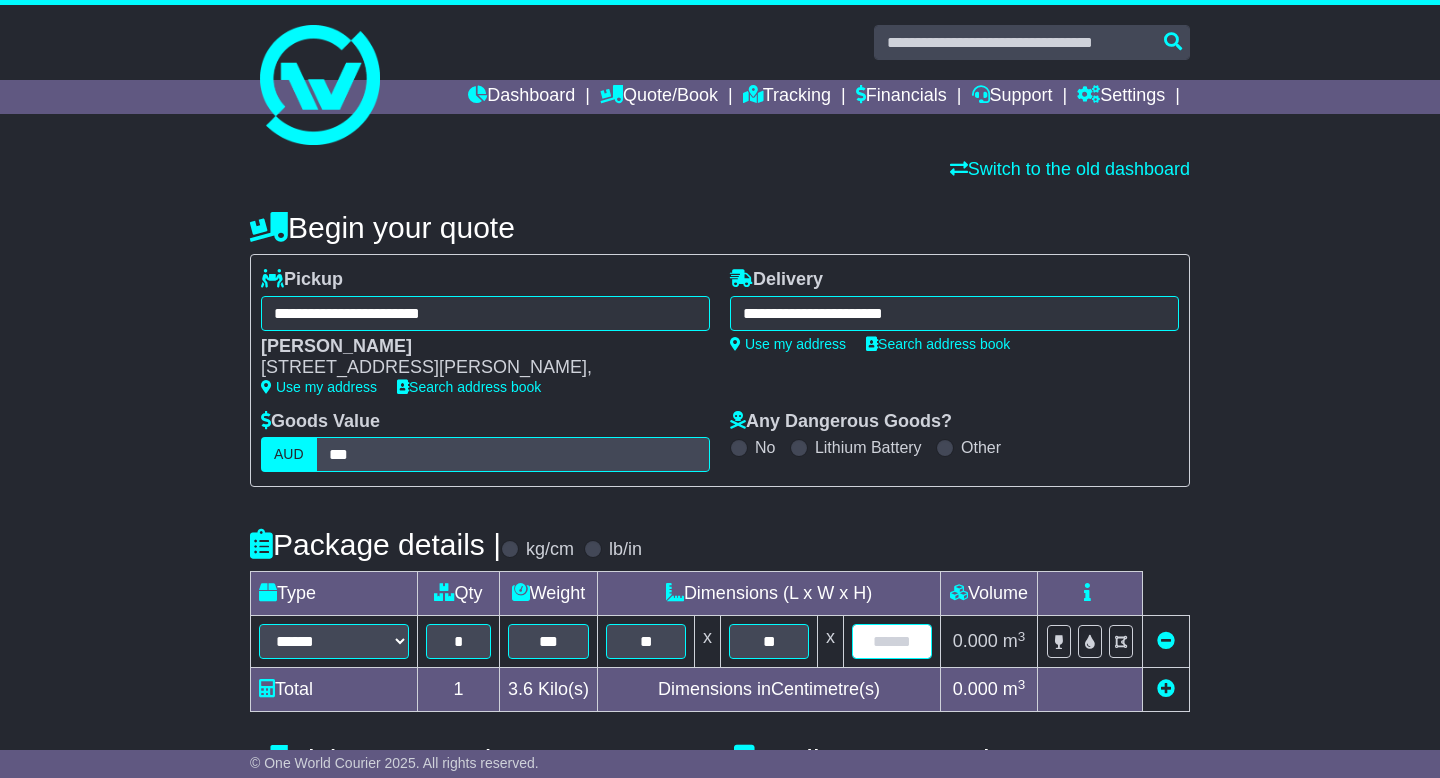 click at bounding box center (892, 641) 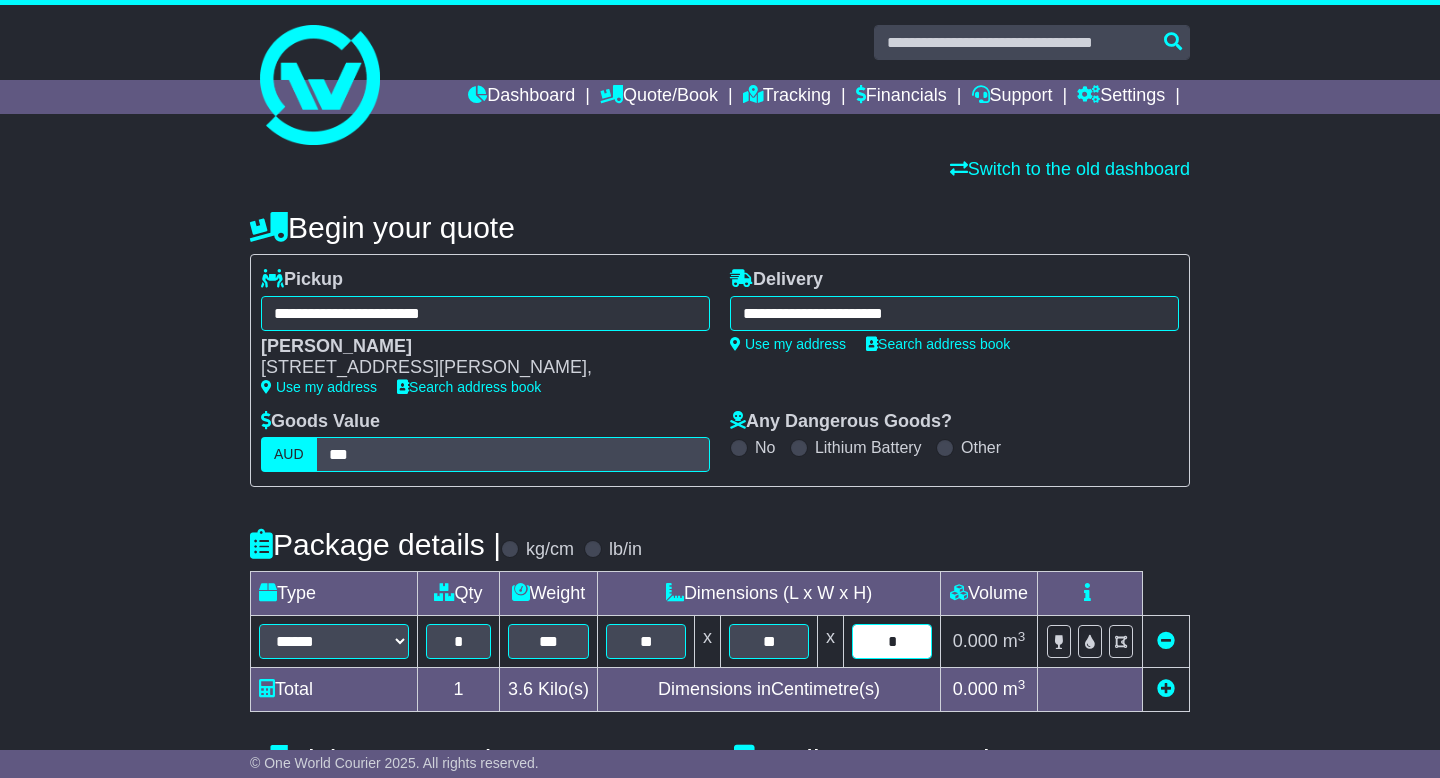 type on "*" 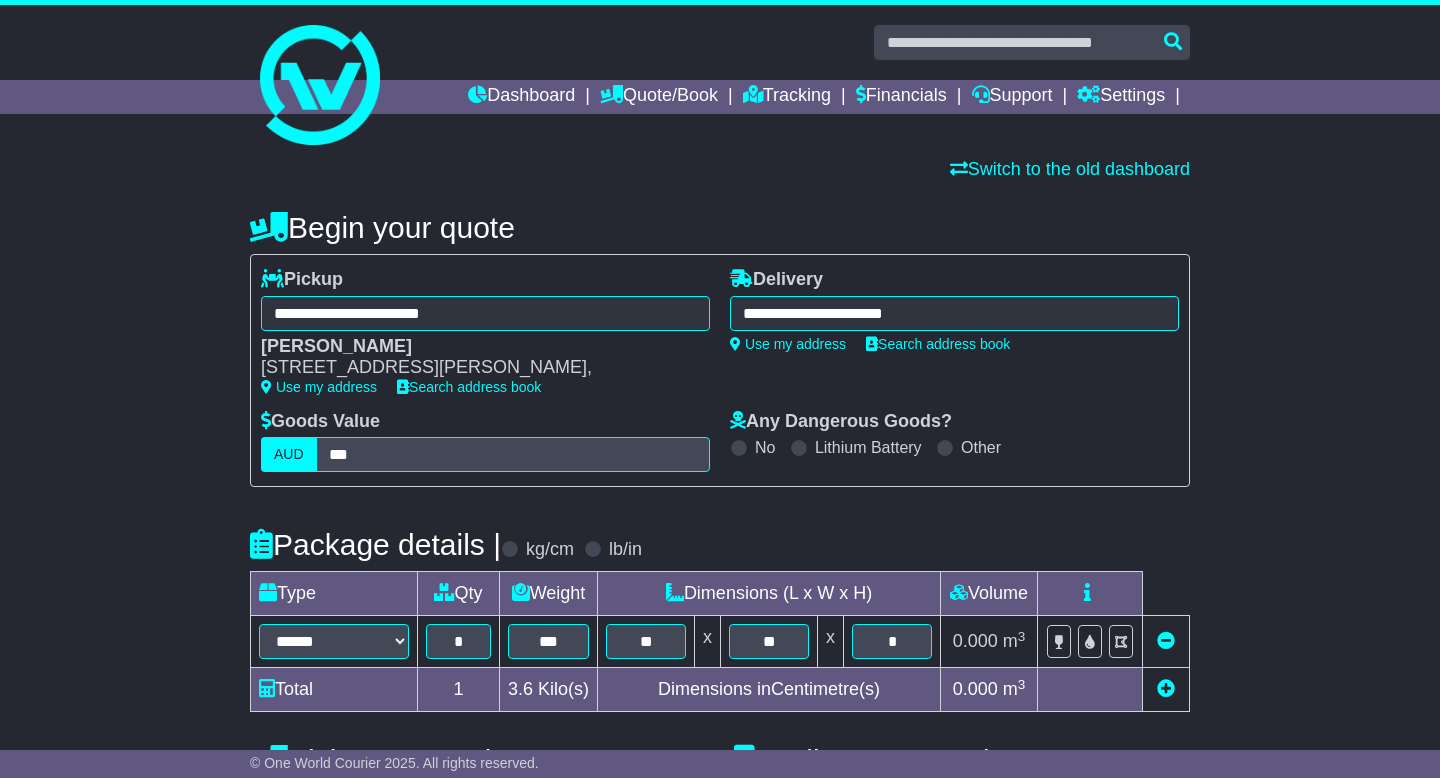 click on "**********" at bounding box center [720, 734] 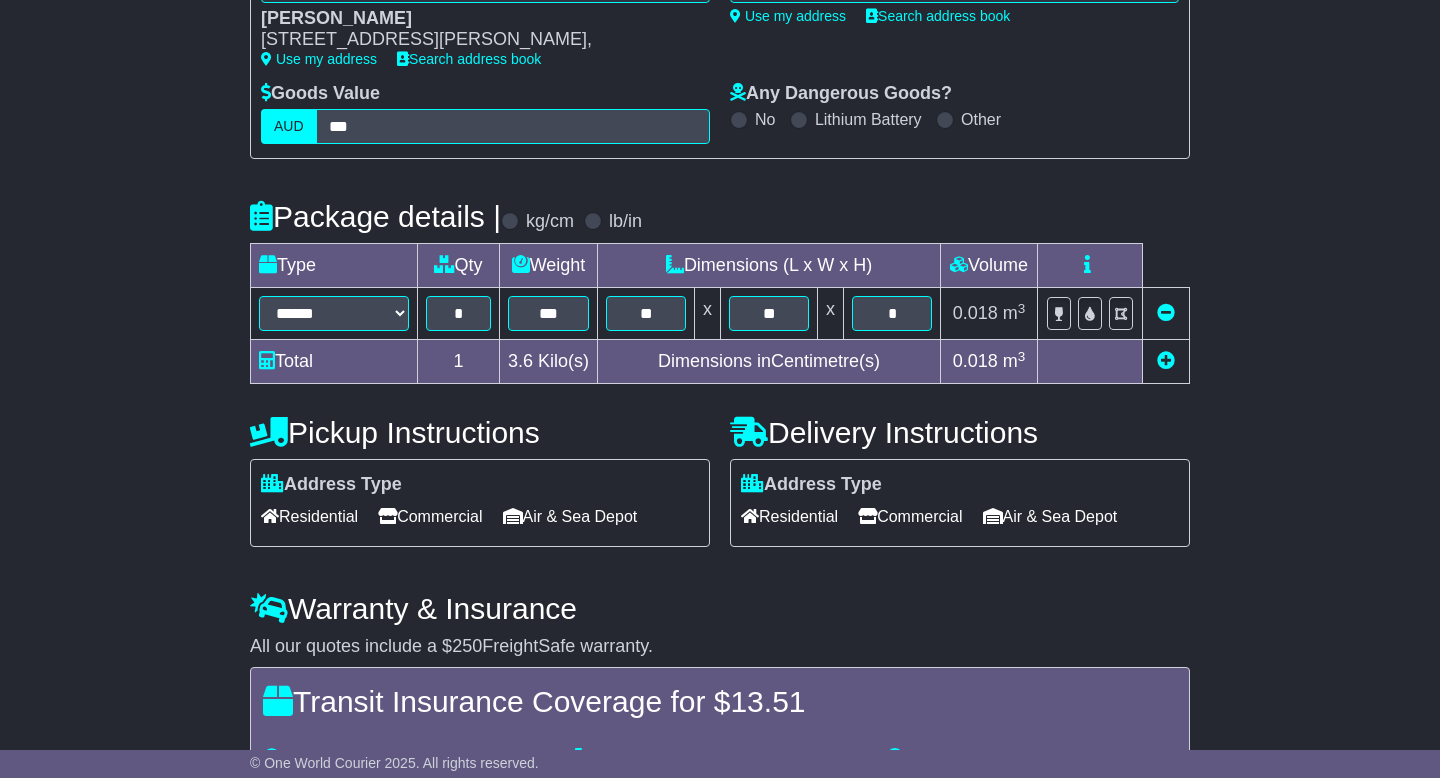 scroll, scrollTop: 343, scrollLeft: 0, axis: vertical 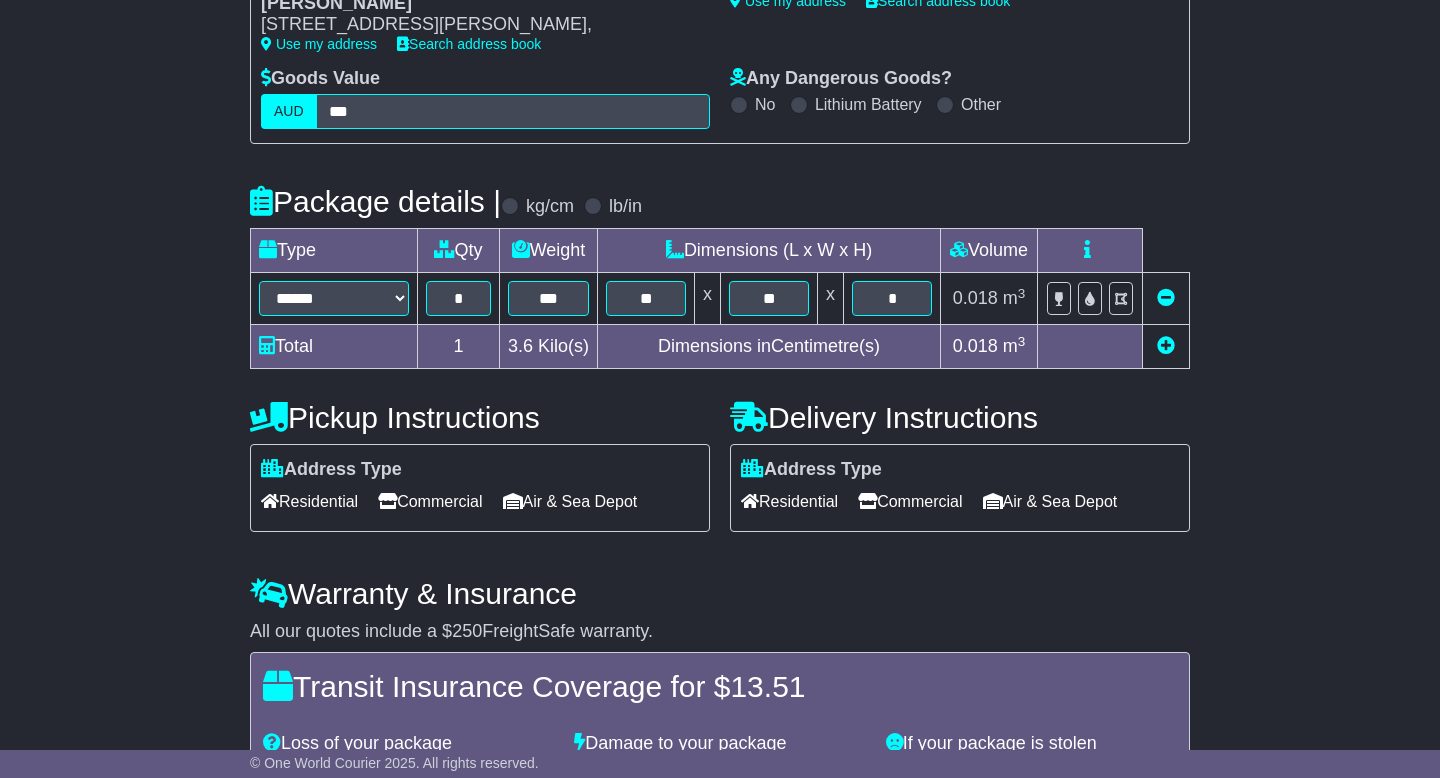 click on "Residential" at bounding box center [309, 501] 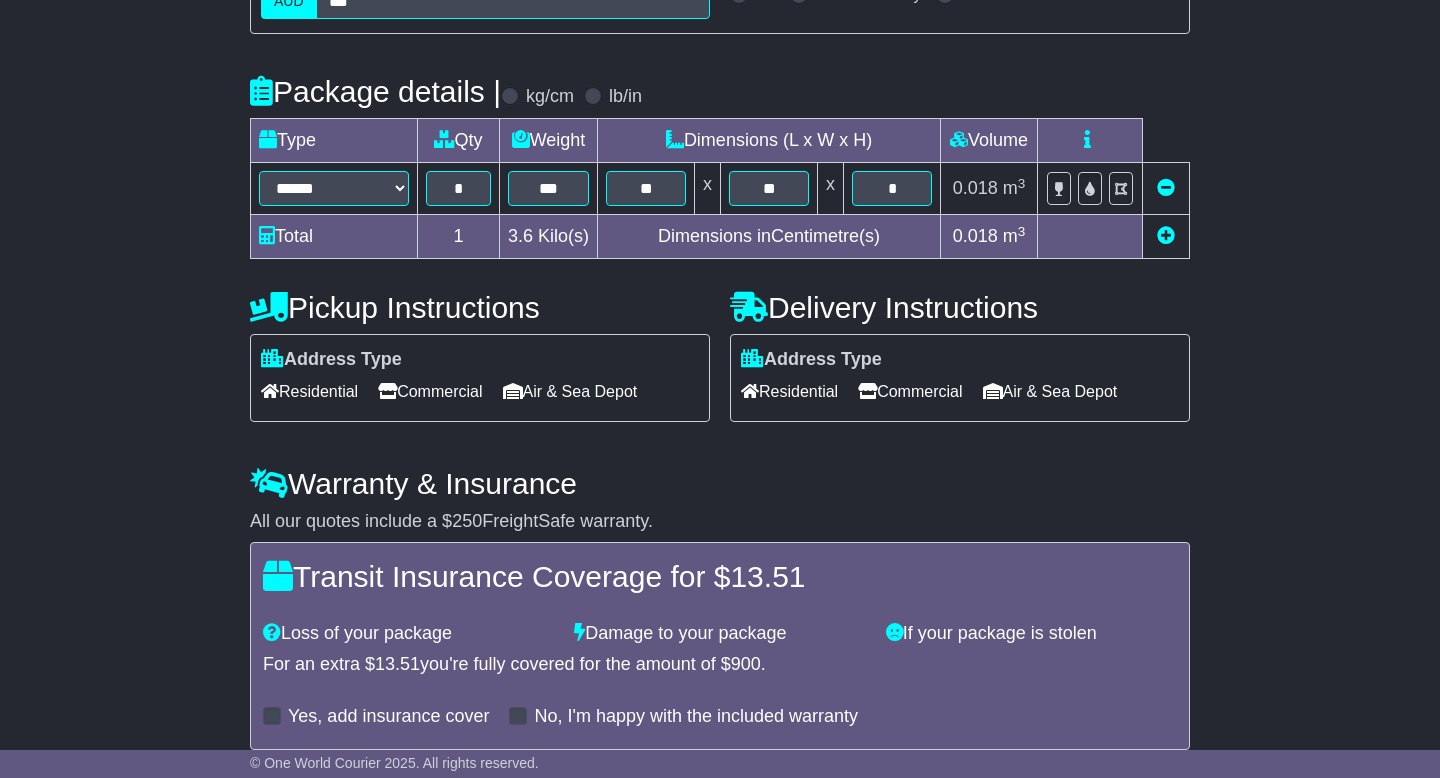 scroll, scrollTop: 543, scrollLeft: 0, axis: vertical 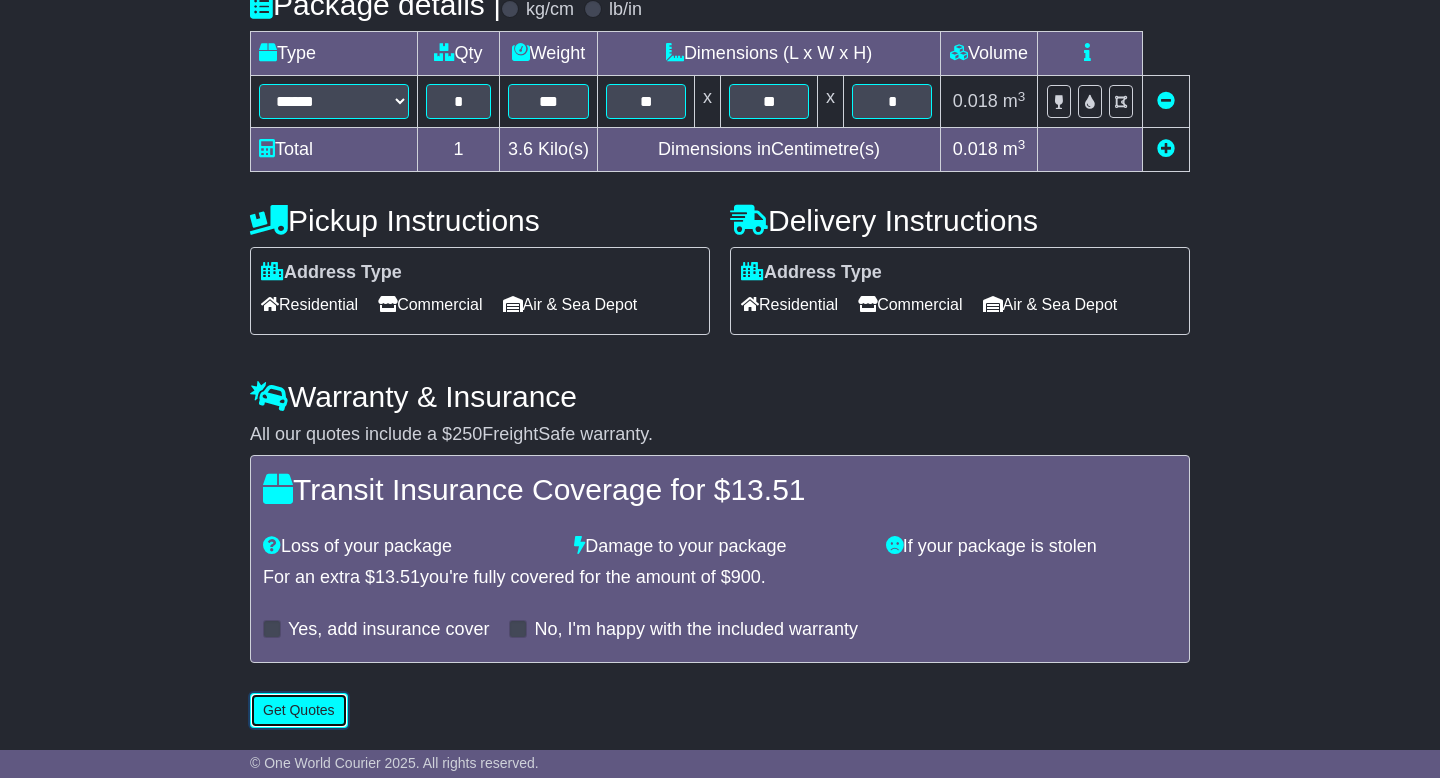 click on "Get Quotes" at bounding box center [299, 710] 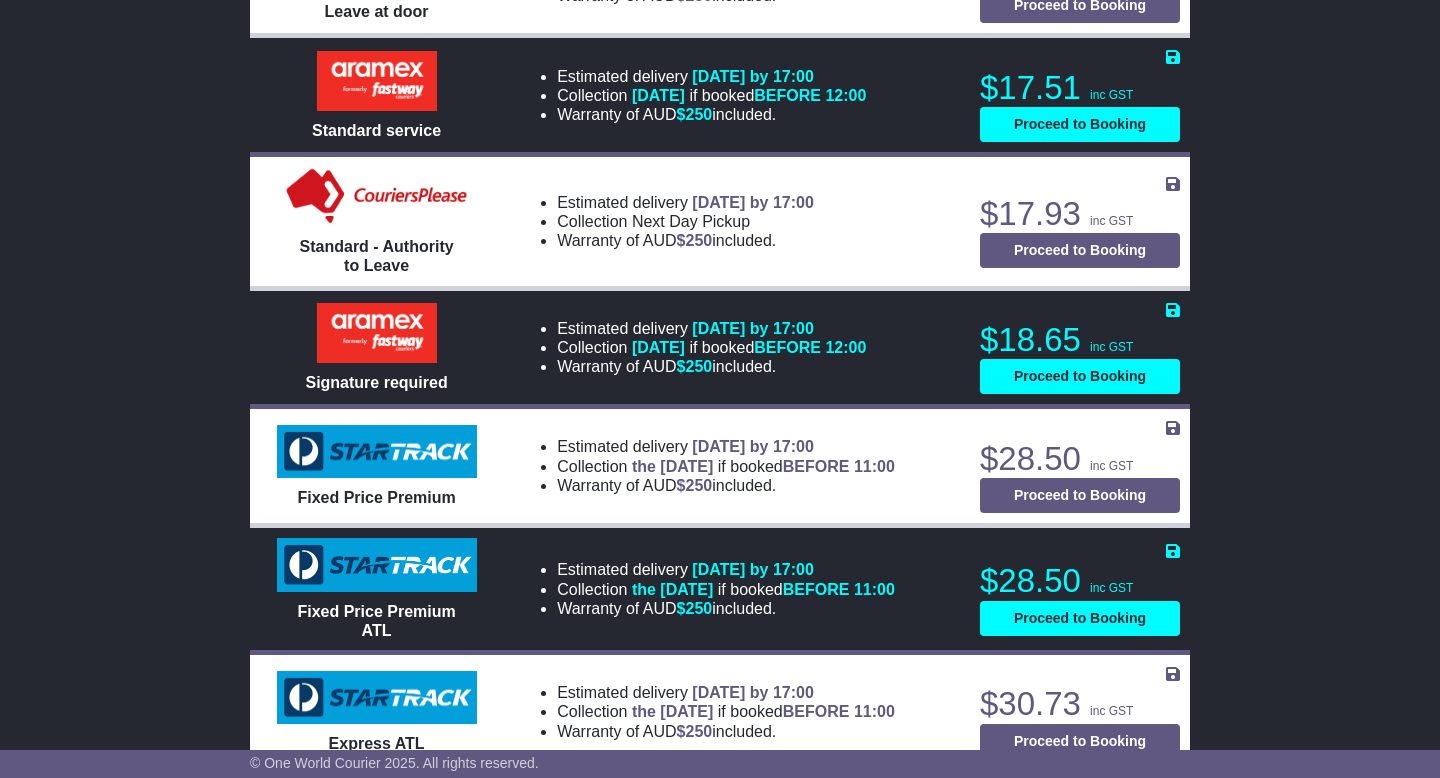 scroll, scrollTop: 1056, scrollLeft: 0, axis: vertical 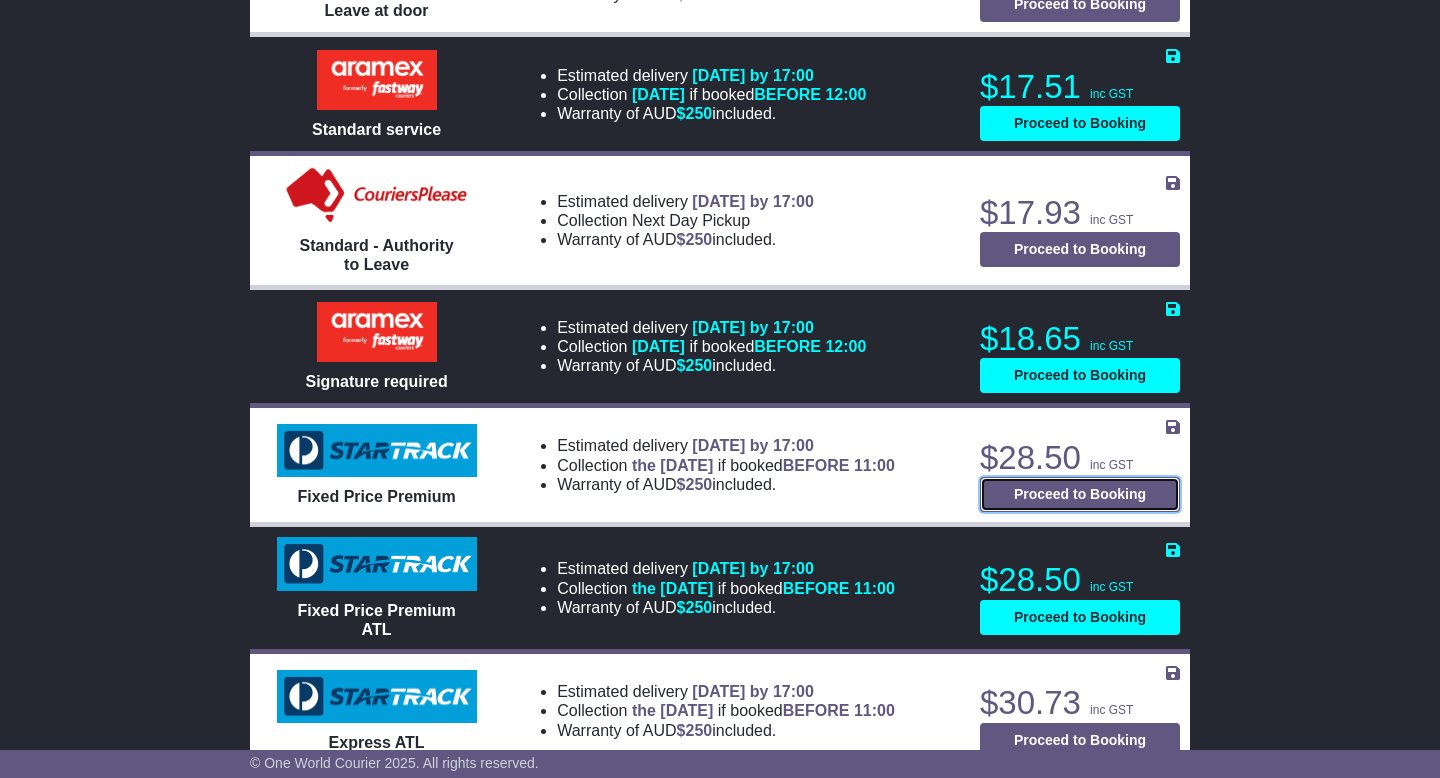 click on "Proceed to Booking" at bounding box center (1080, 494) 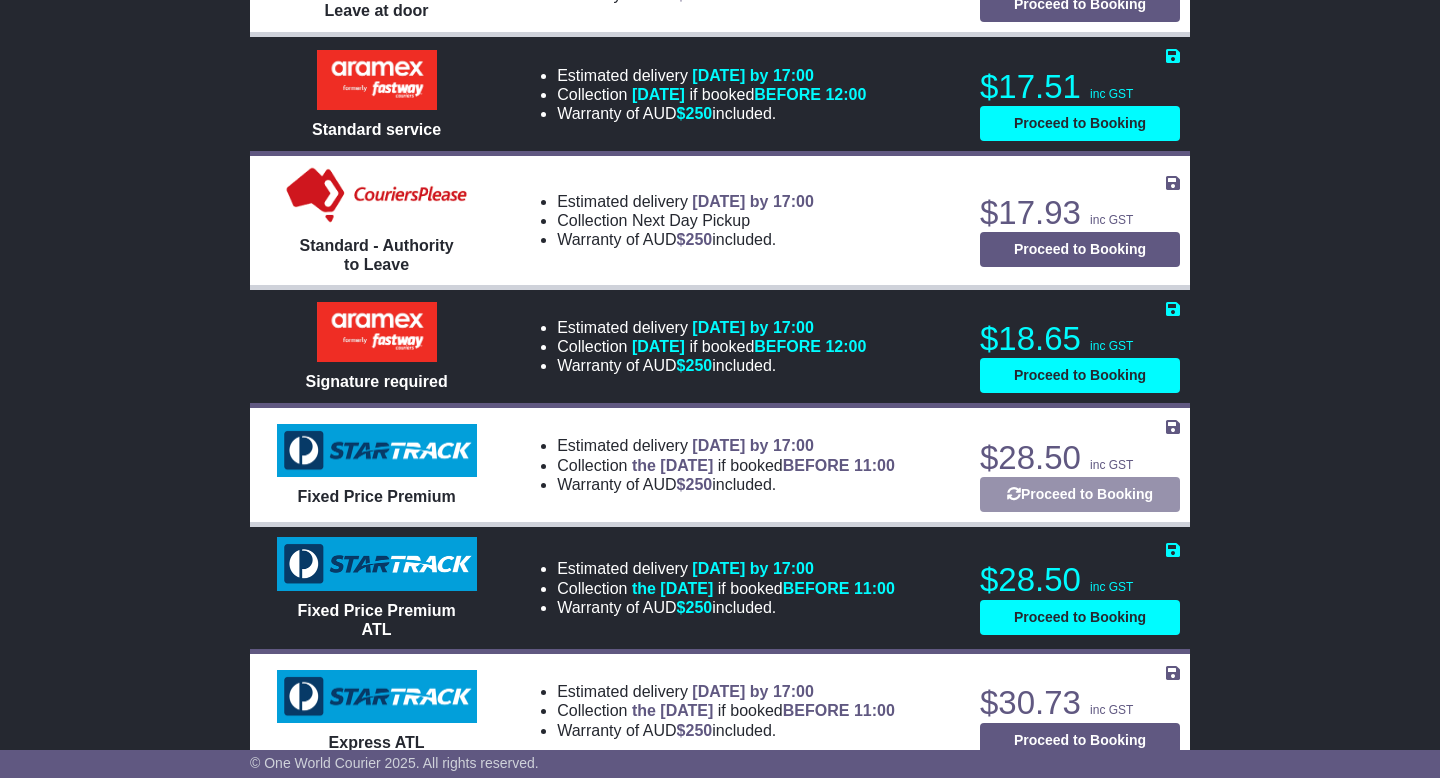 select on "**********" 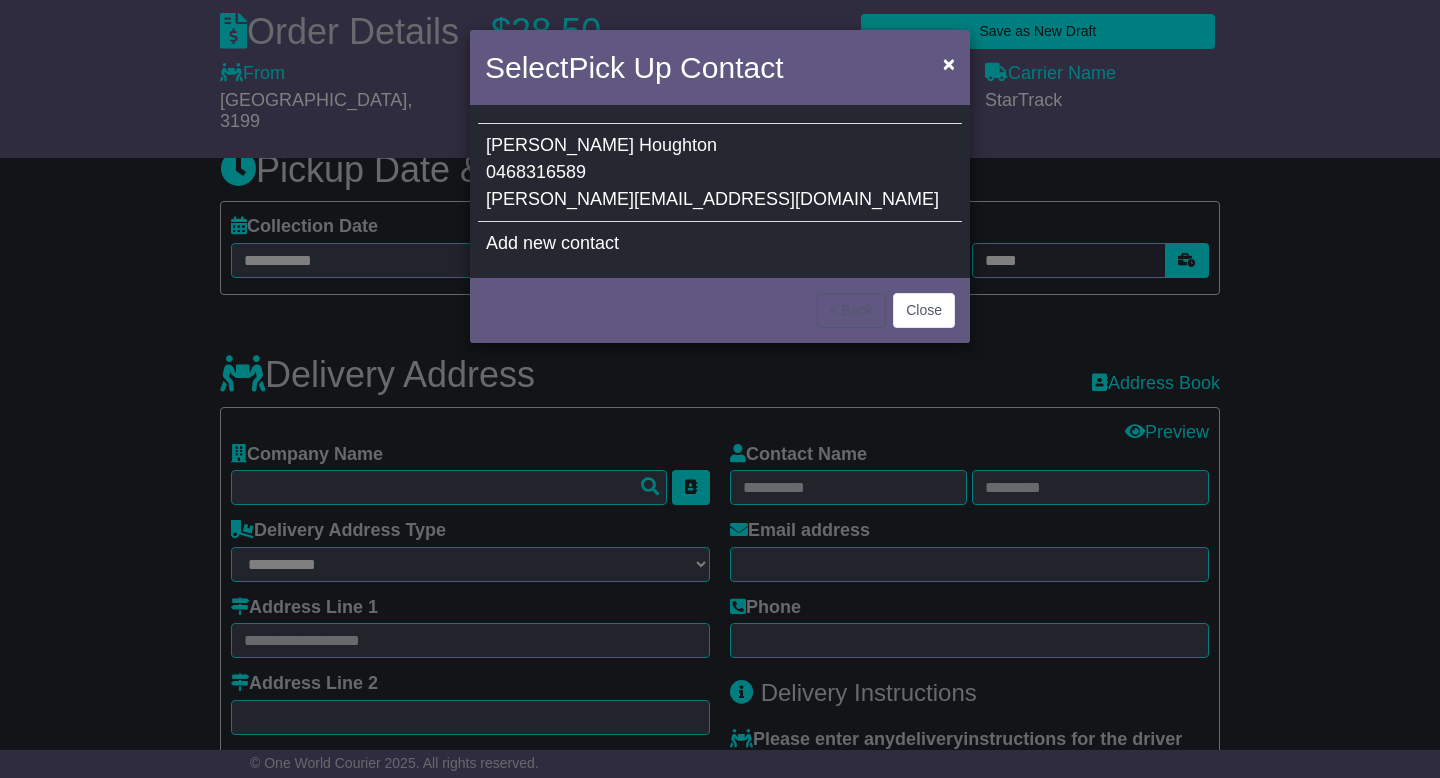click on "Sophie   Houghton
0468316589
sophie.houghton@mylumin.org" at bounding box center (720, 173) 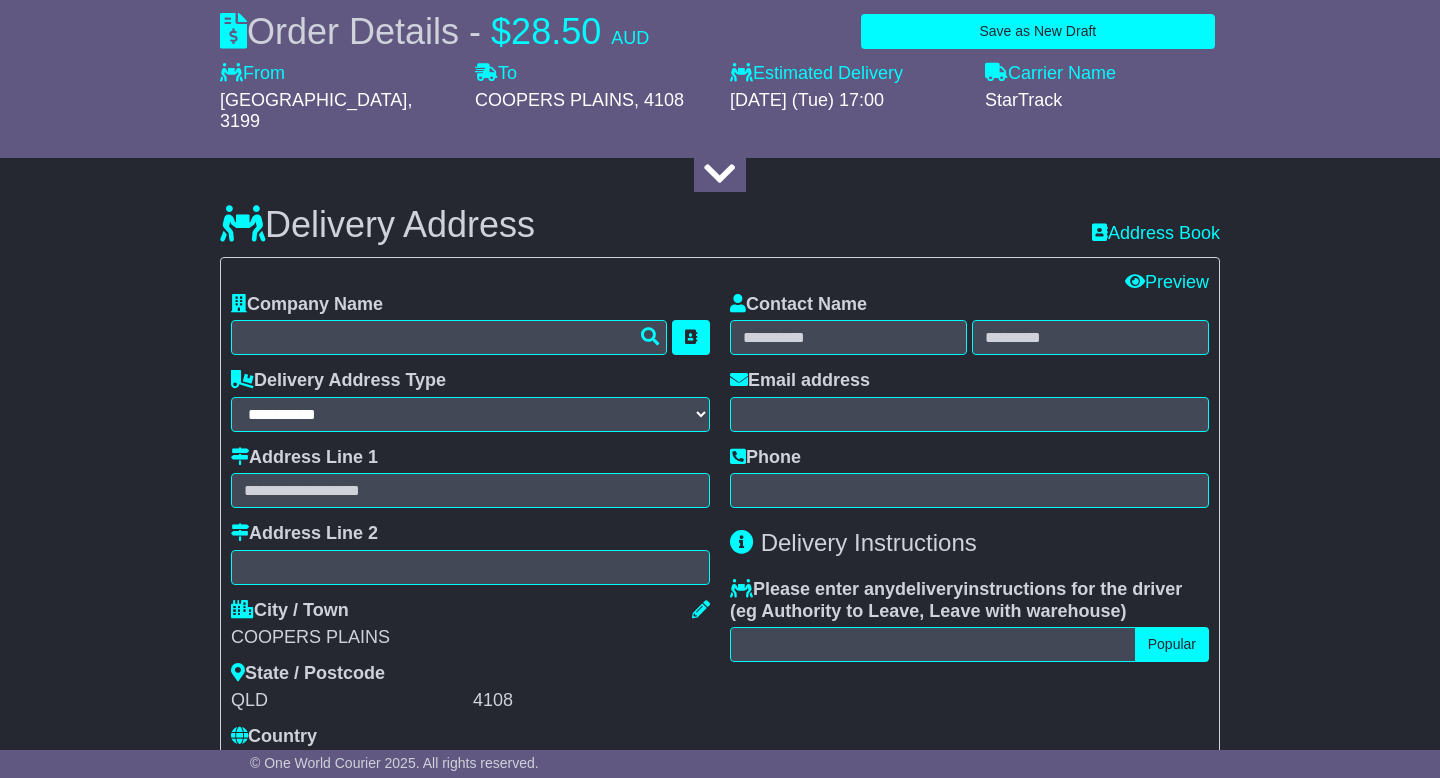 scroll, scrollTop: 1208, scrollLeft: 0, axis: vertical 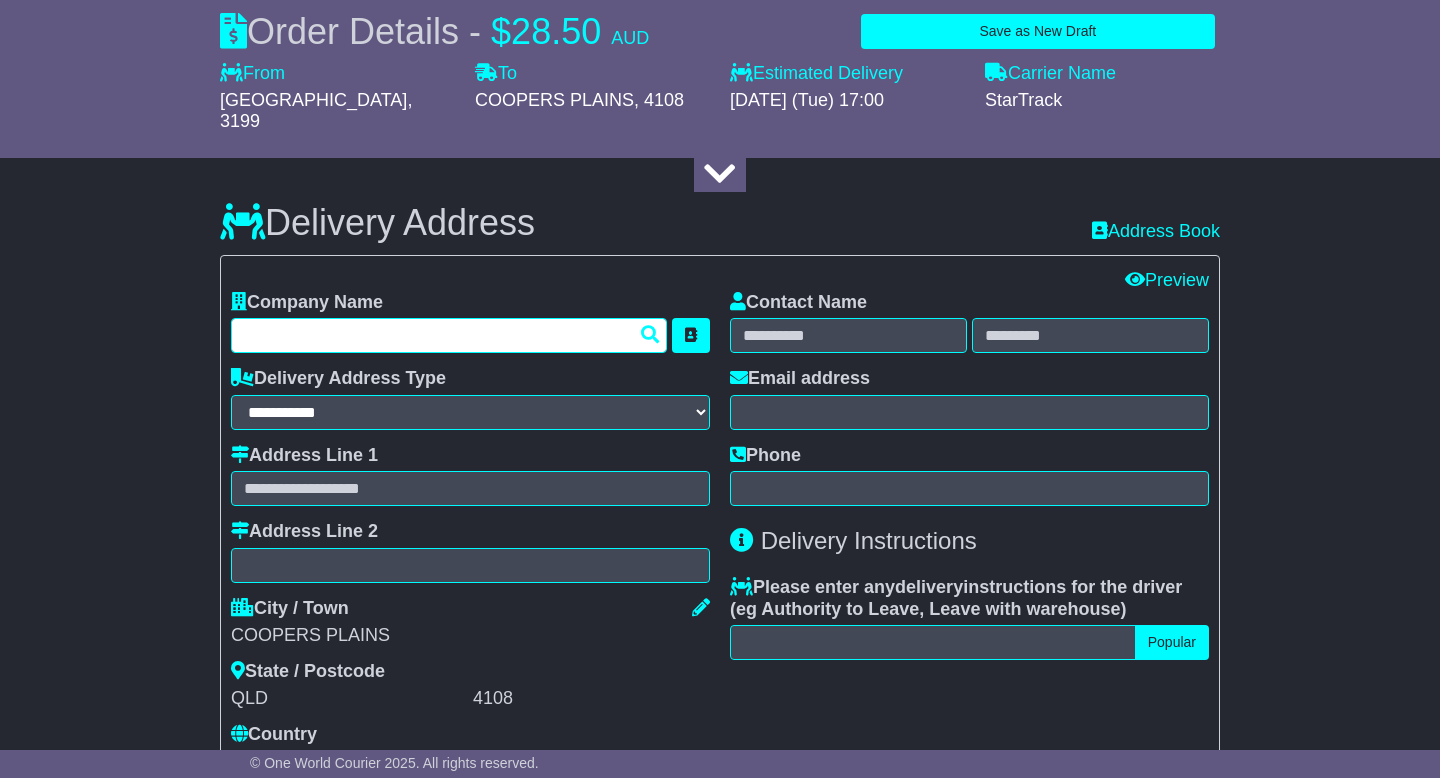 click at bounding box center [449, 335] 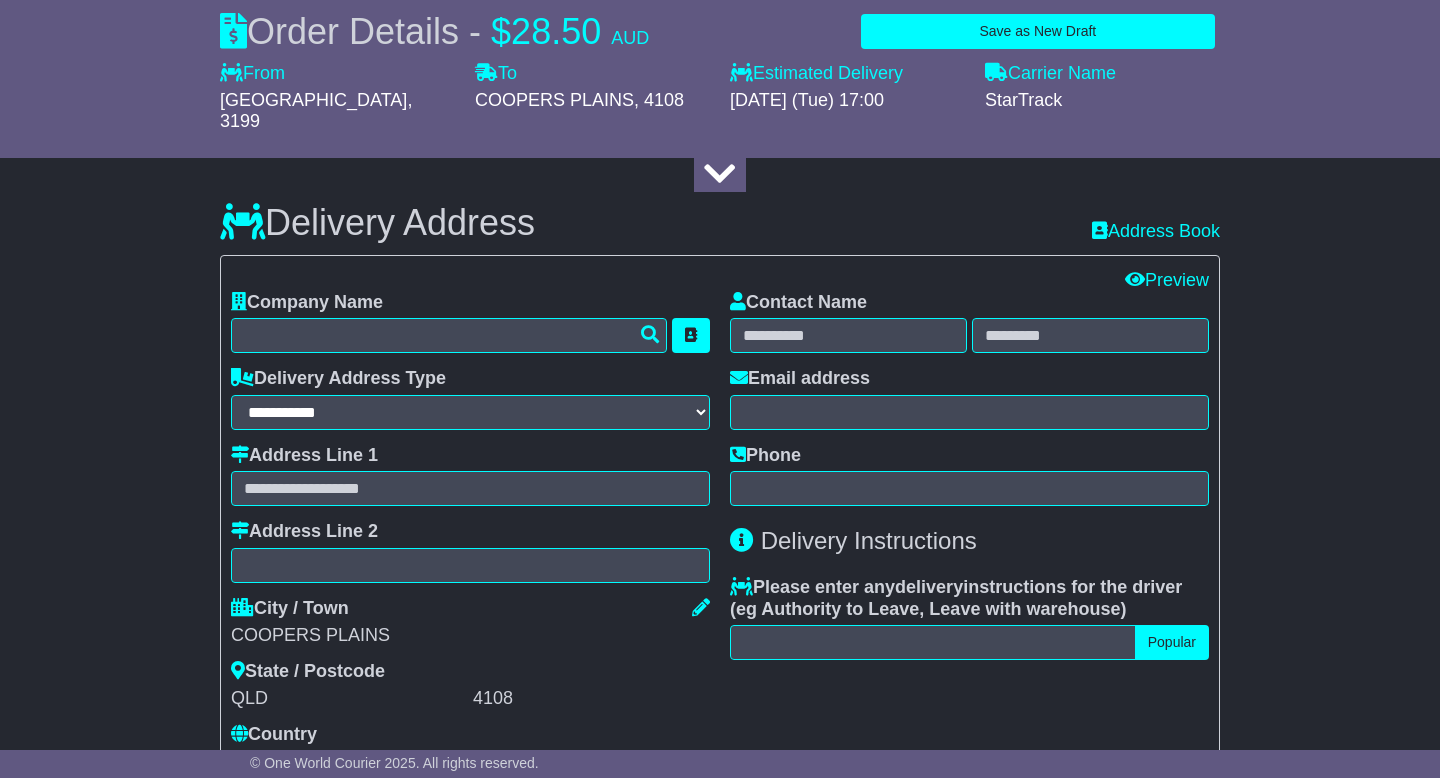 click on "Company Name" at bounding box center [470, 323] 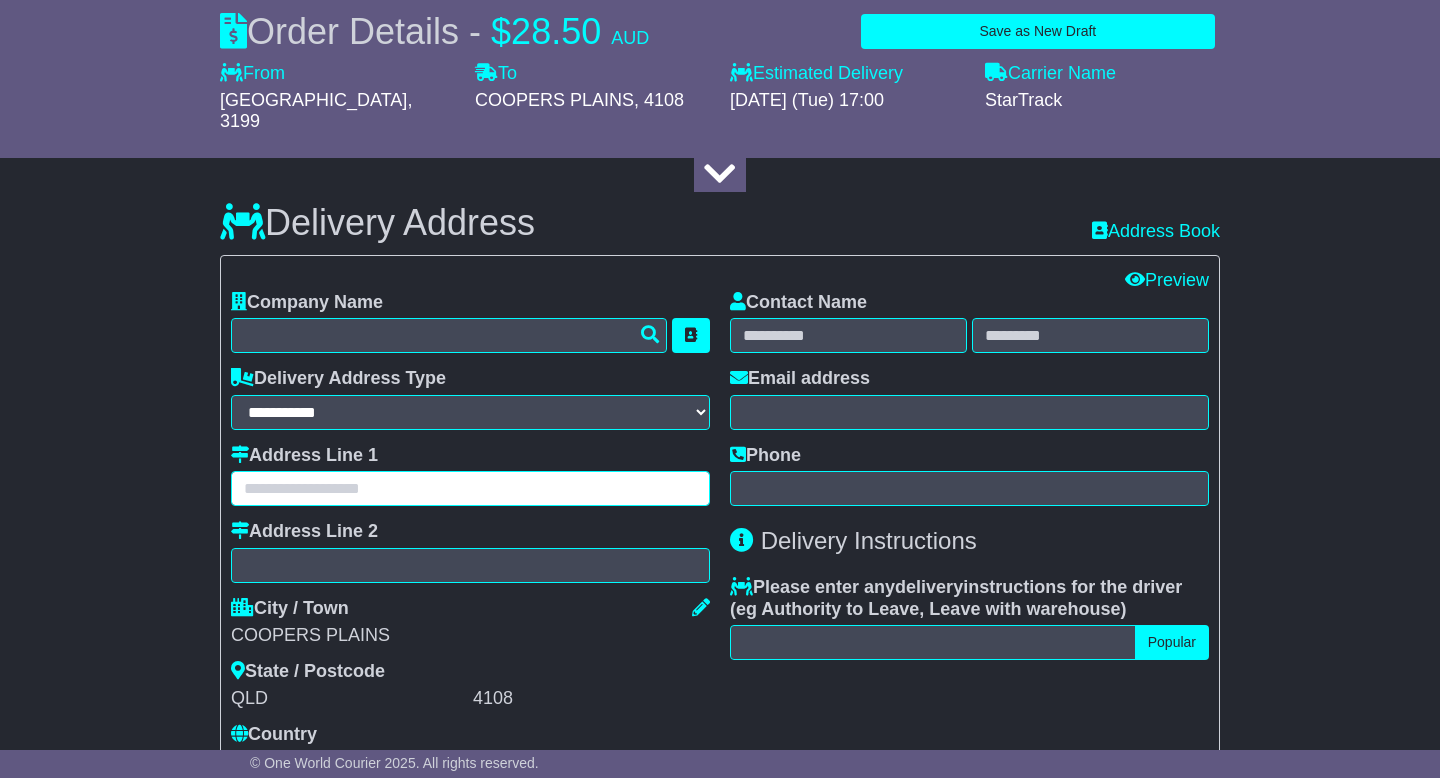 click at bounding box center (470, 488) 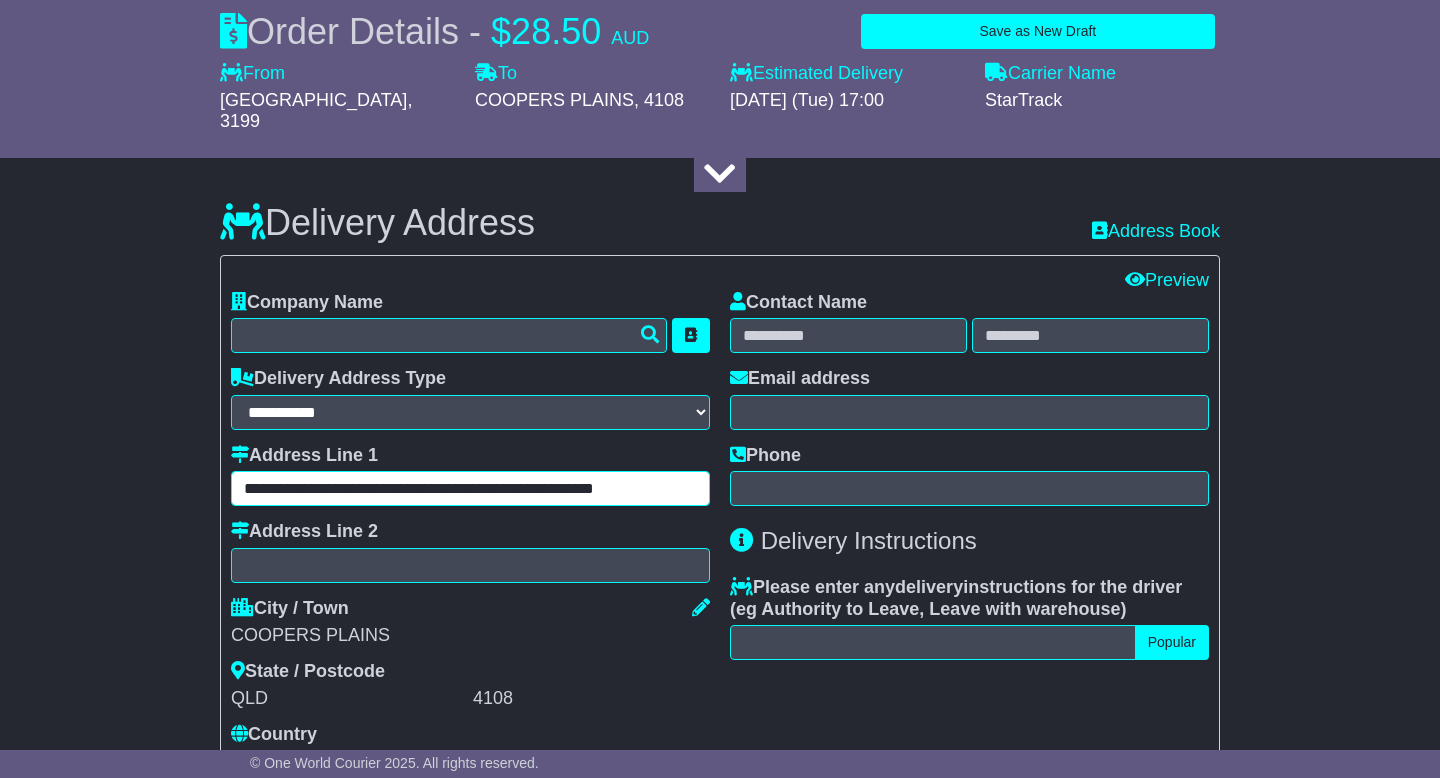 drag, startPoint x: 409, startPoint y: 494, endPoint x: 722, endPoint y: 486, distance: 313.10223 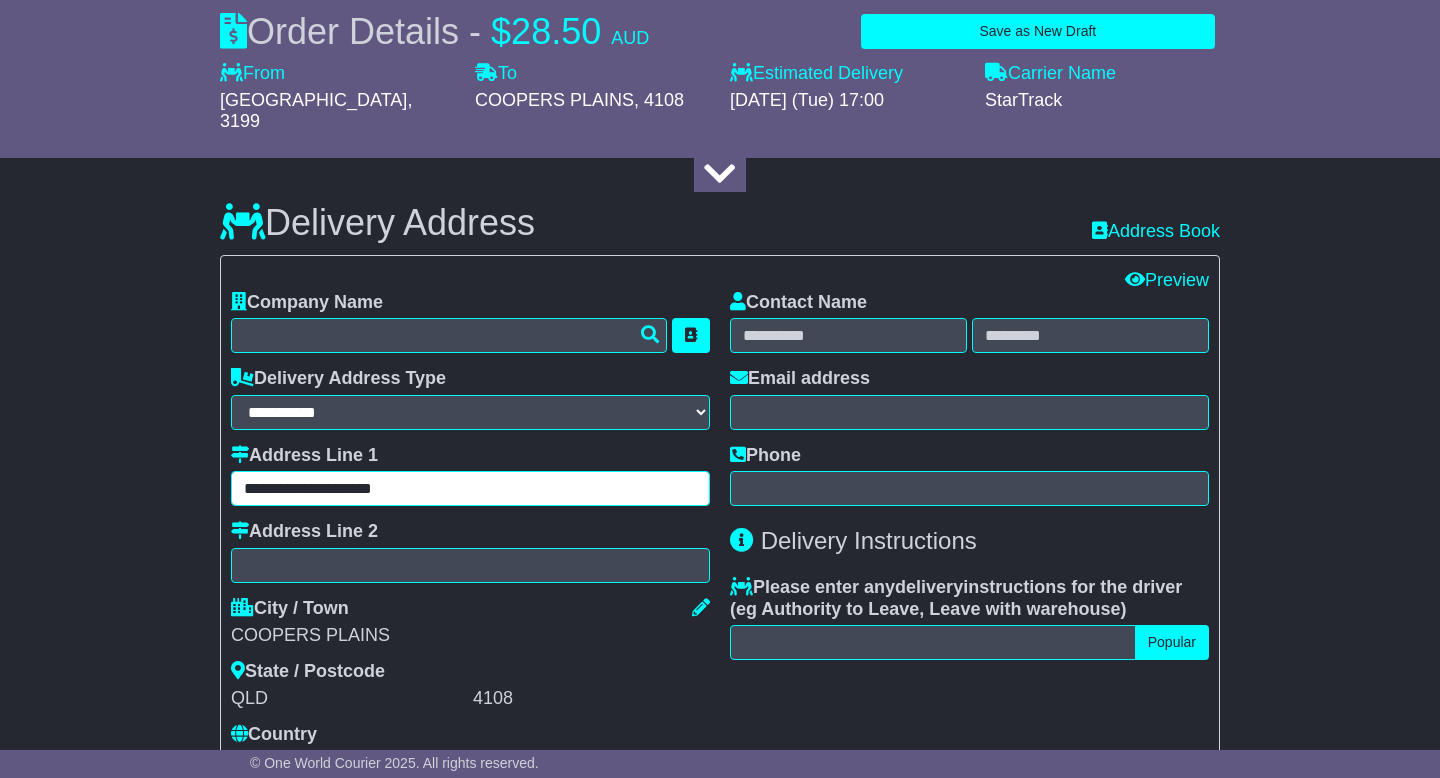 type on "**********" 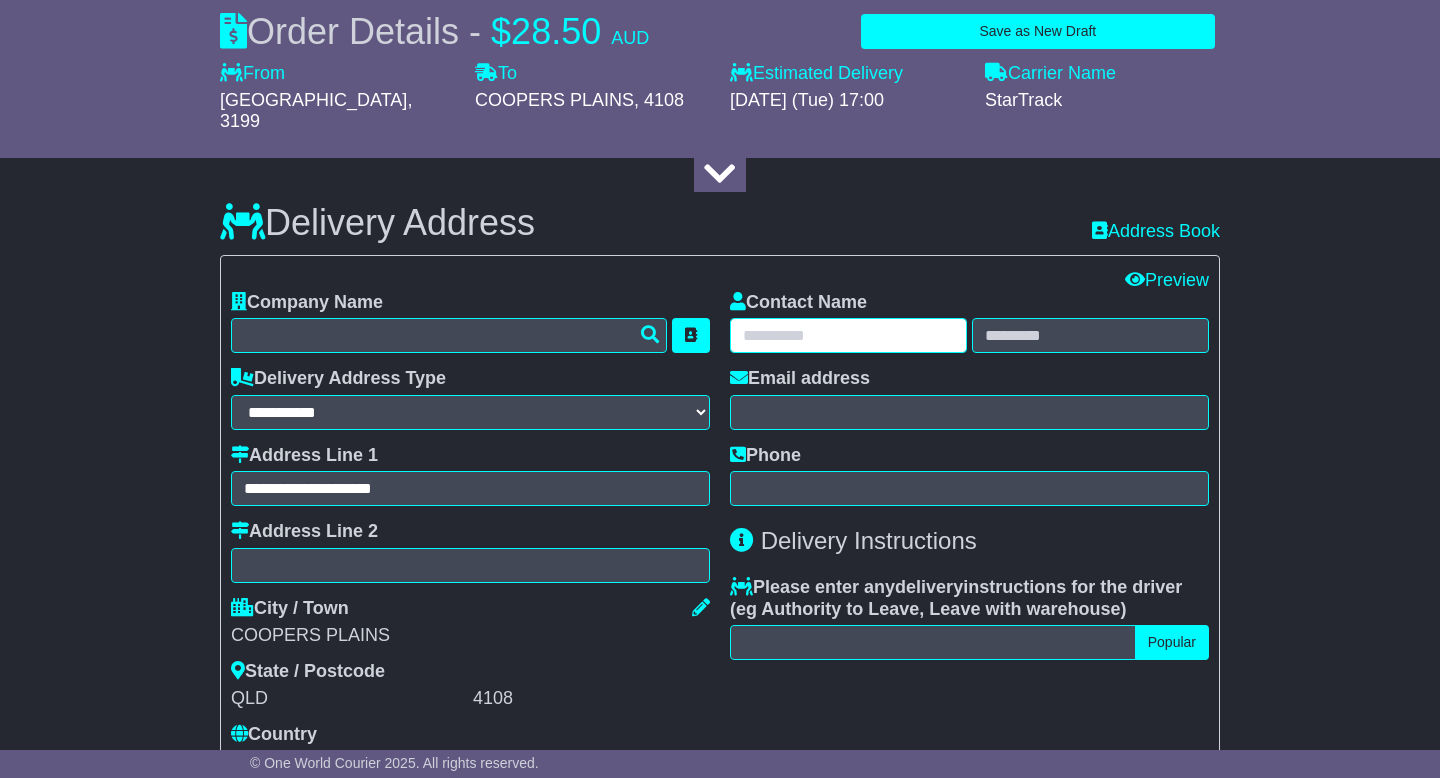click at bounding box center [848, 335] 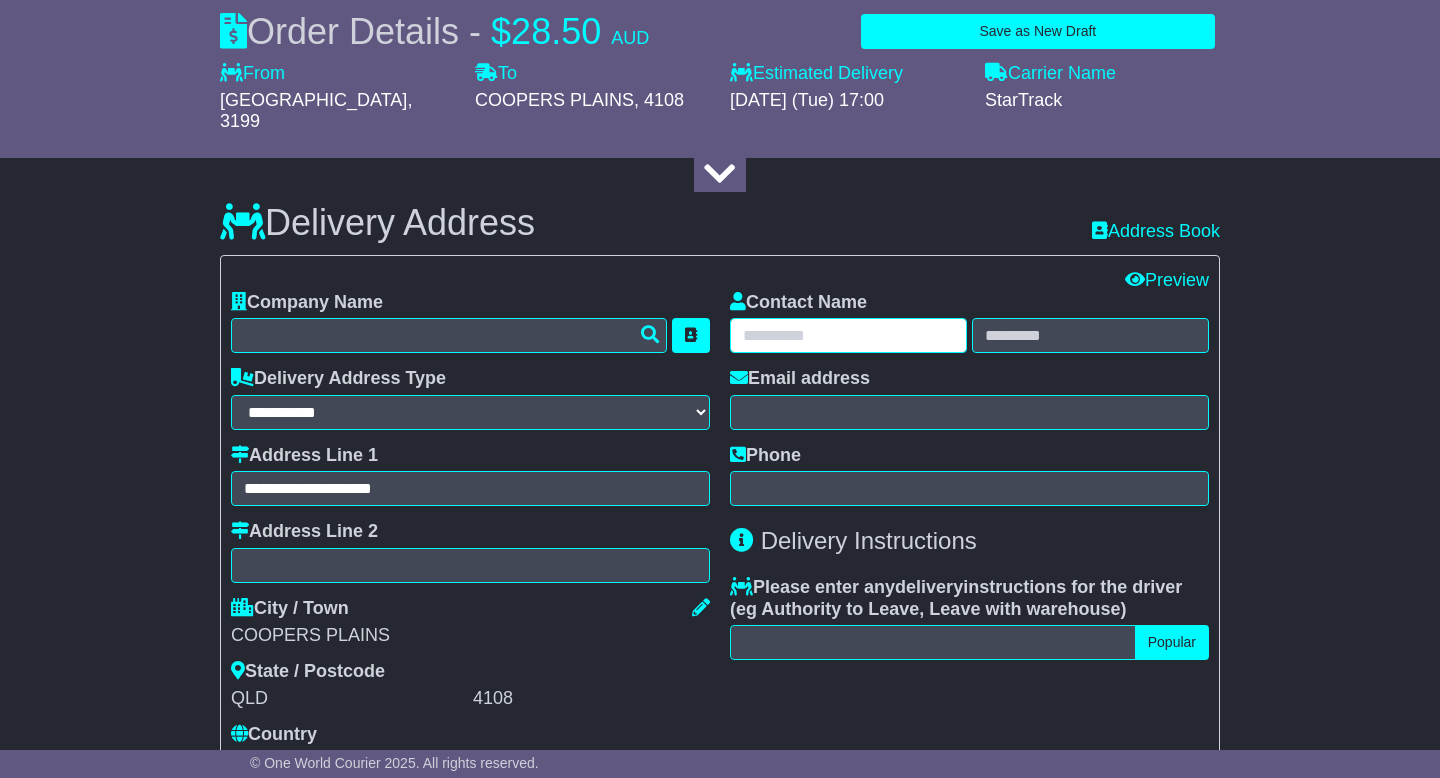 paste on "**********" 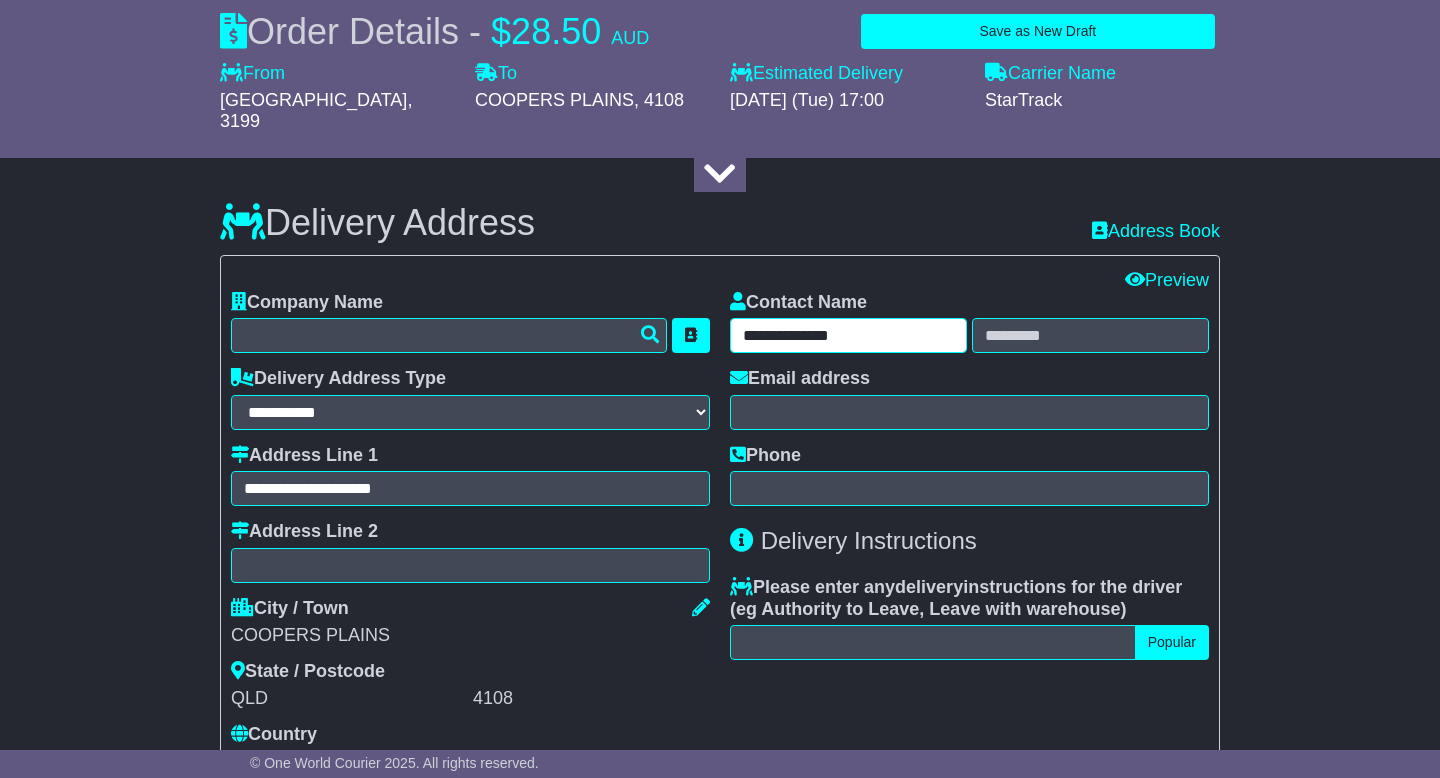 click on "**********" at bounding box center [848, 335] 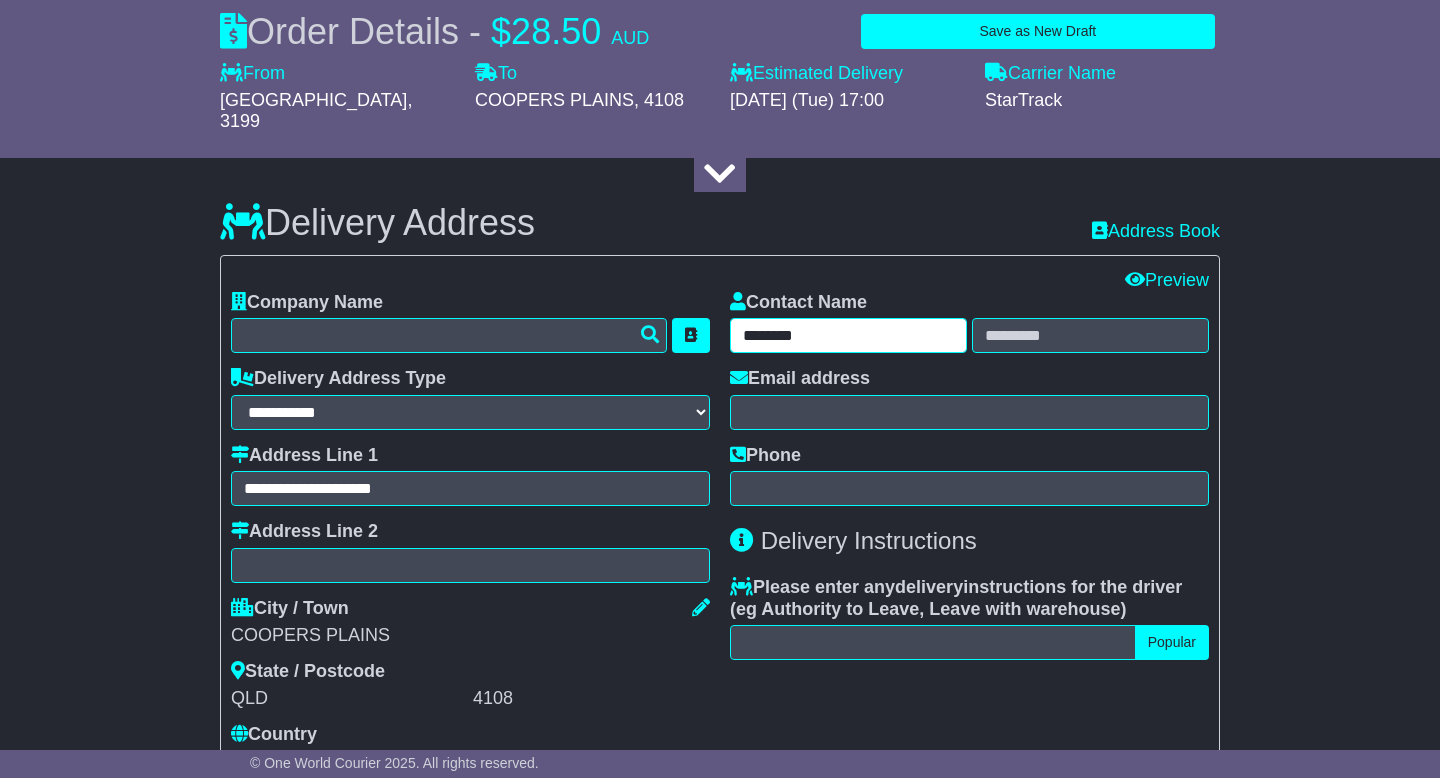type on "********" 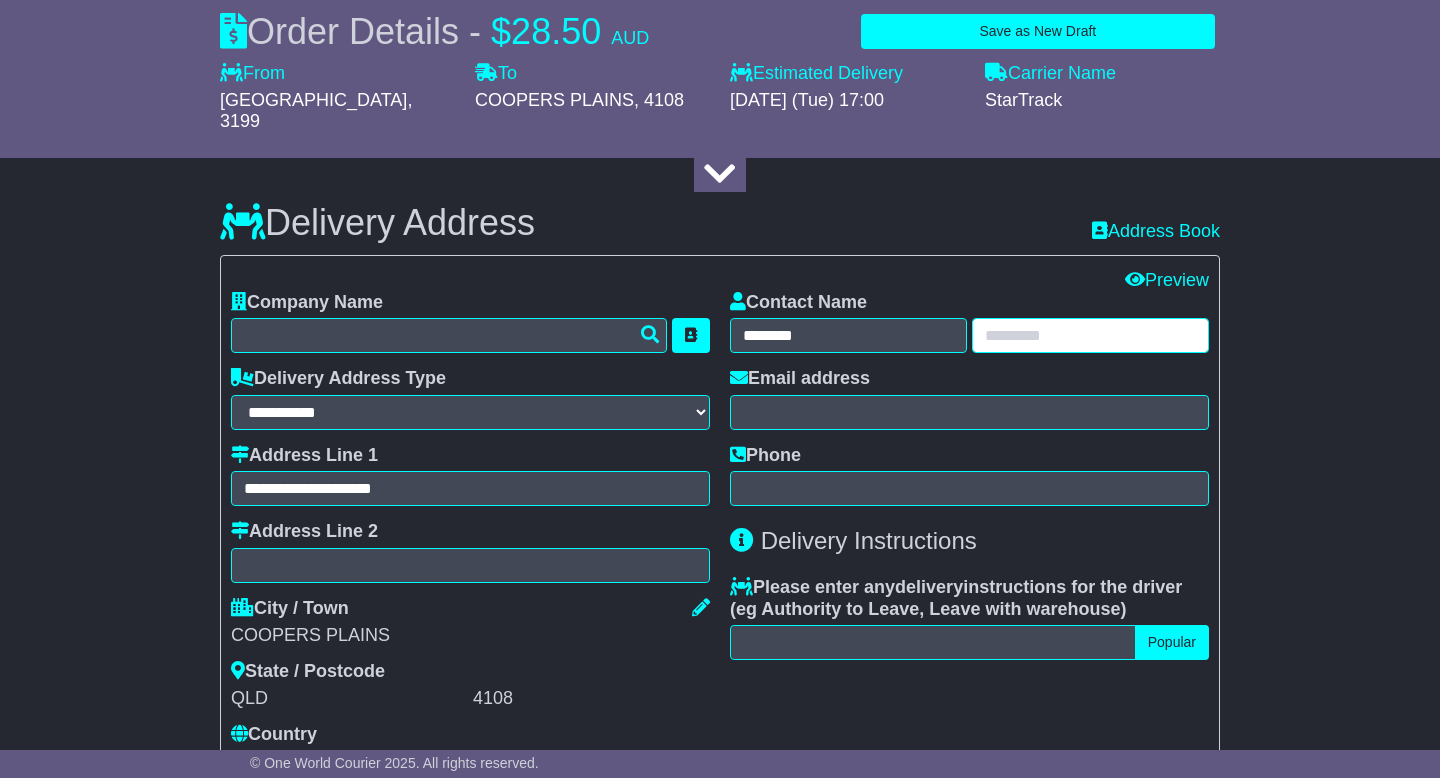 click at bounding box center [1090, 335] 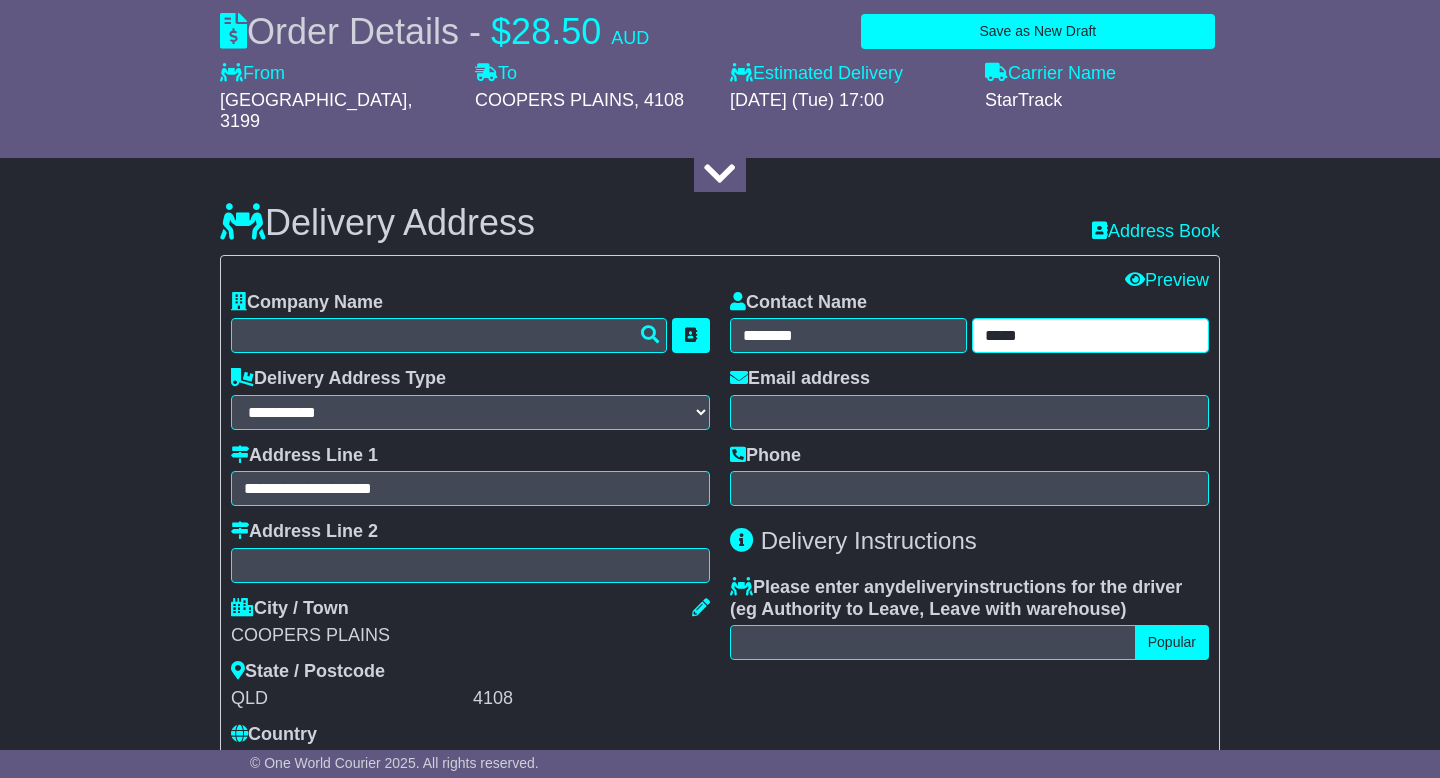 type on "*****" 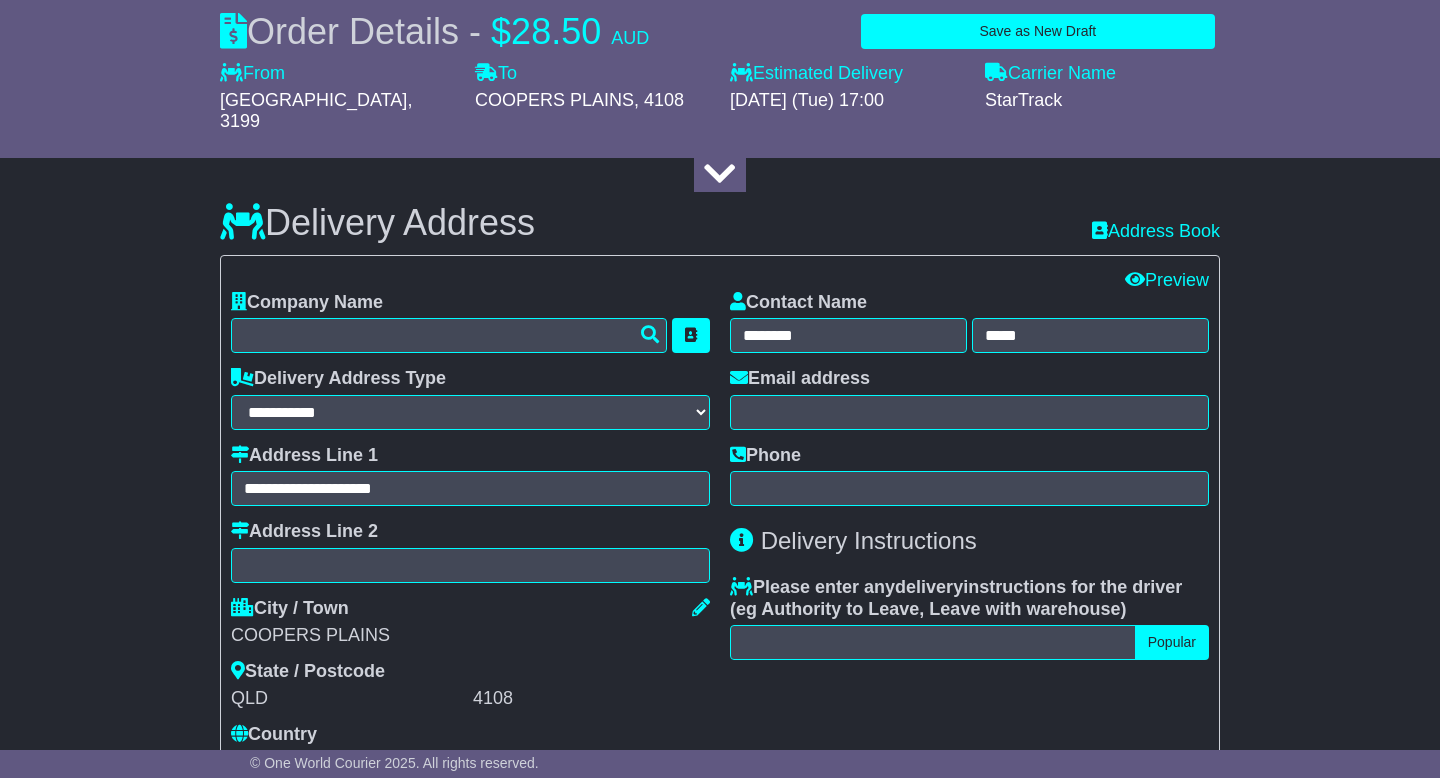 click on "Contact Name
********
*****" at bounding box center [969, 323] 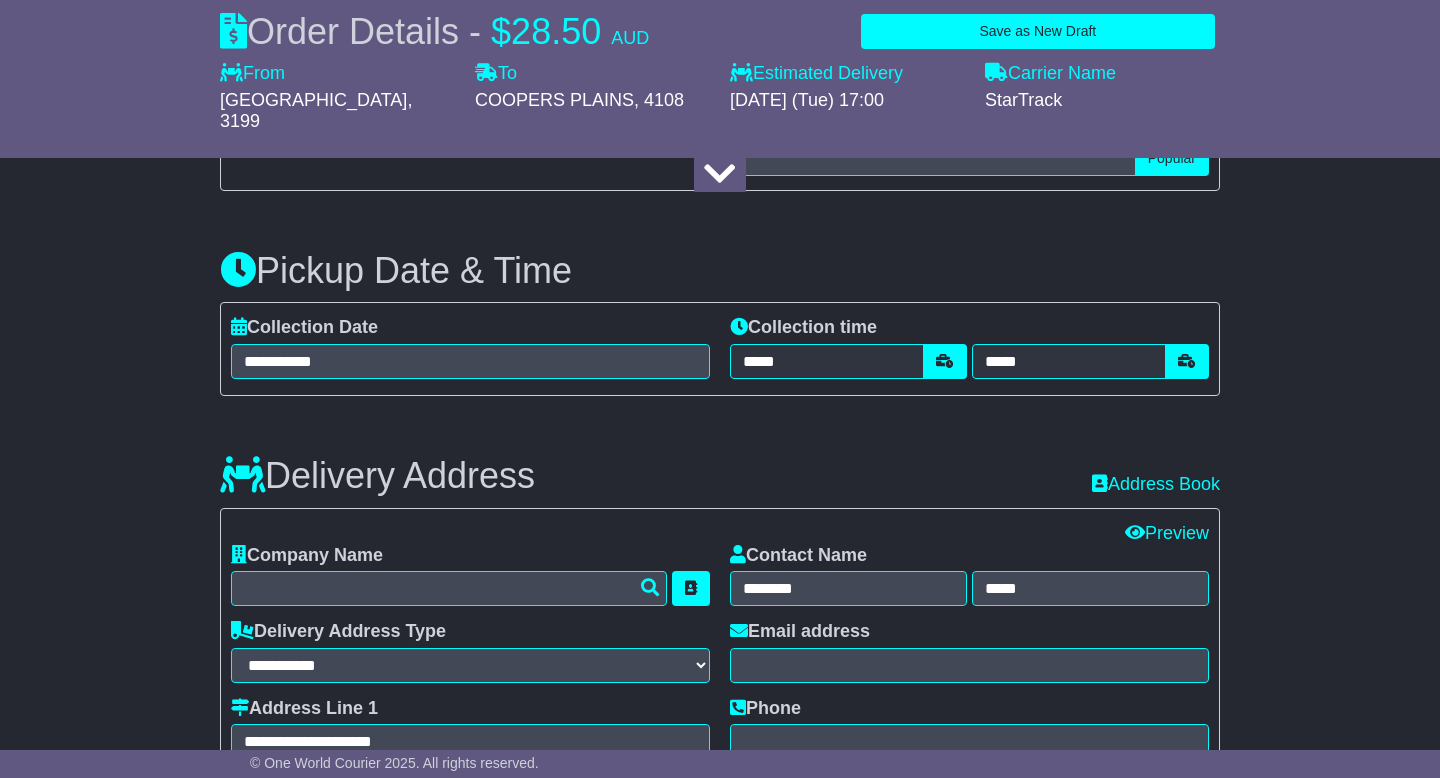 scroll, scrollTop: 0, scrollLeft: 0, axis: both 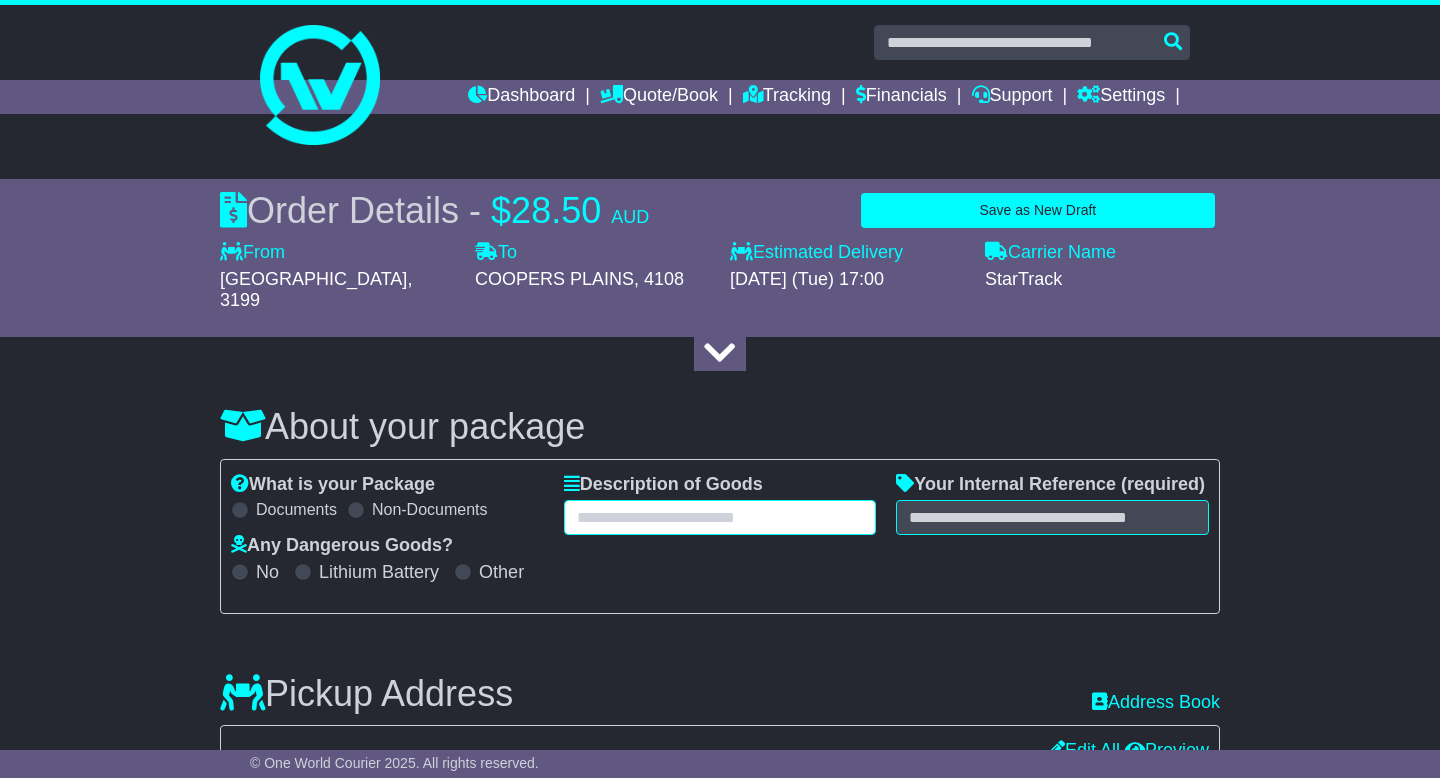 click at bounding box center (720, 517) 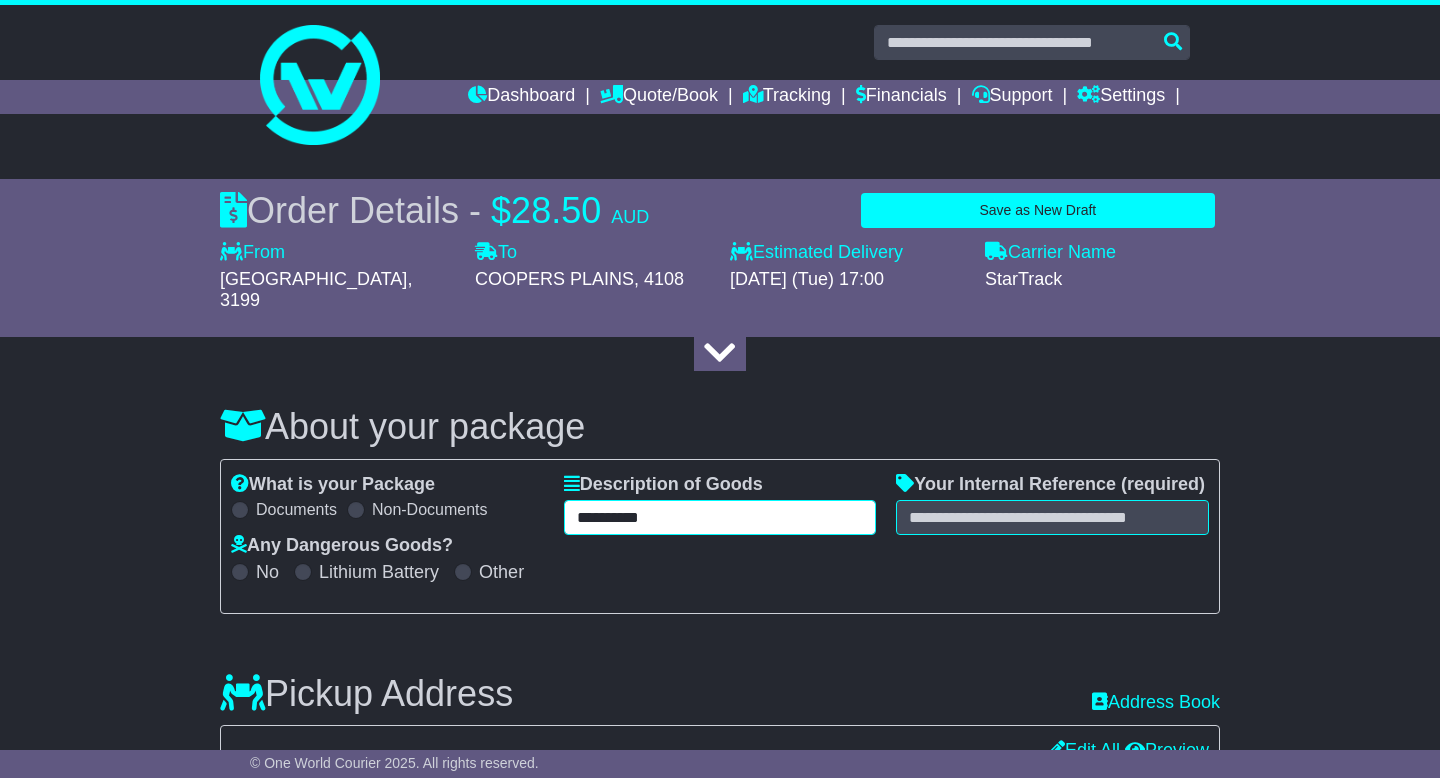 type on "**********" 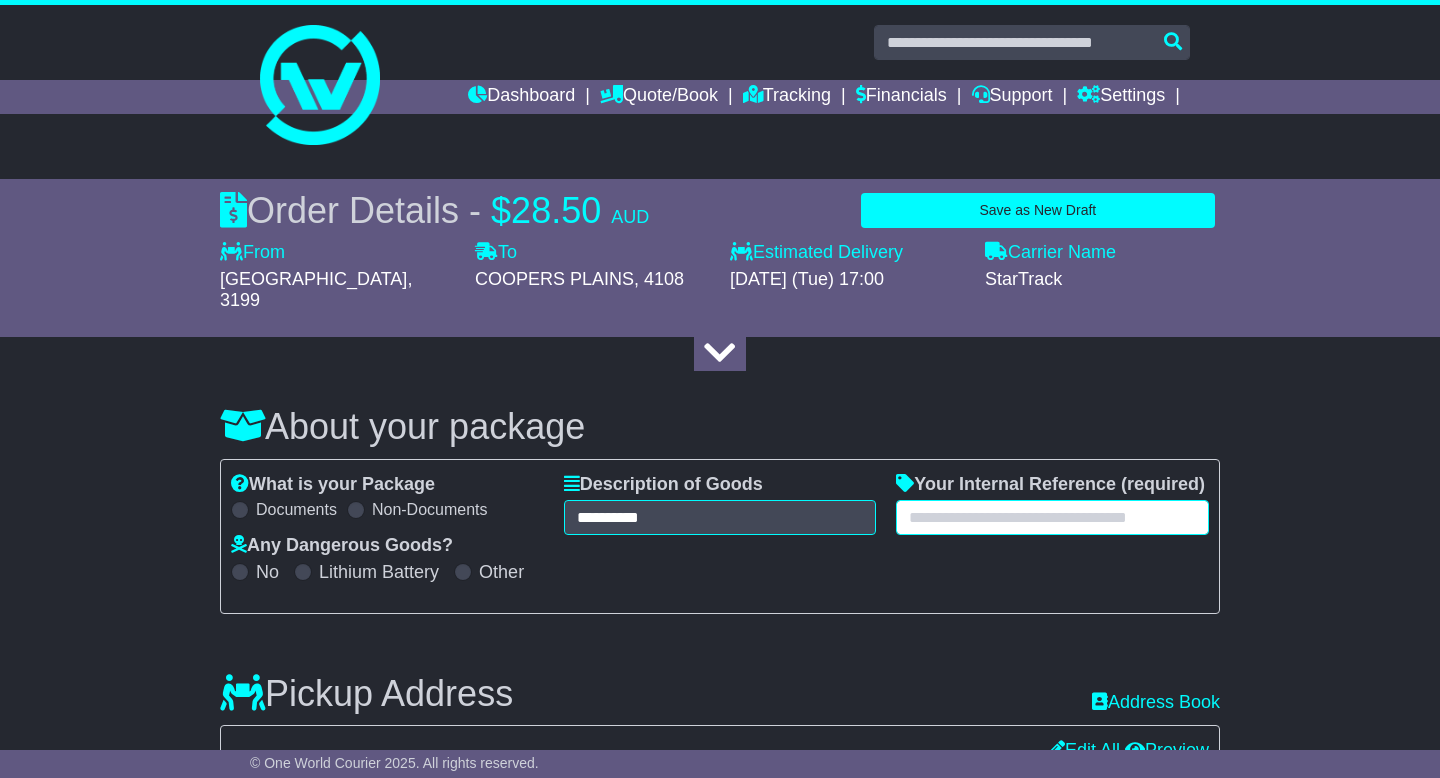 click at bounding box center [1052, 517] 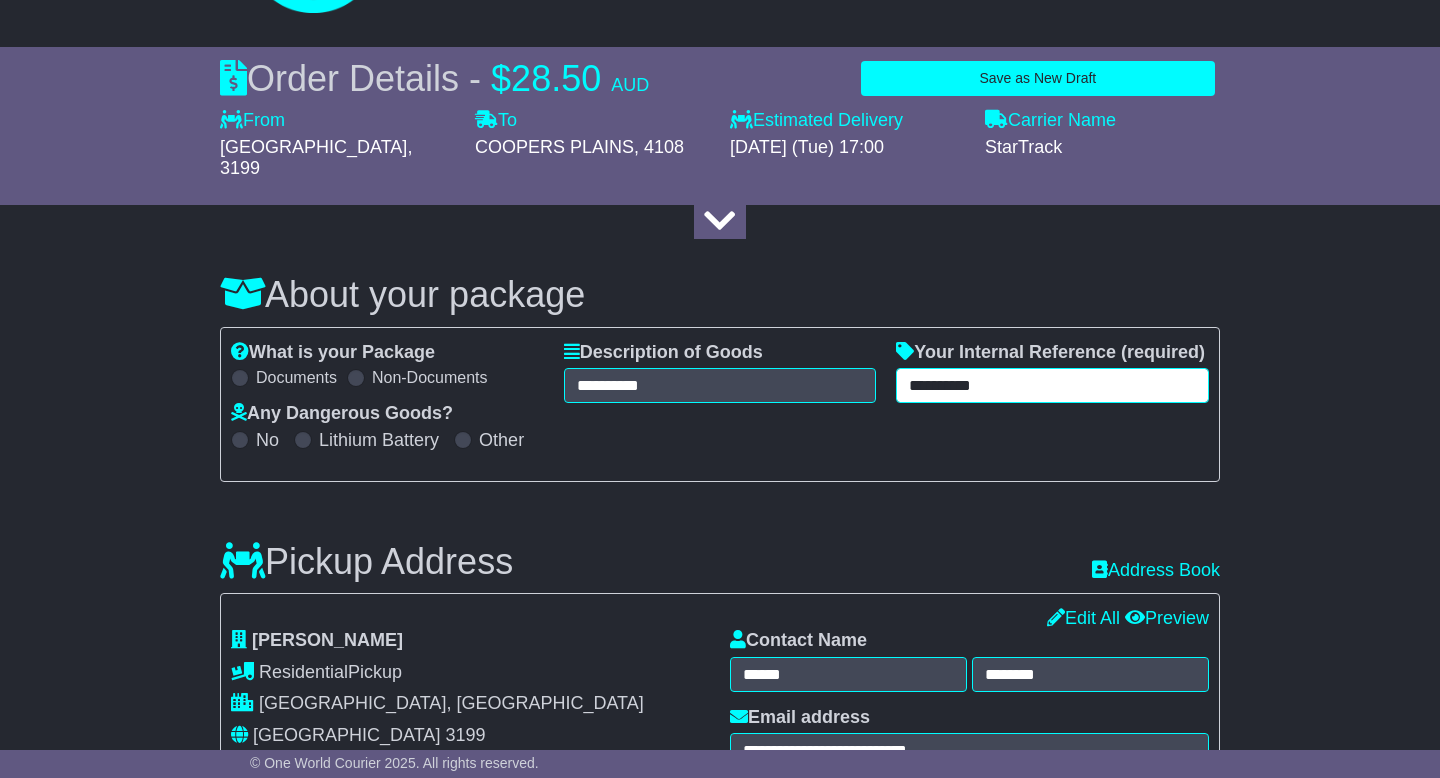 scroll, scrollTop: 133, scrollLeft: 0, axis: vertical 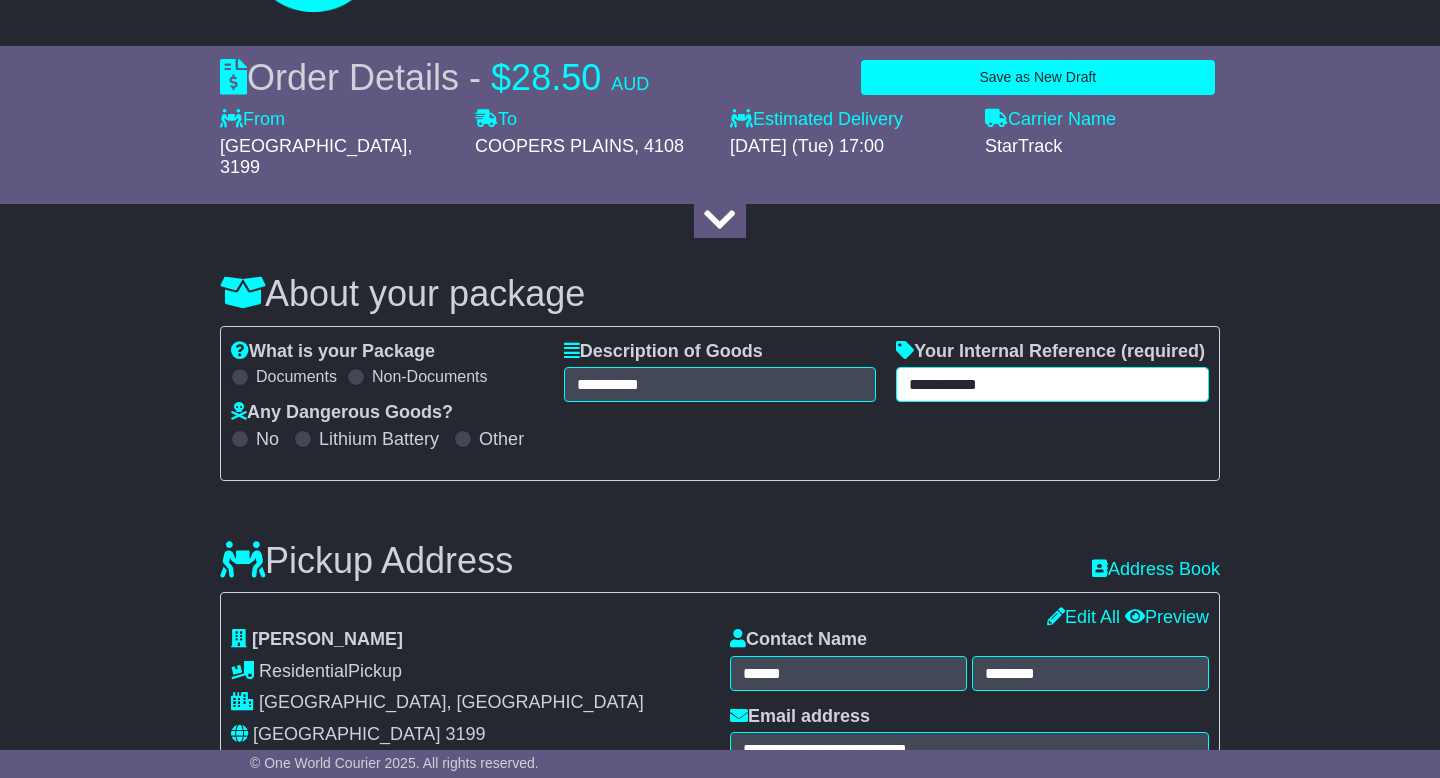click on "**********" at bounding box center [1052, 384] 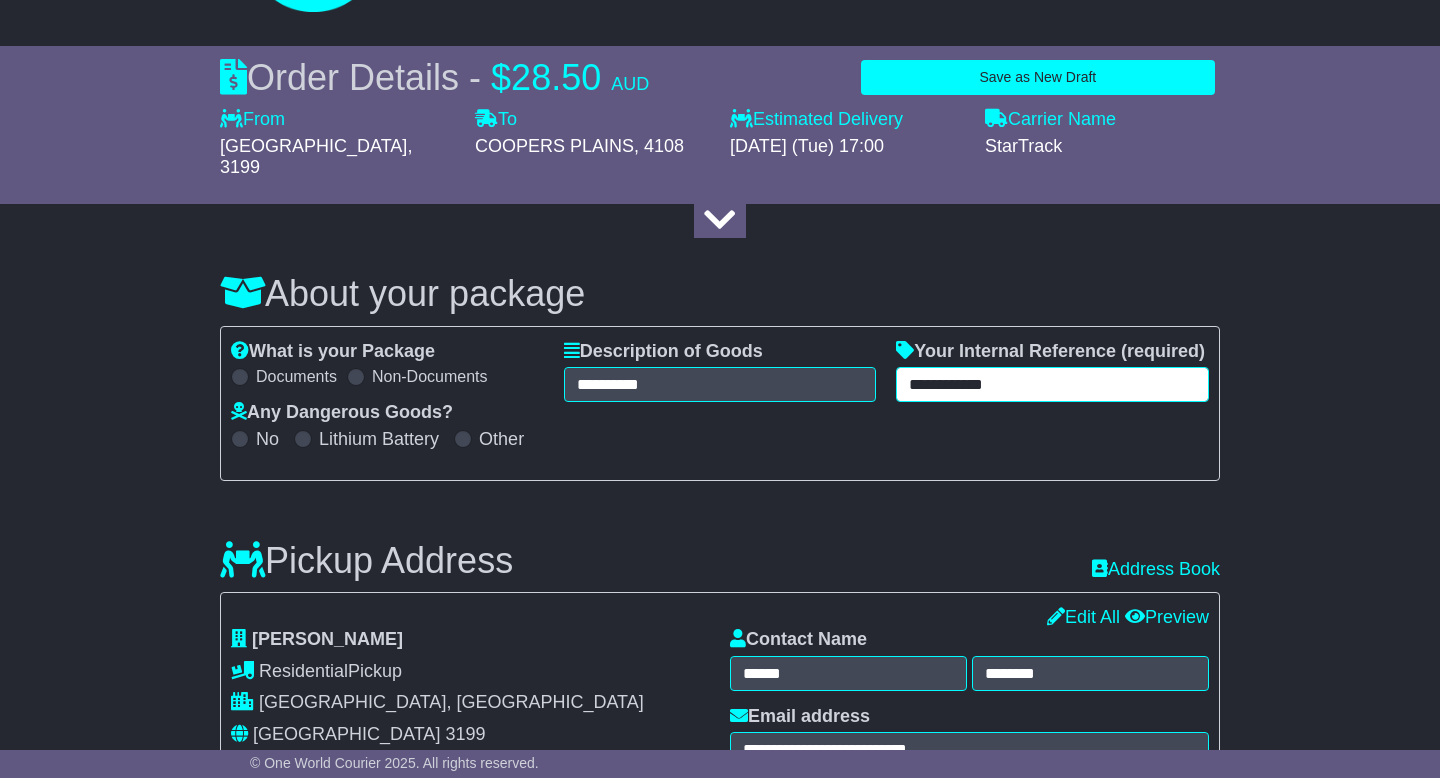 click on "**********" at bounding box center (1052, 384) 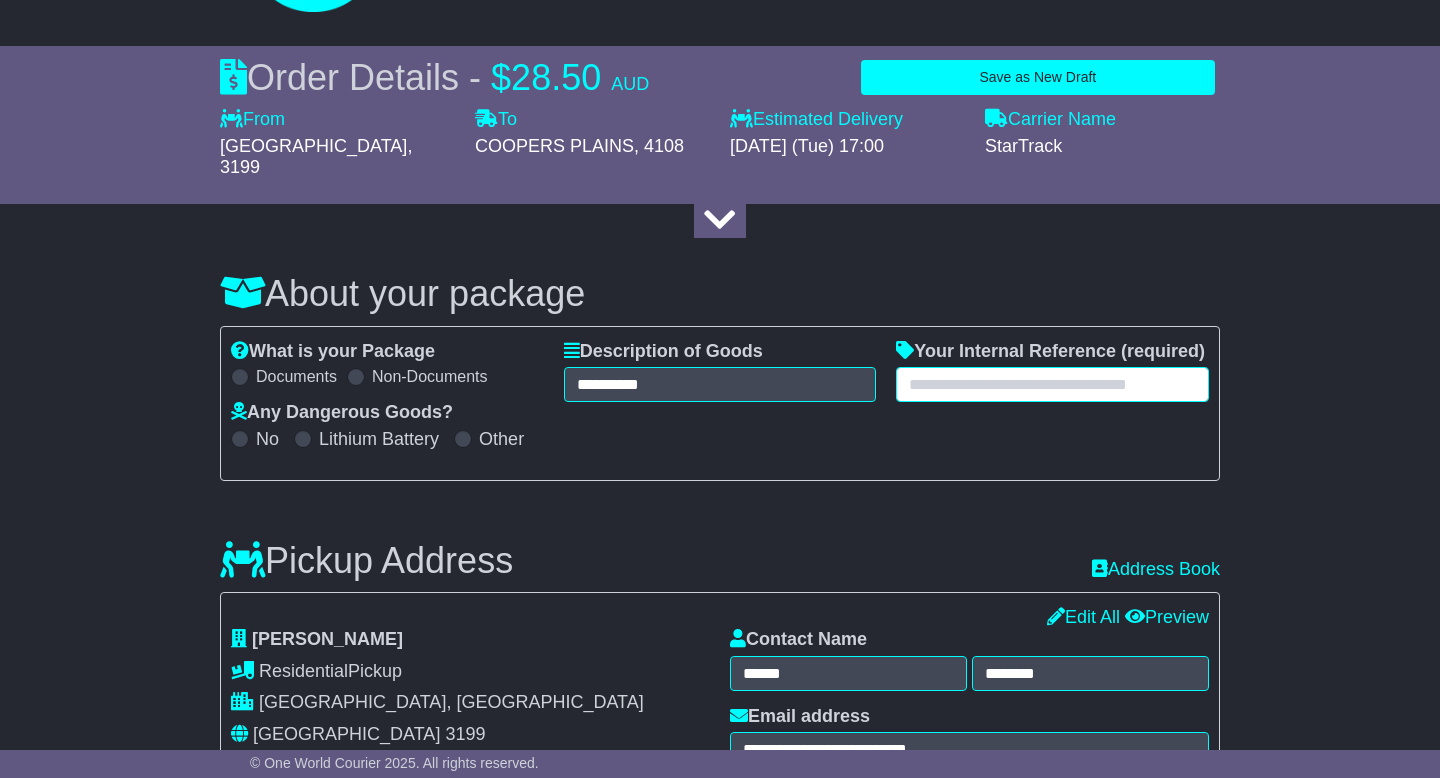 paste on "**********" 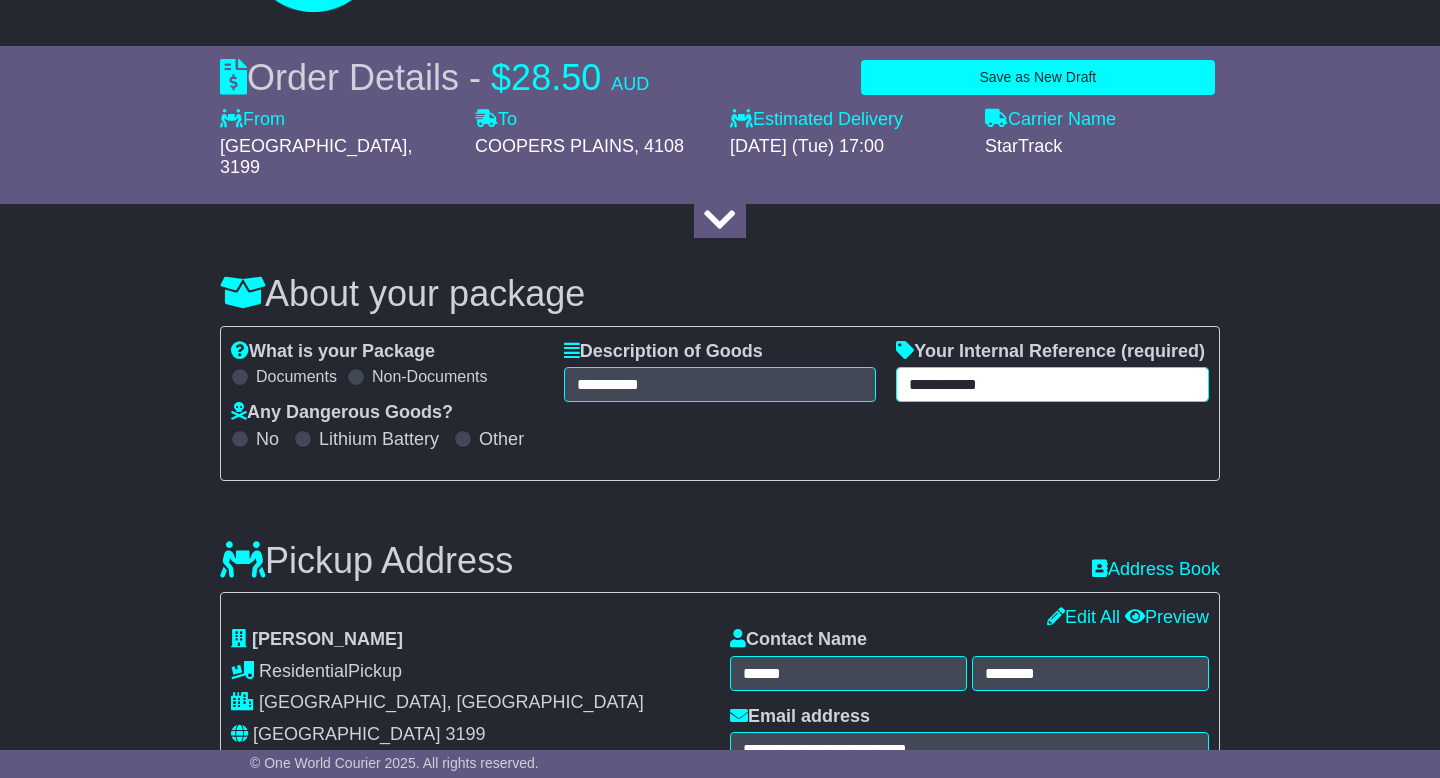 type on "**********" 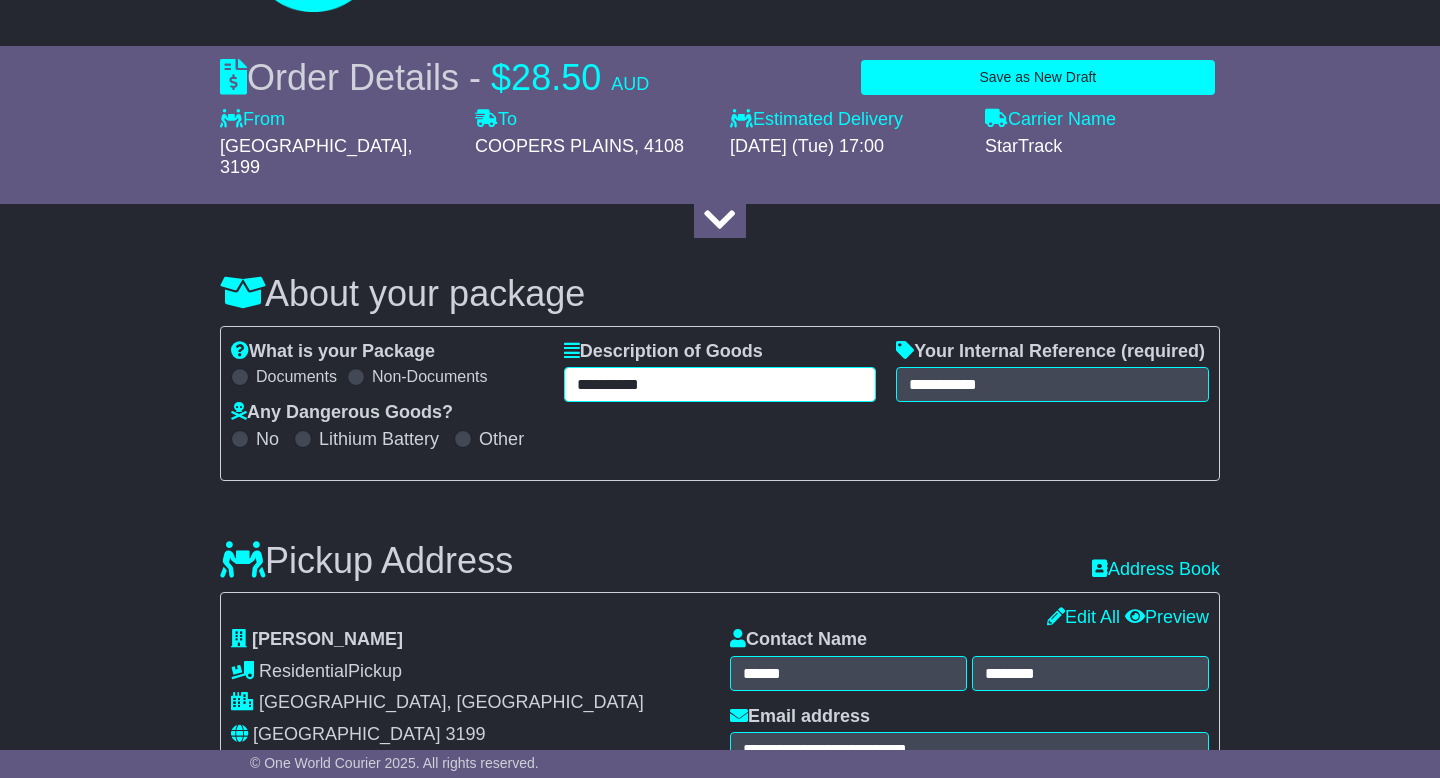 click on "**********" at bounding box center (720, 384) 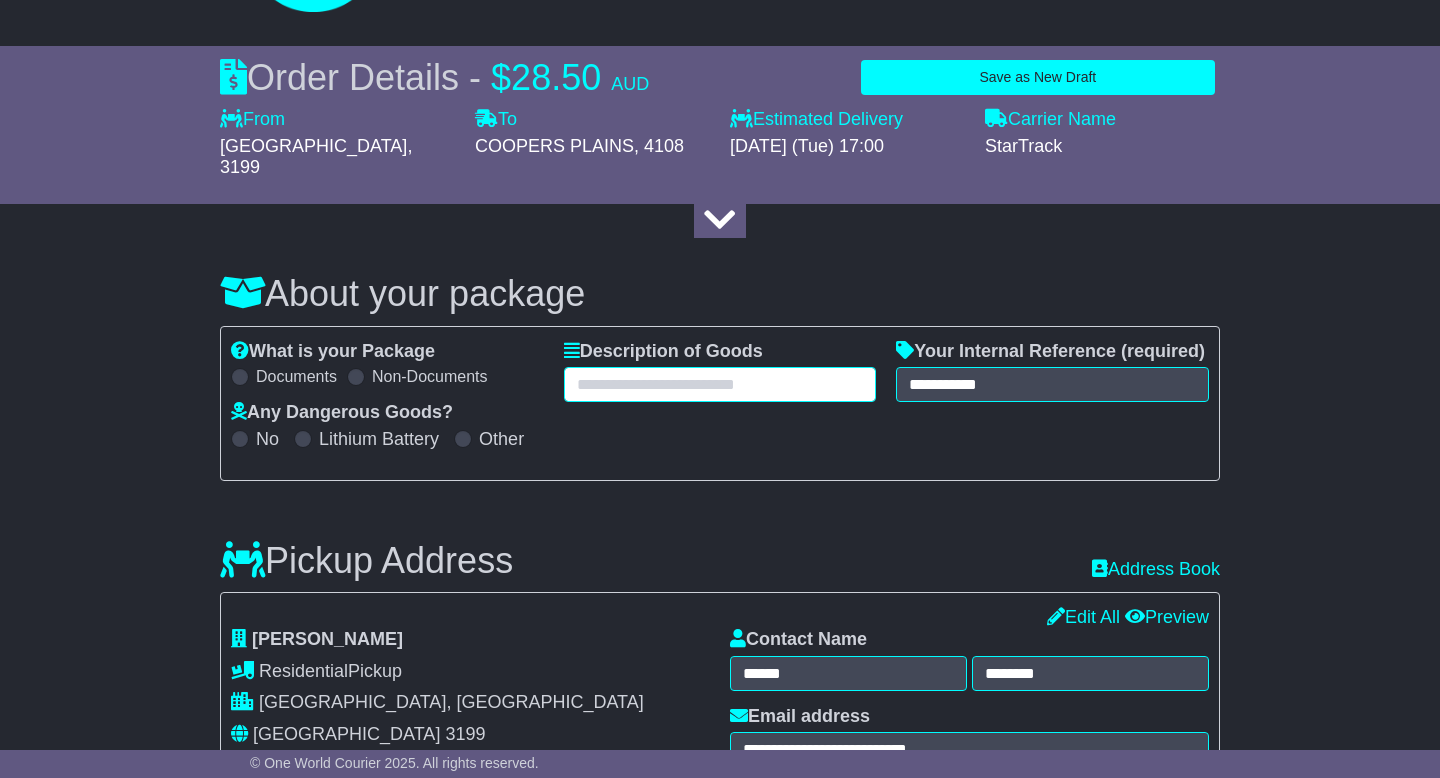 paste on "**********" 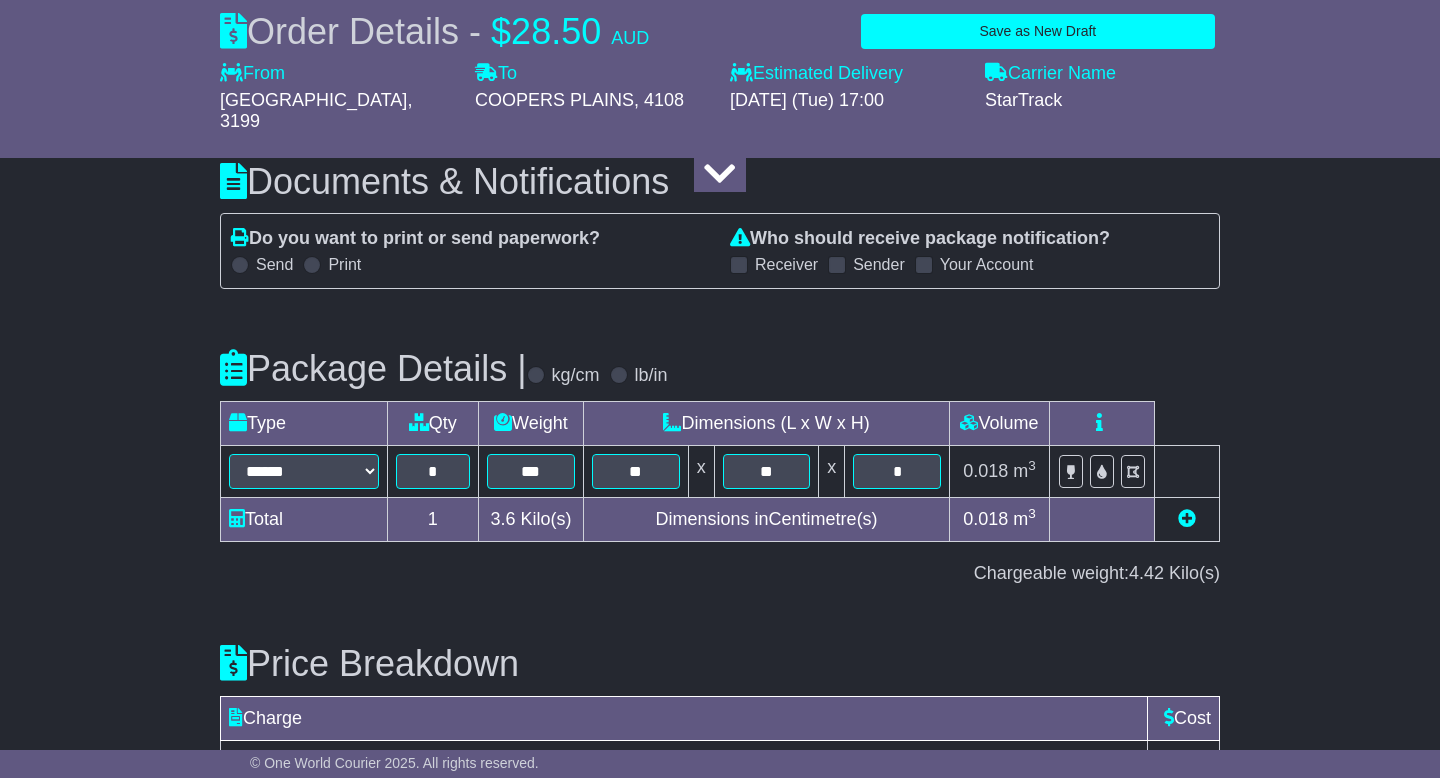 scroll, scrollTop: 2335, scrollLeft: 0, axis: vertical 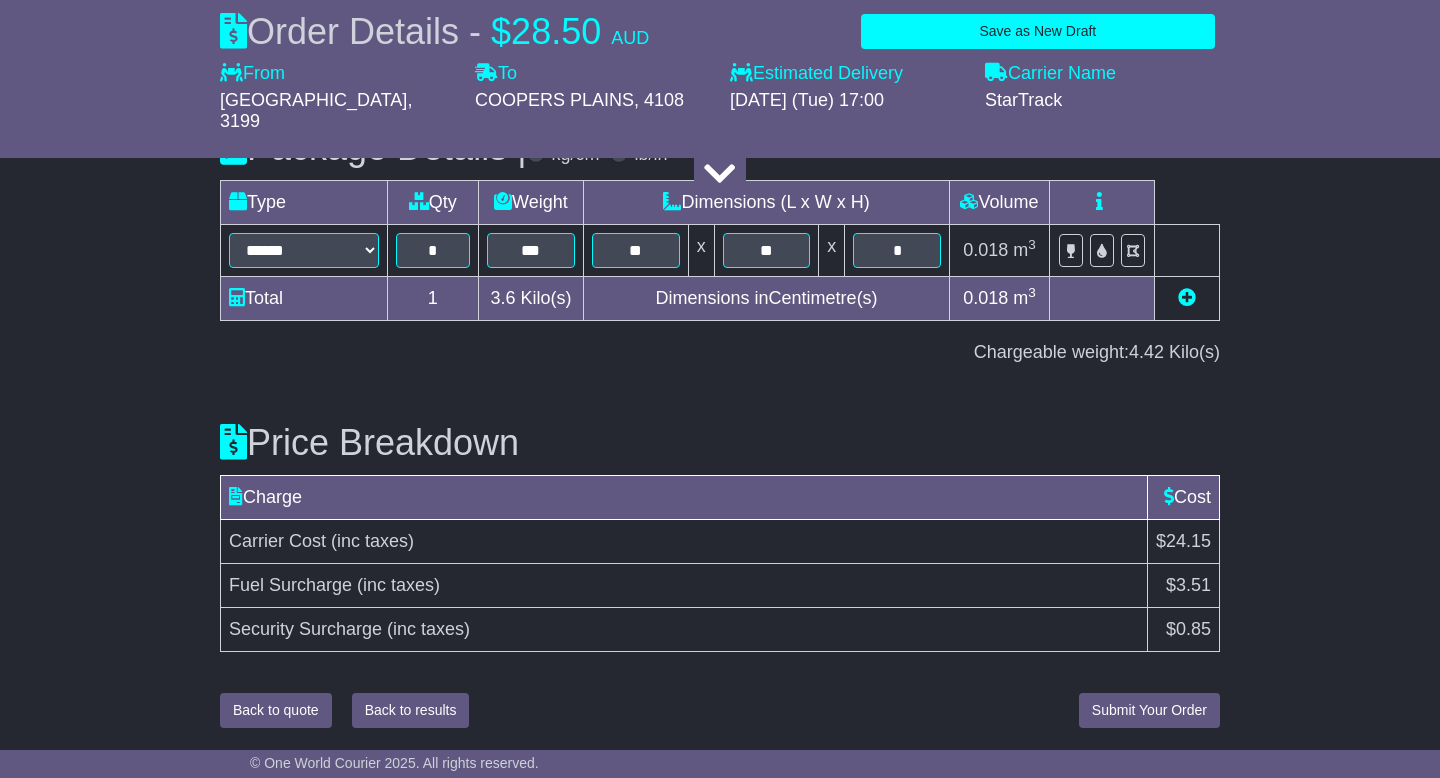 type on "**********" 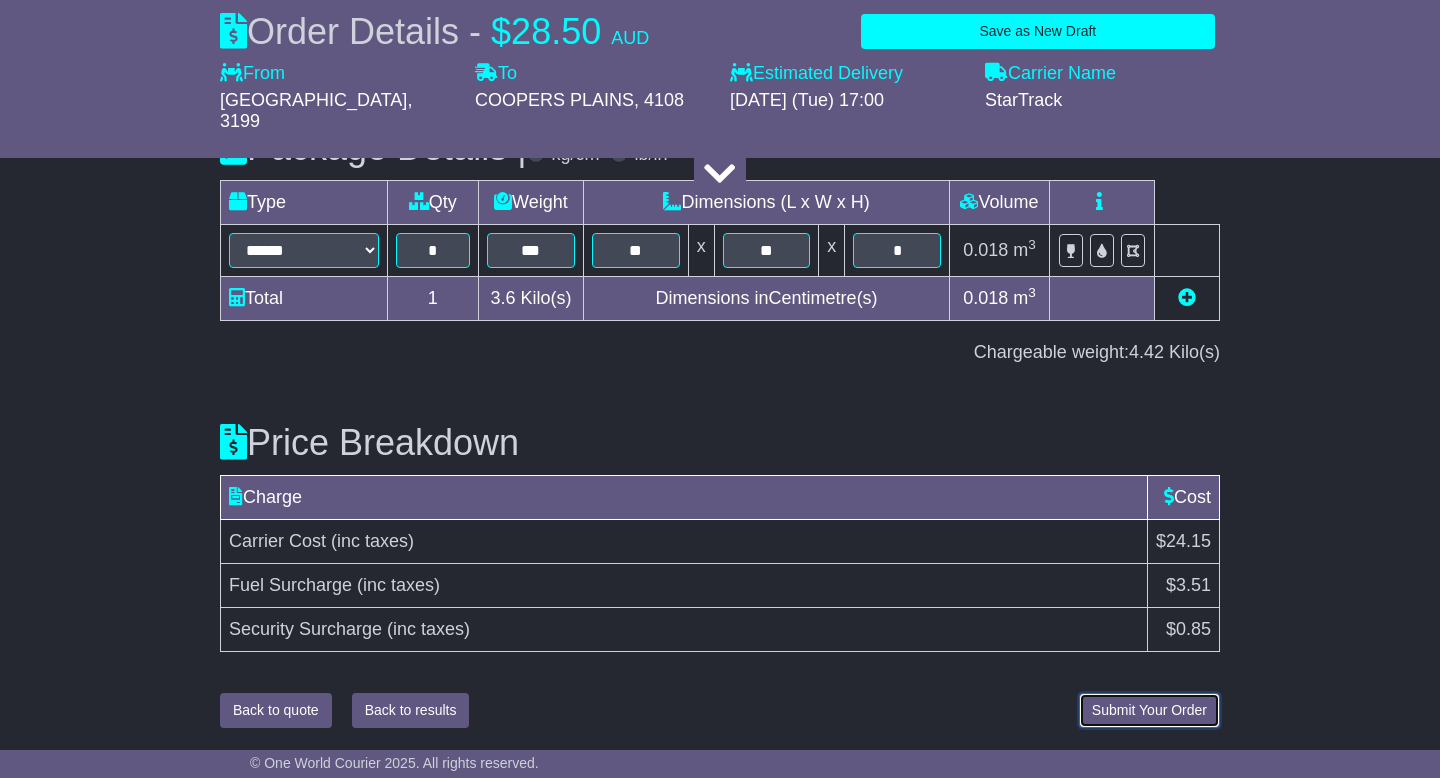 click on "Submit Your Order" at bounding box center (1149, 710) 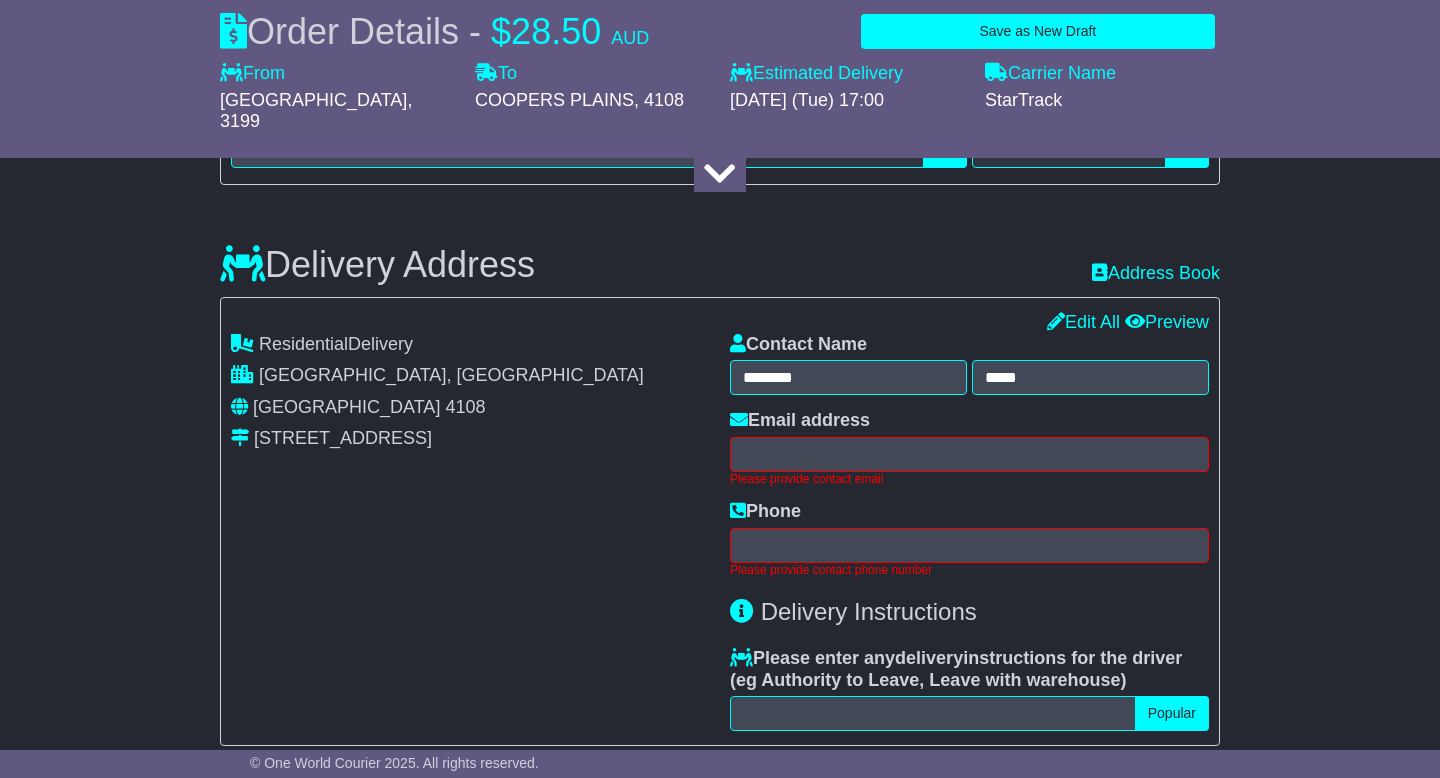 scroll, scrollTop: 1132, scrollLeft: 0, axis: vertical 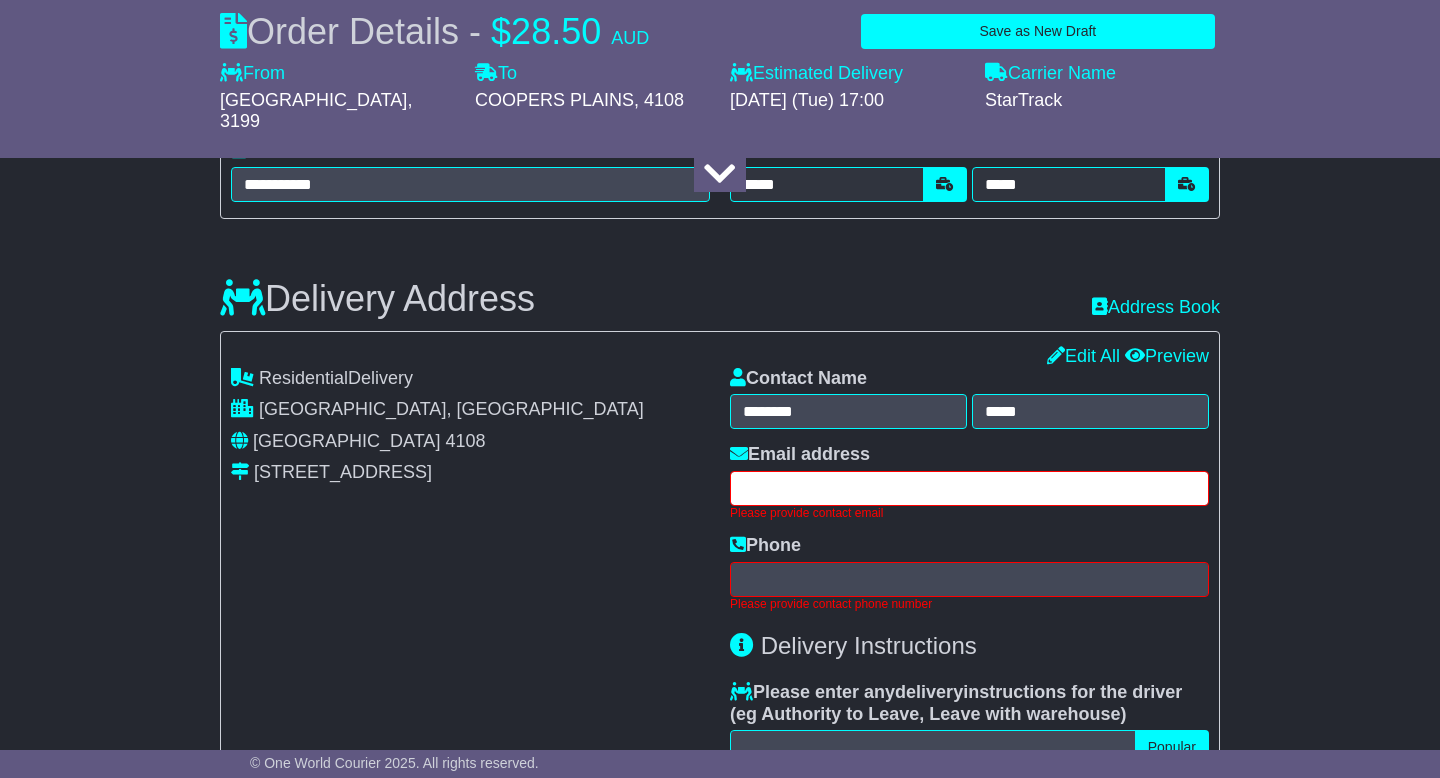 click at bounding box center (969, 488) 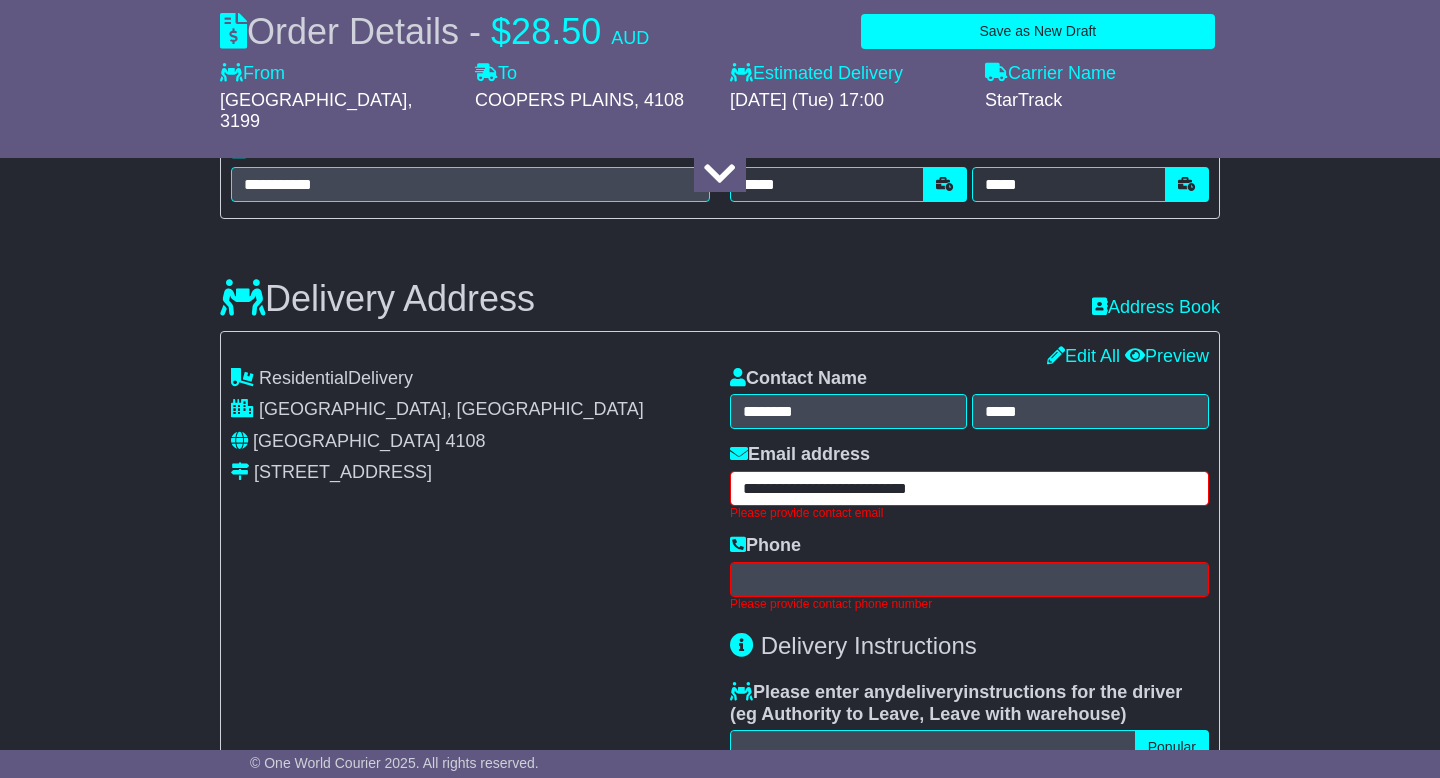 type on "**********" 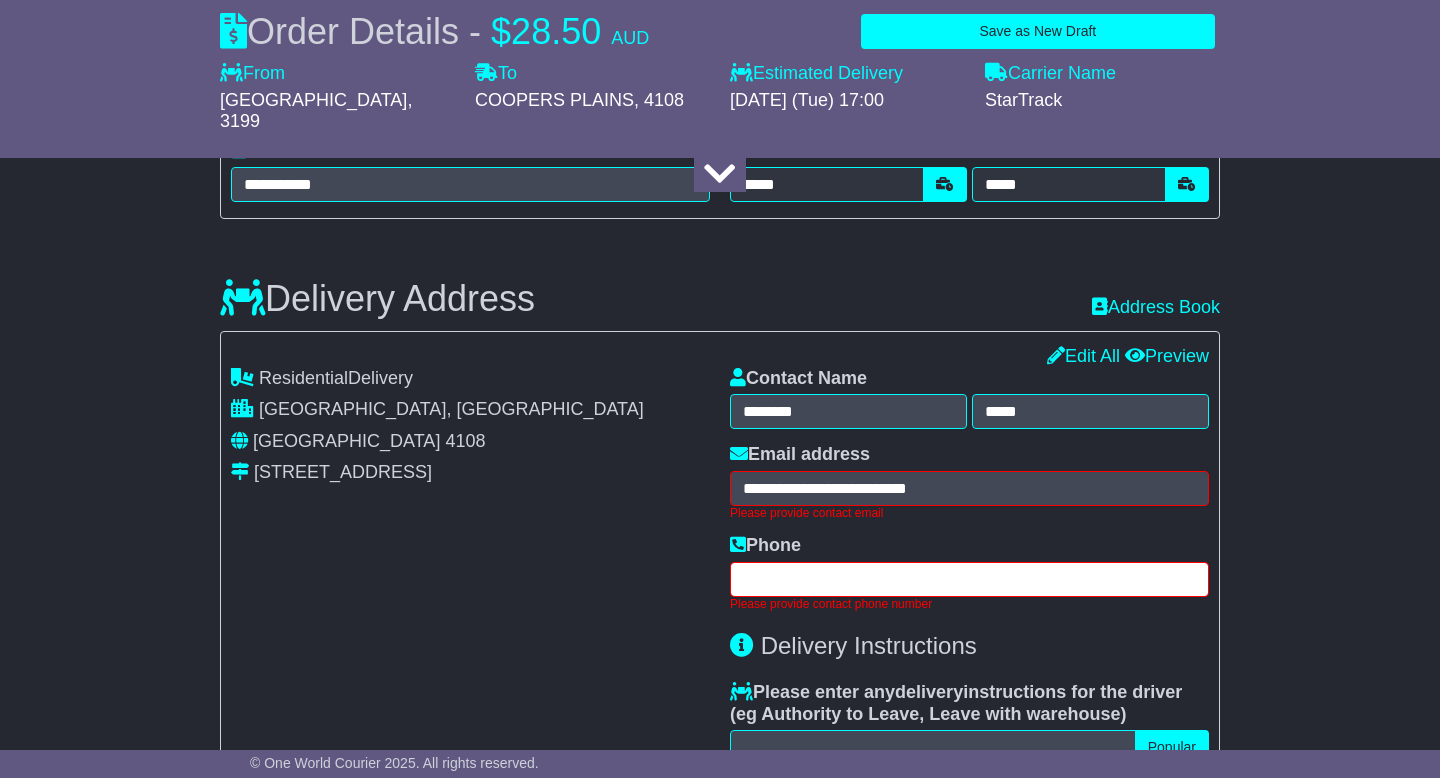 click at bounding box center [969, 579] 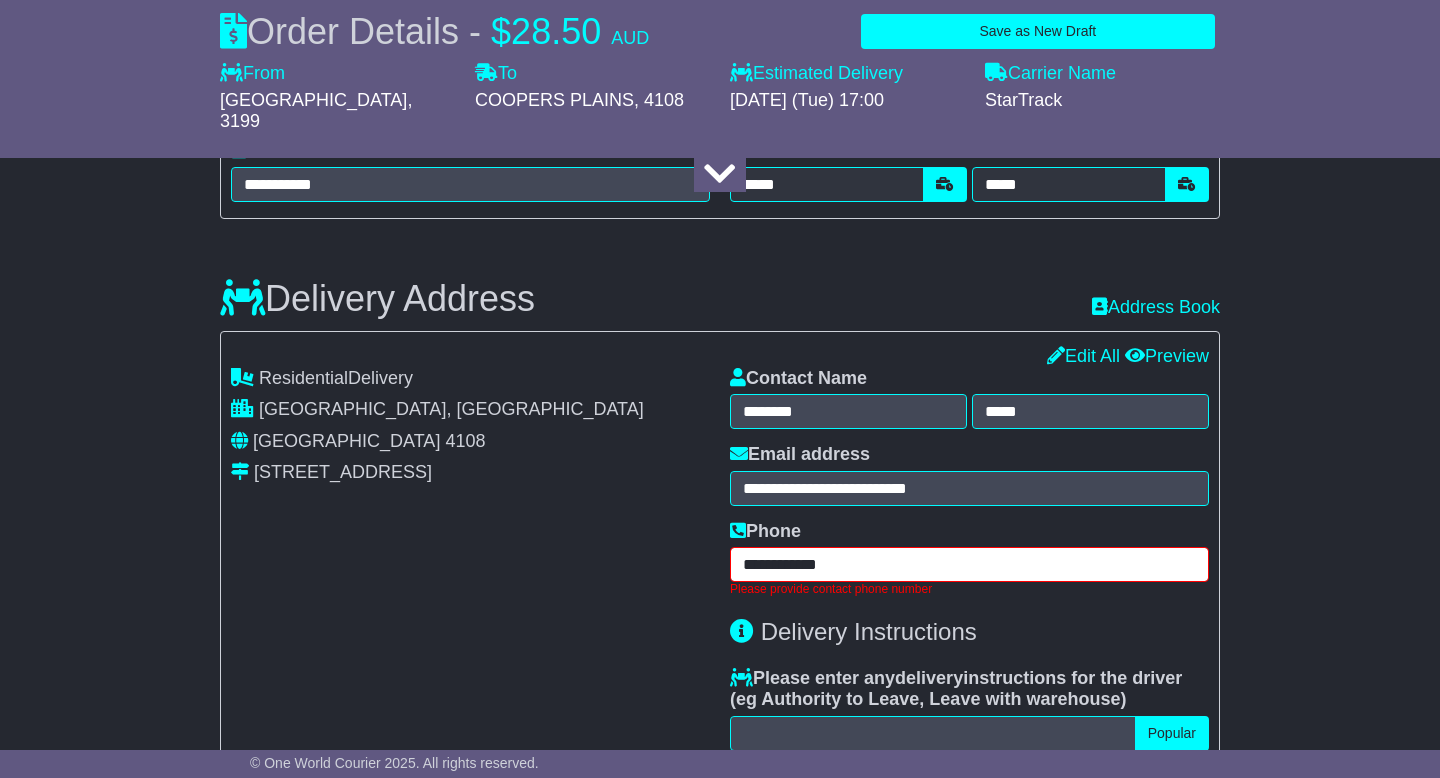 type on "**********" 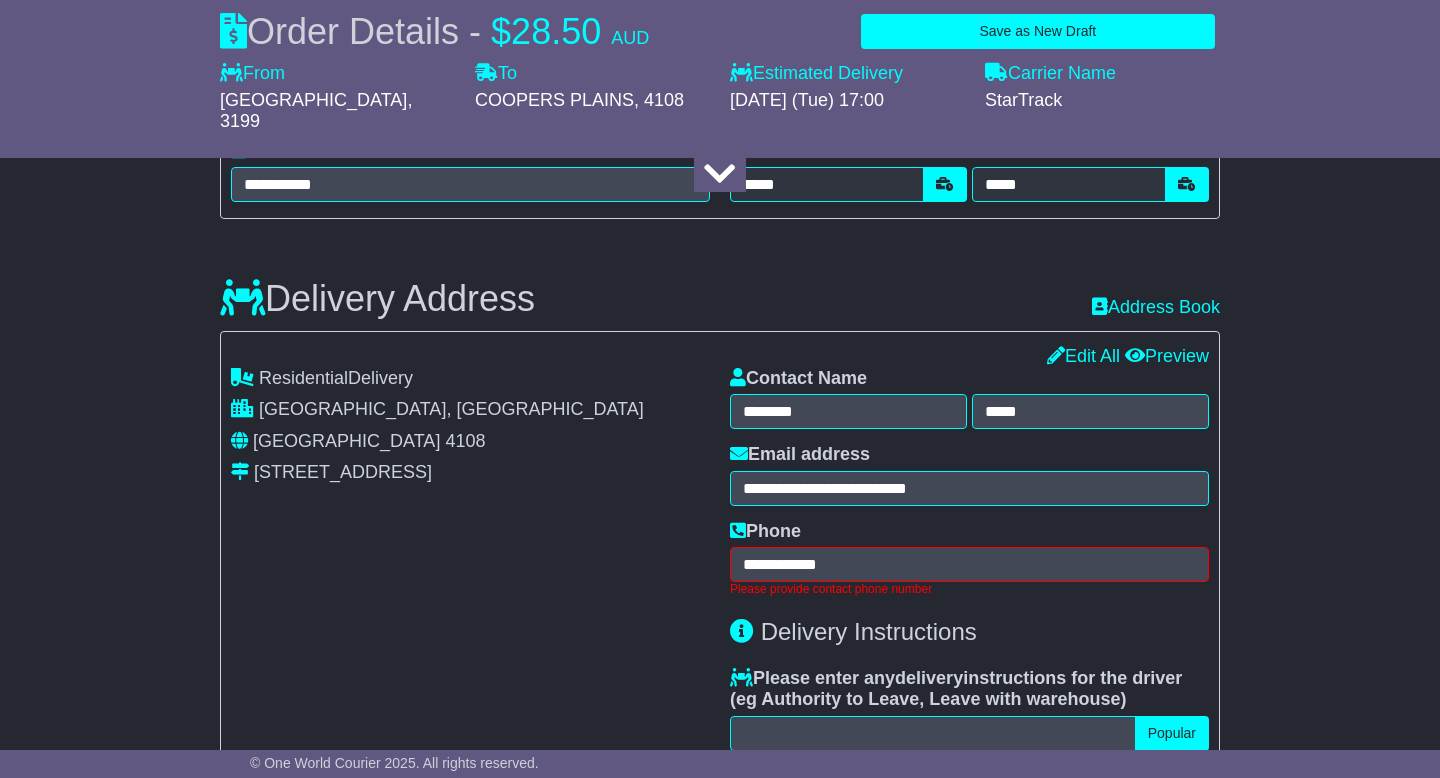 click on "**********" at bounding box center (720, 510) 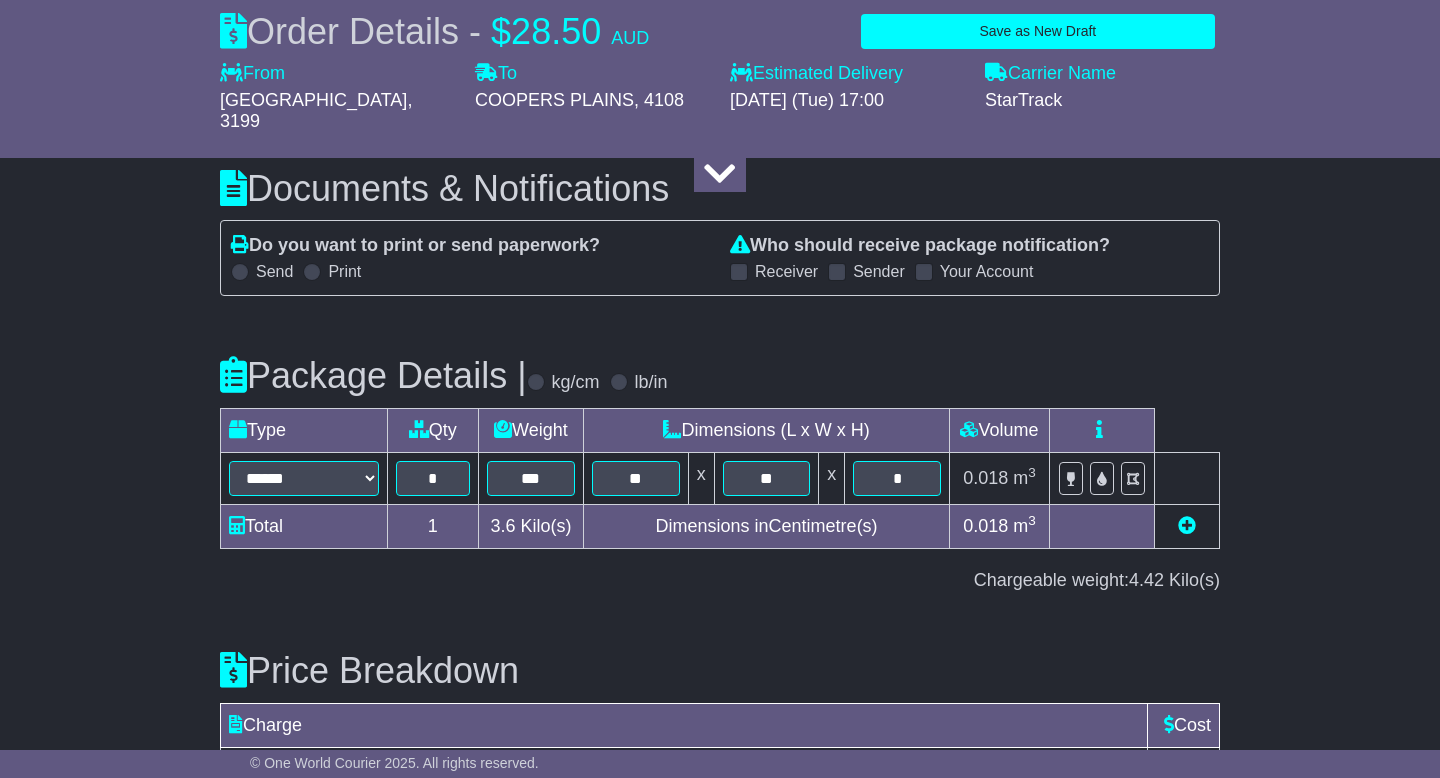 scroll, scrollTop: 2223, scrollLeft: 0, axis: vertical 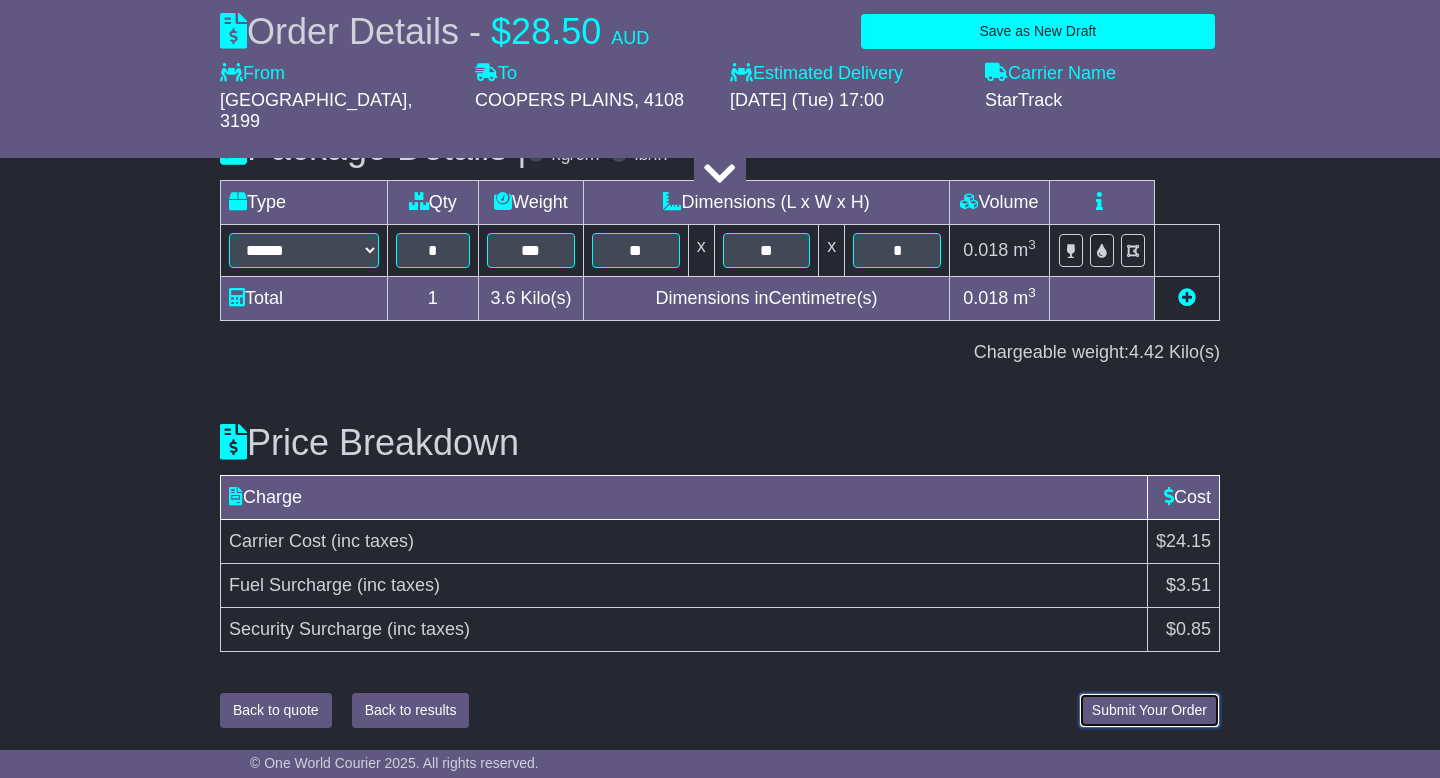 click on "Submit Your Order" at bounding box center (1149, 710) 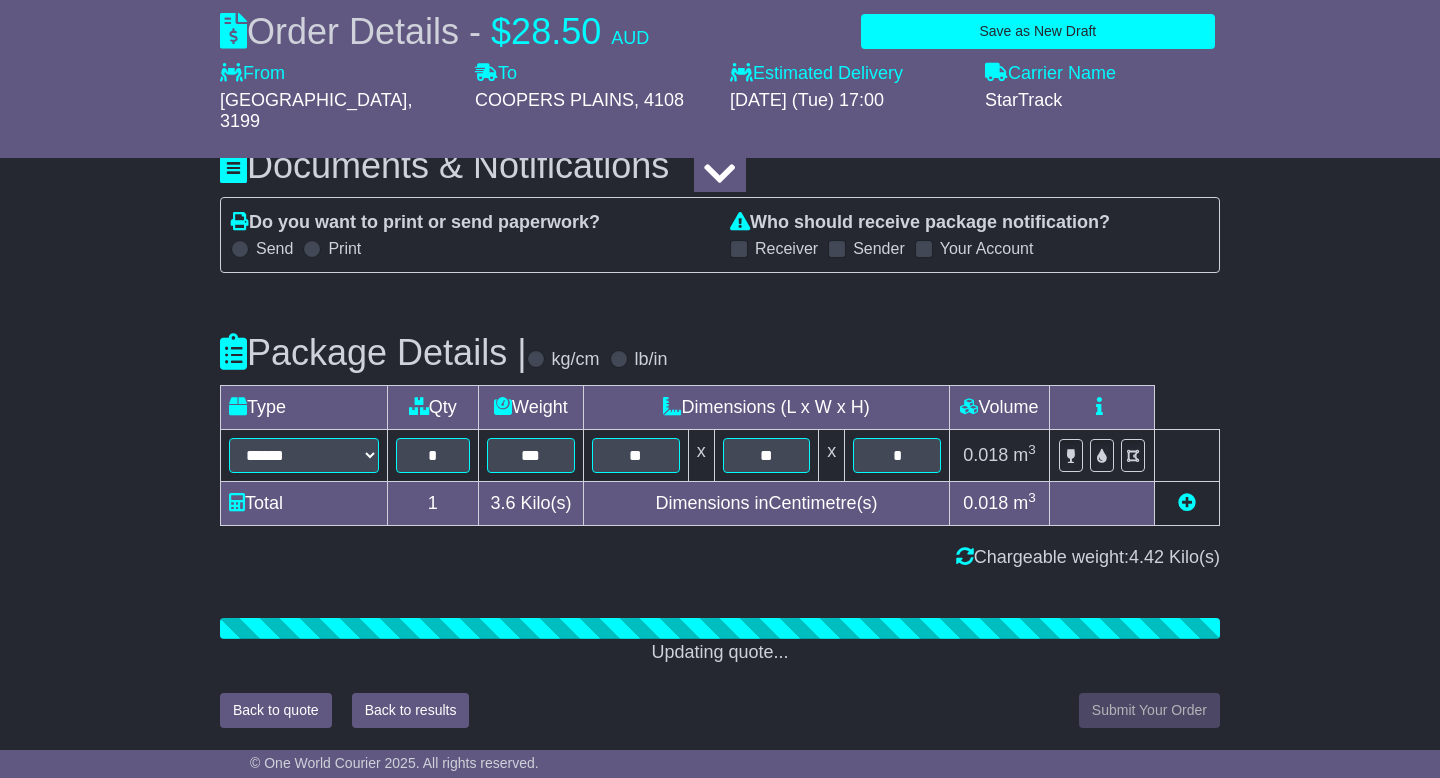 scroll, scrollTop: 2223, scrollLeft: 0, axis: vertical 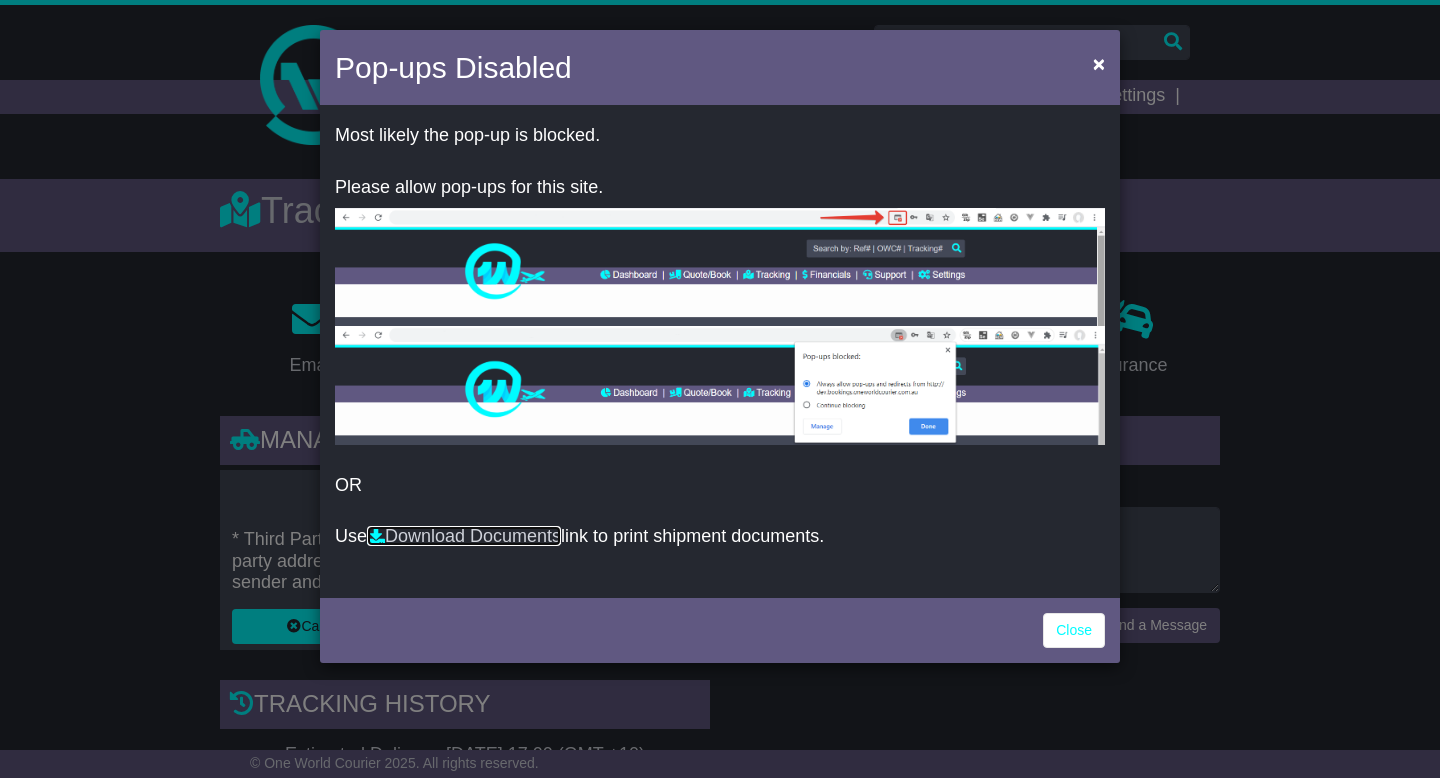 click on "Download Documents" at bounding box center [464, 536] 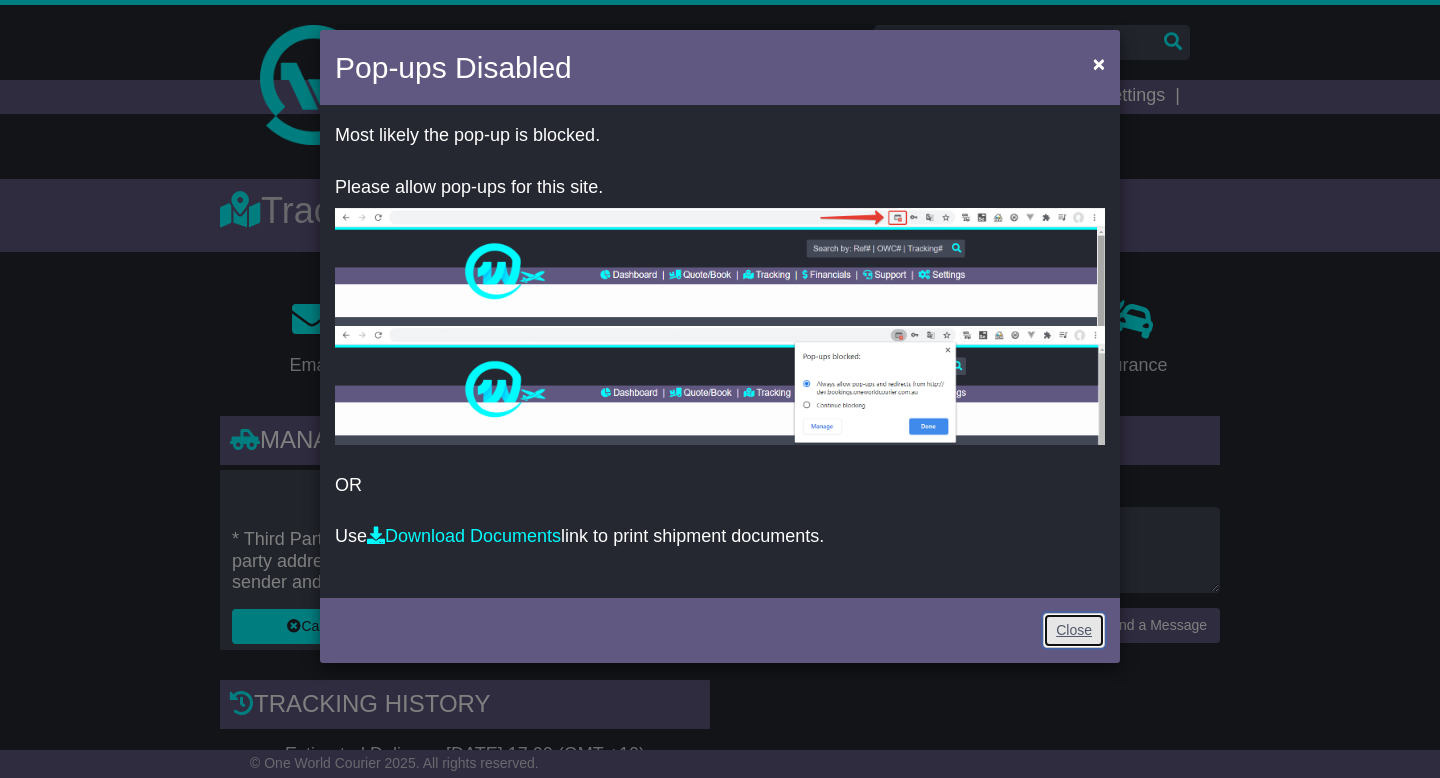 click on "Close" at bounding box center (1074, 630) 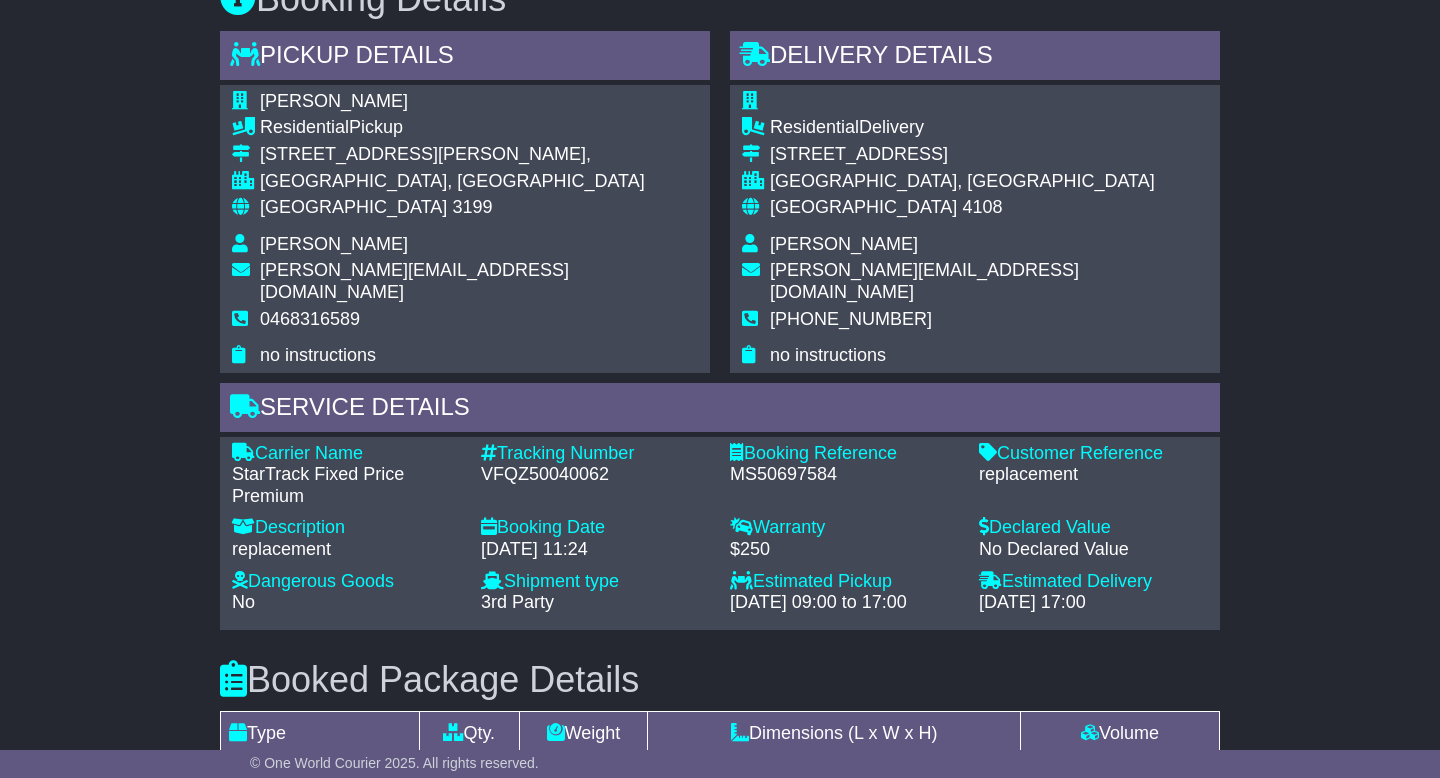 scroll, scrollTop: 1228, scrollLeft: 0, axis: vertical 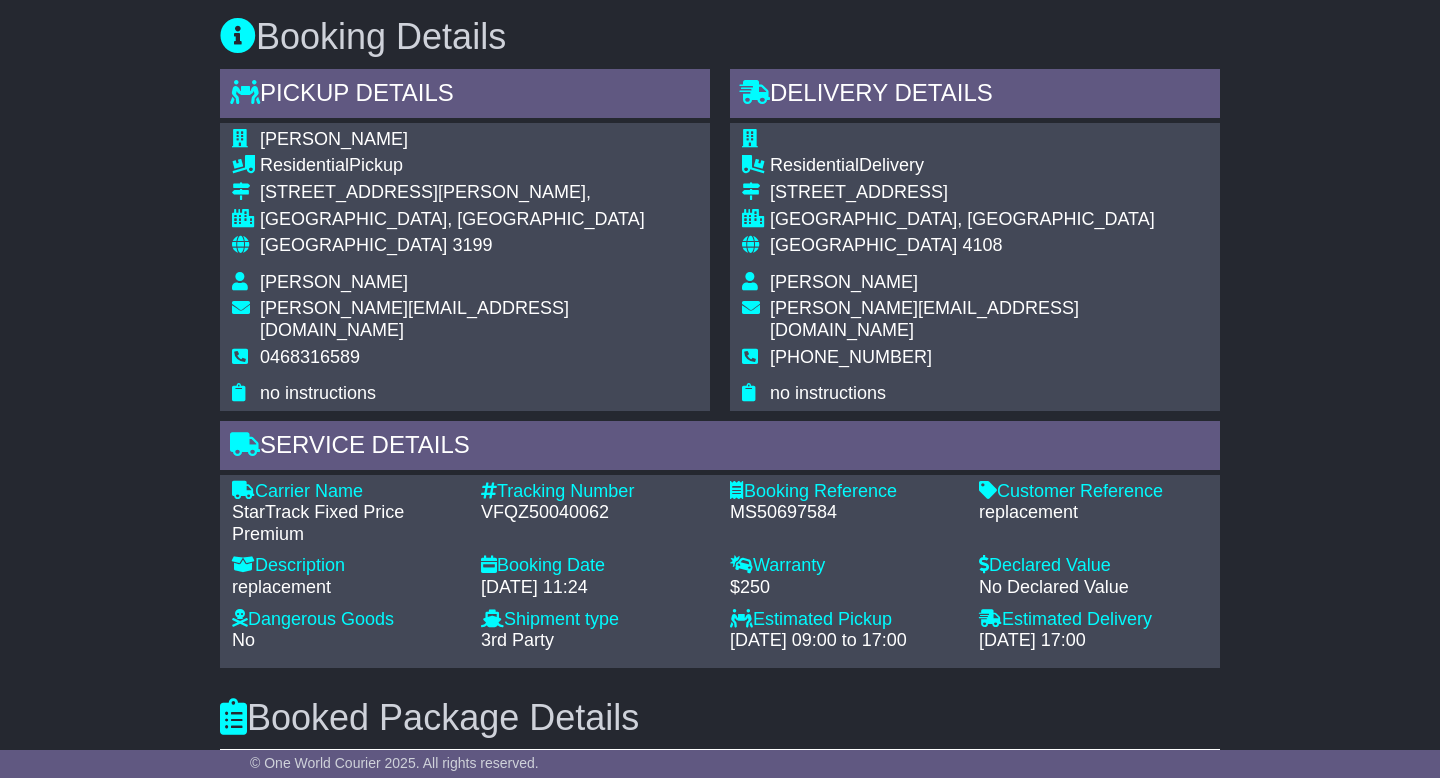 click on "VFQZ50040062" at bounding box center [595, 513] 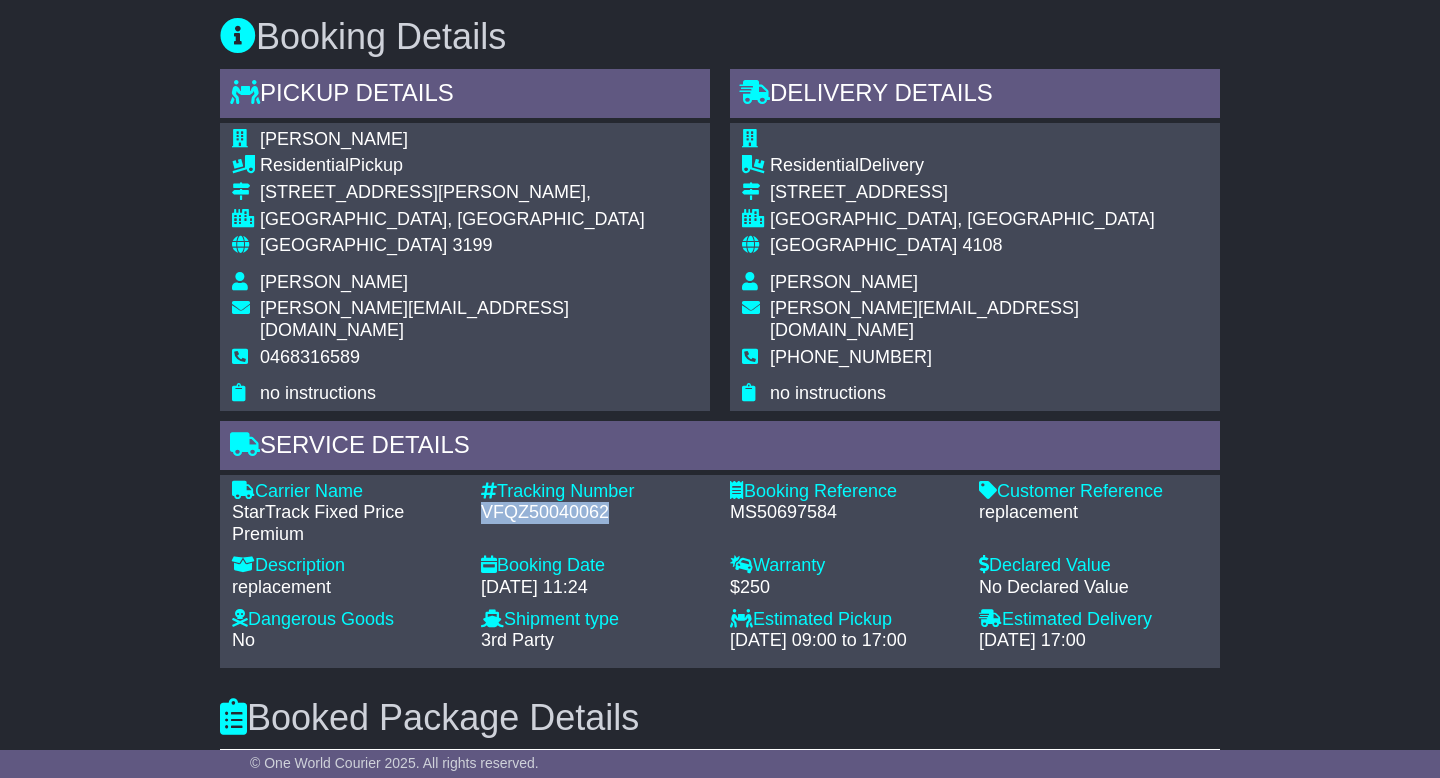 copy on "VFQZ50040062" 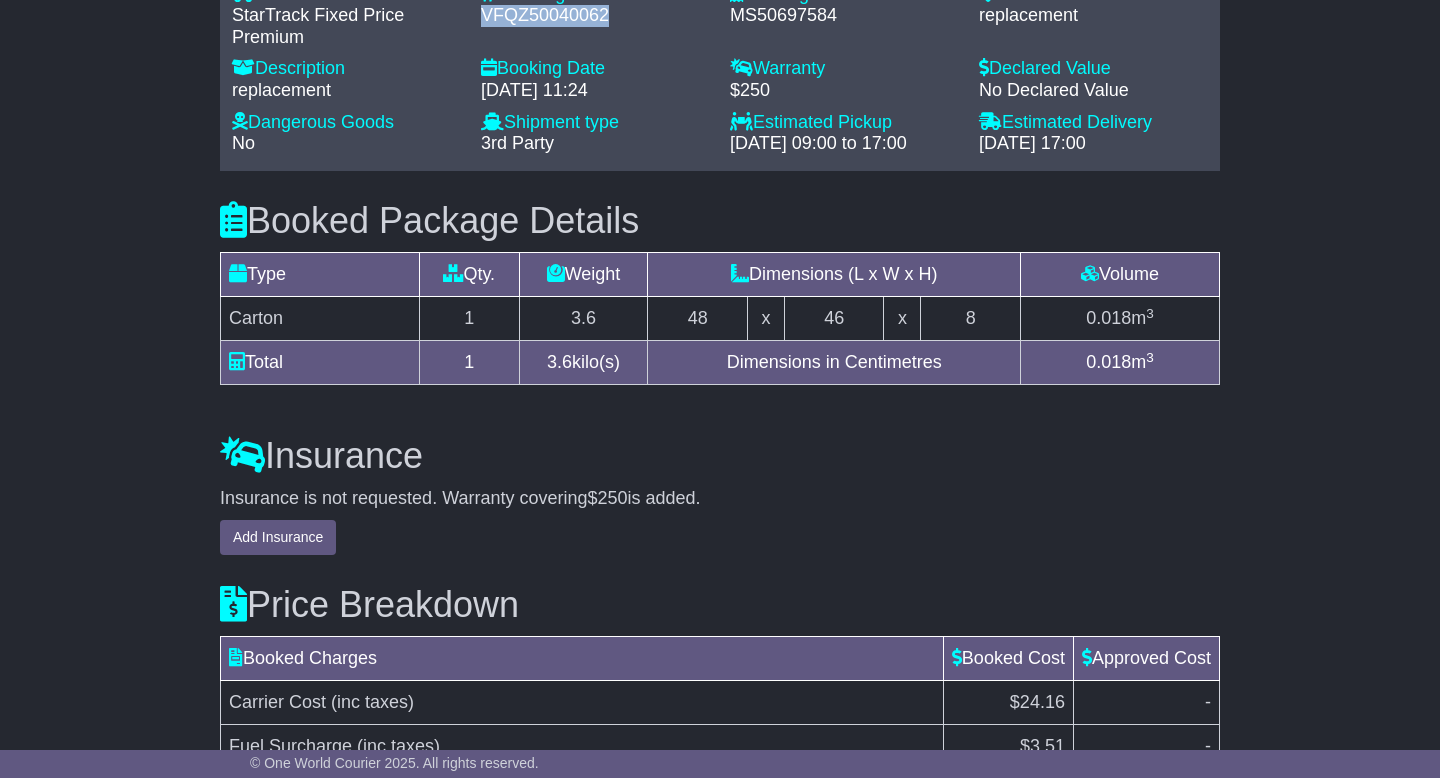 scroll, scrollTop: 1898, scrollLeft: 0, axis: vertical 